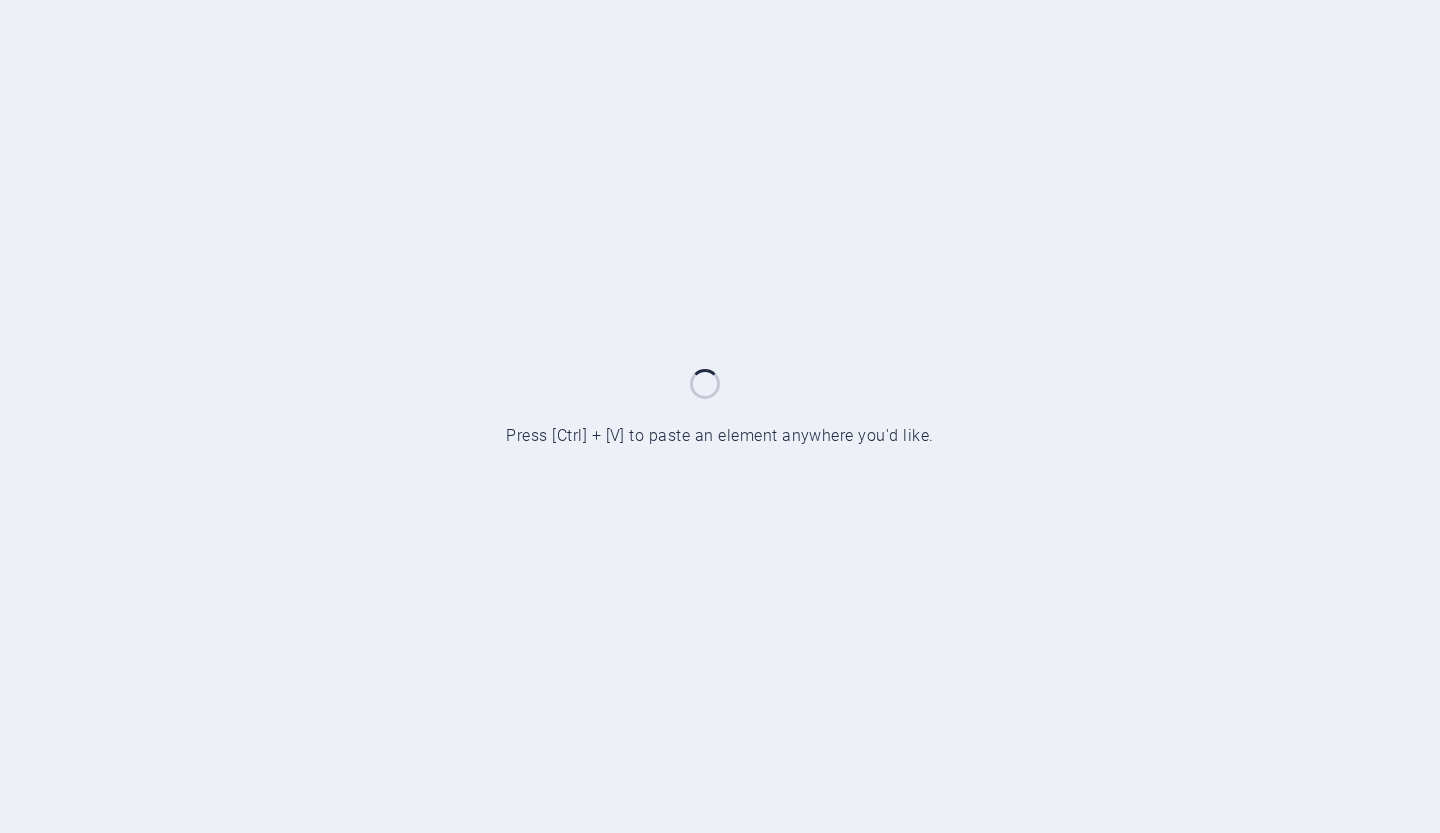 scroll, scrollTop: 0, scrollLeft: 0, axis: both 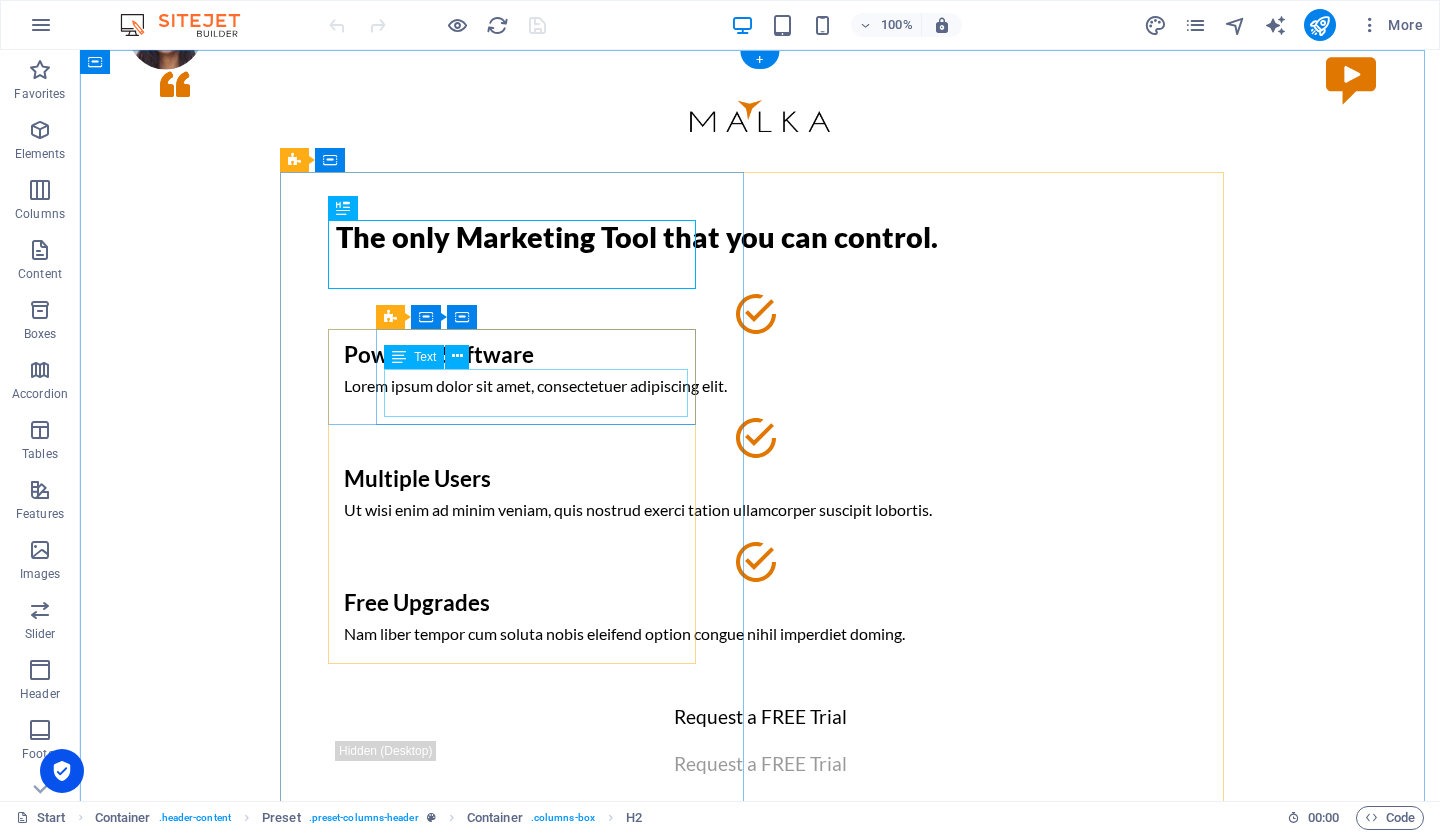 click on "Lorem ipsum dolor sit amet, consectetuer adipiscing elit." at bounding box center (760, 386) 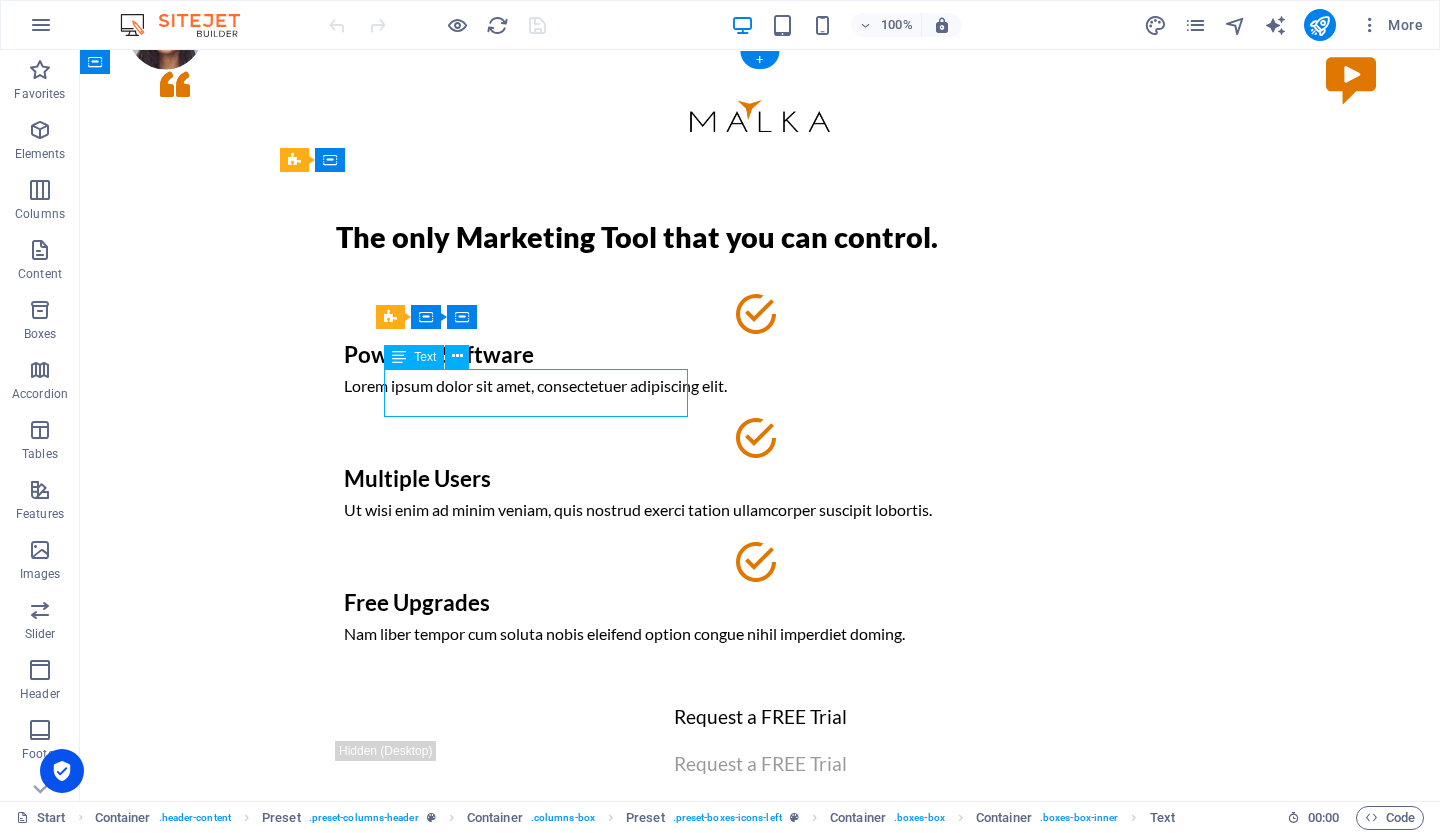 click on "Lorem ipsum dolor sit amet, consectetuer adipiscing elit." at bounding box center (760, 386) 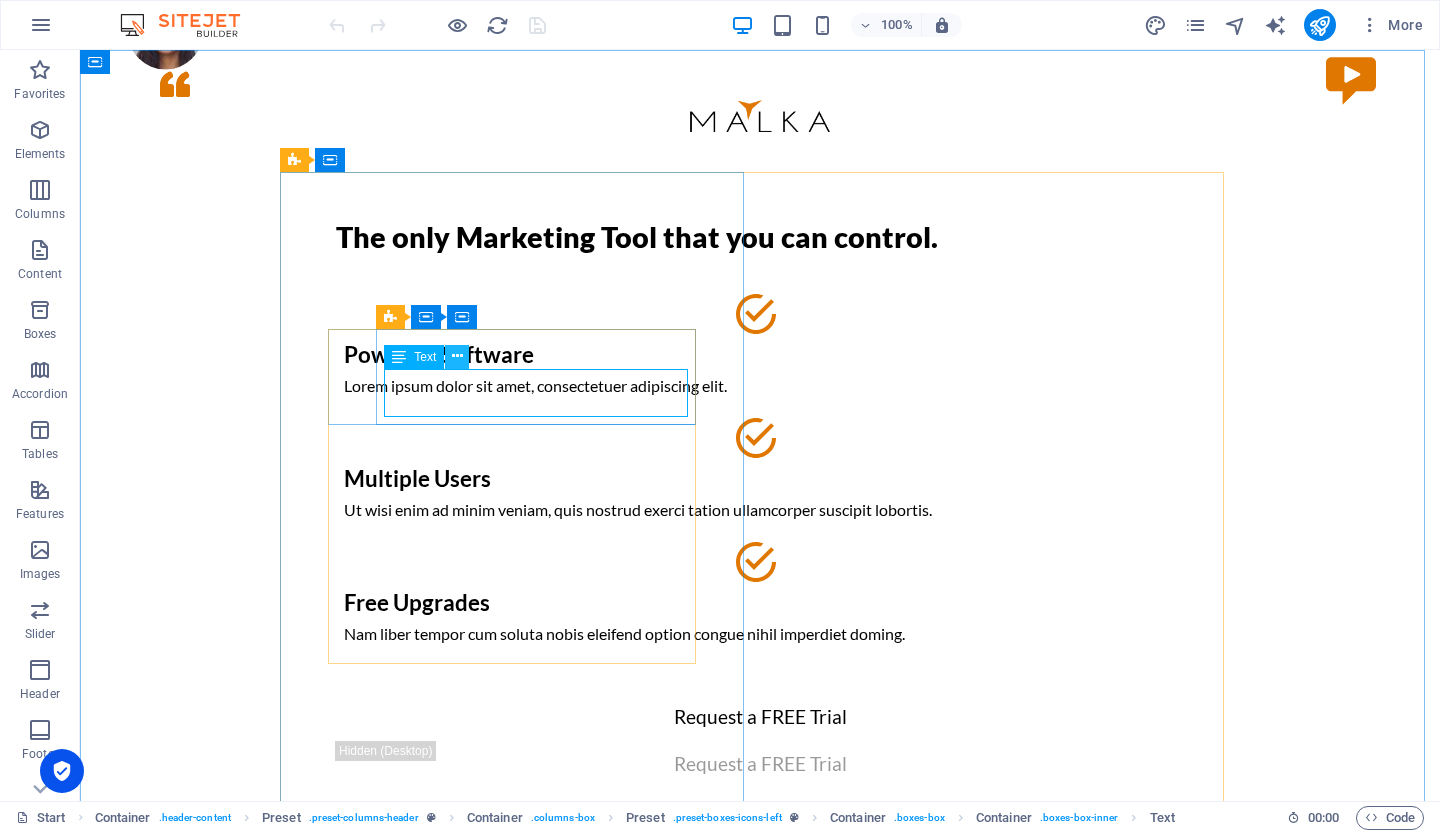 click at bounding box center [457, 356] 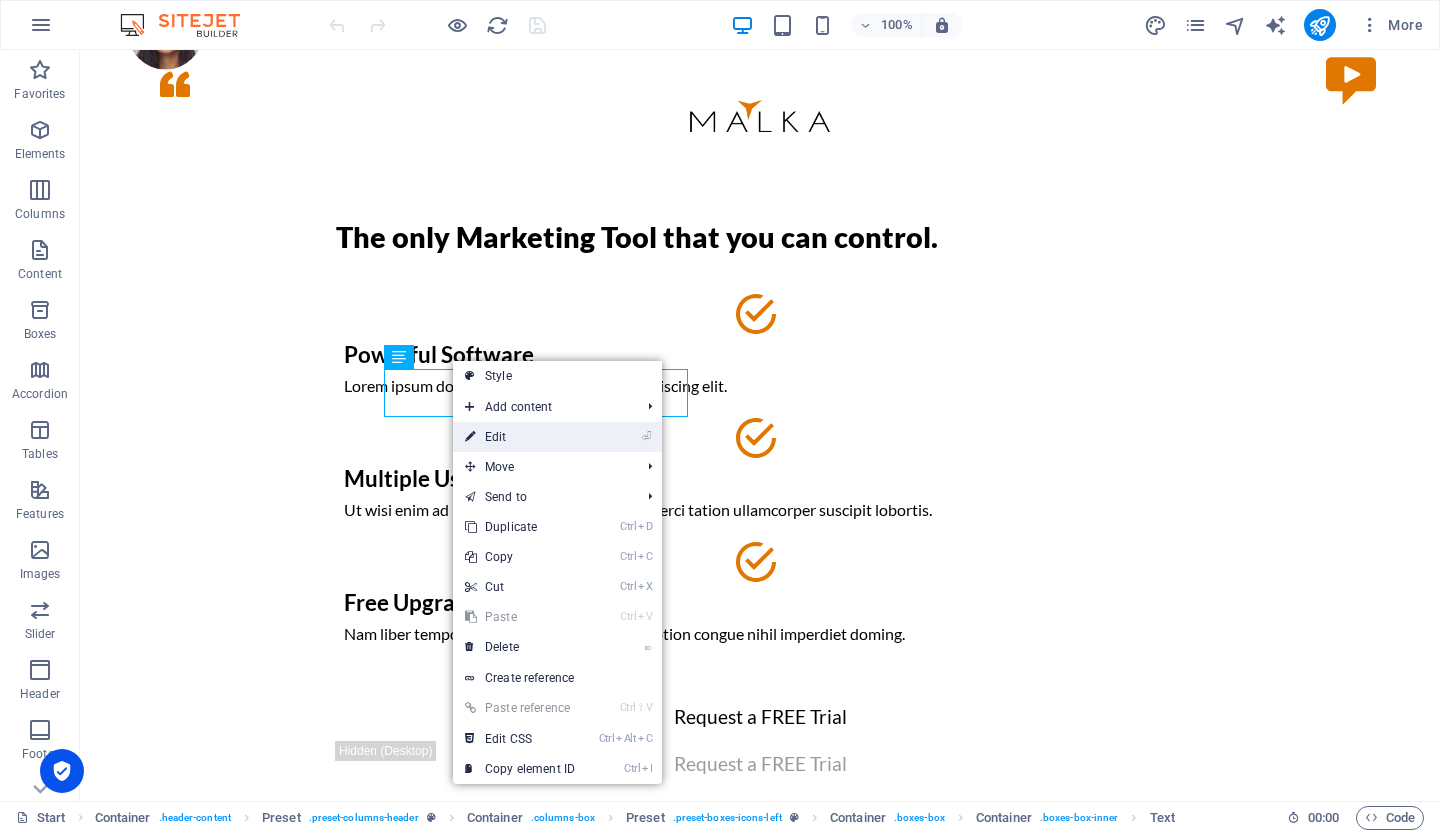 drag, startPoint x: 482, startPoint y: 445, endPoint x: 50, endPoint y: 395, distance: 434.88388 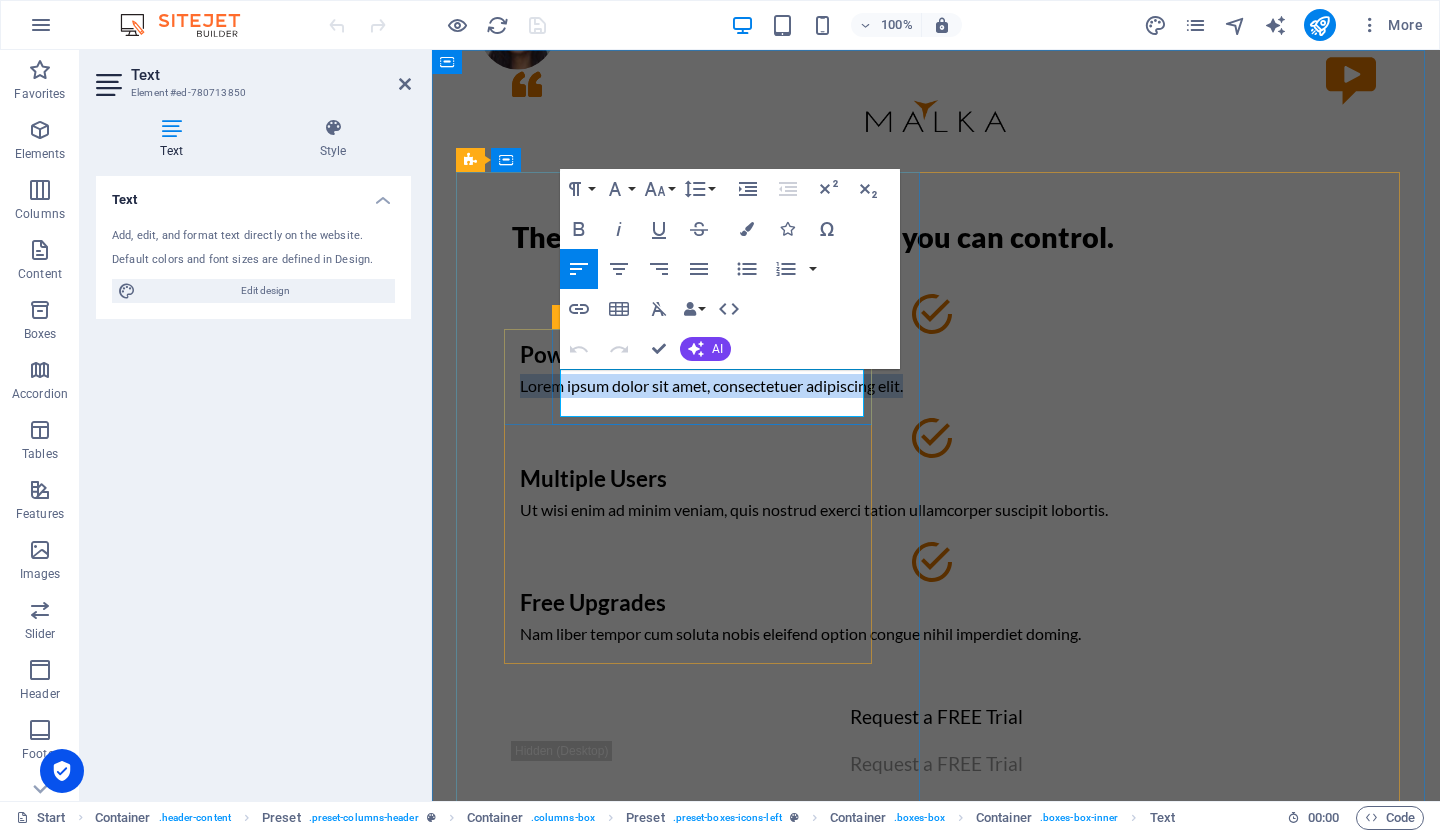 drag, startPoint x: 658, startPoint y: 409, endPoint x: 553, endPoint y: 371, distance: 111.66467 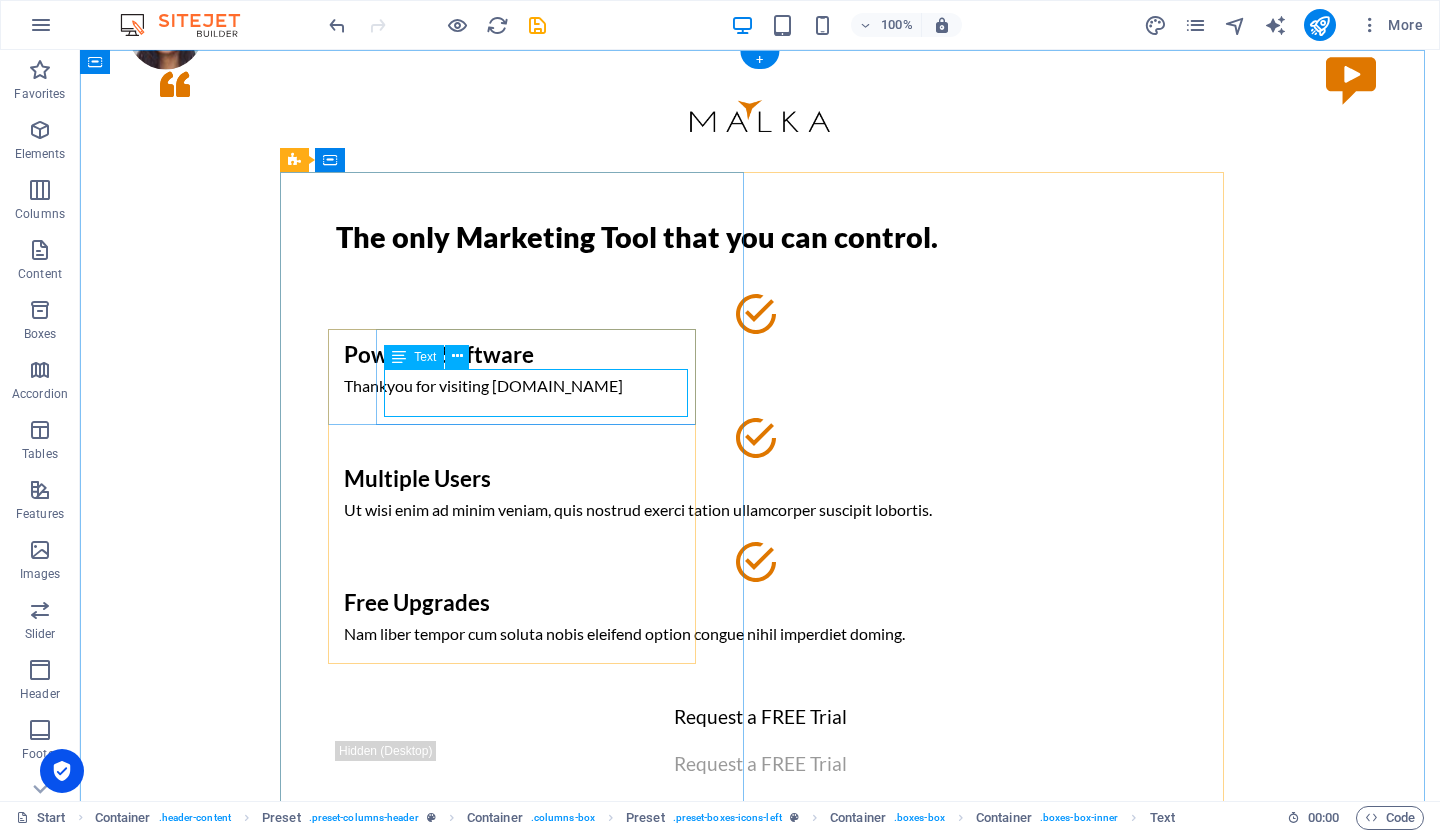 click on "Thankyou for visiting [DOMAIN_NAME]" at bounding box center (760, 386) 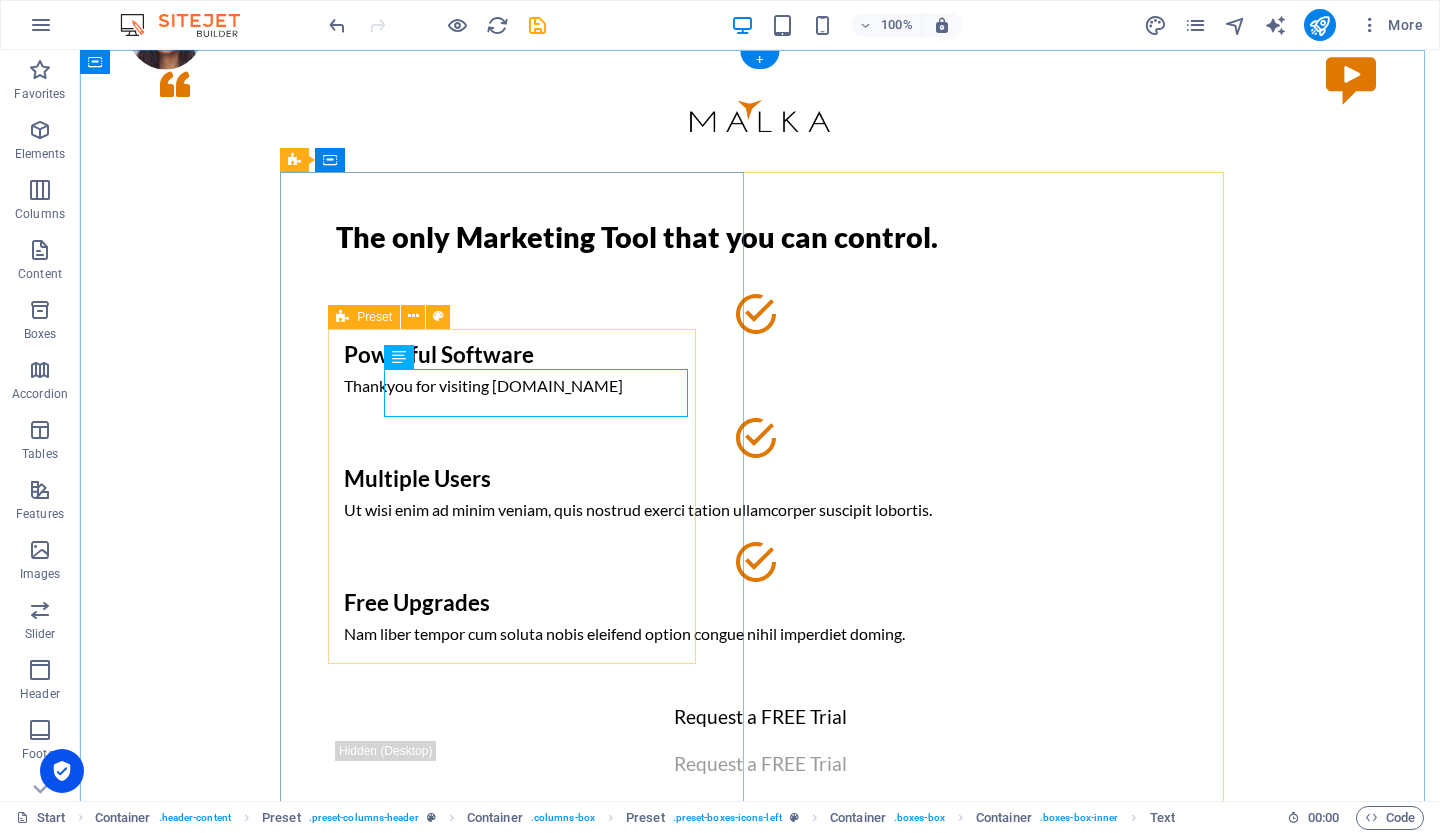 click on "Powerful Software Thankyou for visiting [DOMAIN_NAME]  Multiple Users Ut wisi enim ad minim veniam, quis nostrud exerci tation ullamcorper suscipit lobortis. Free Upgrades Nam liber tempor cum soluta nobis eleifend option congue nihil imperdiet doming." at bounding box center (760, 474) 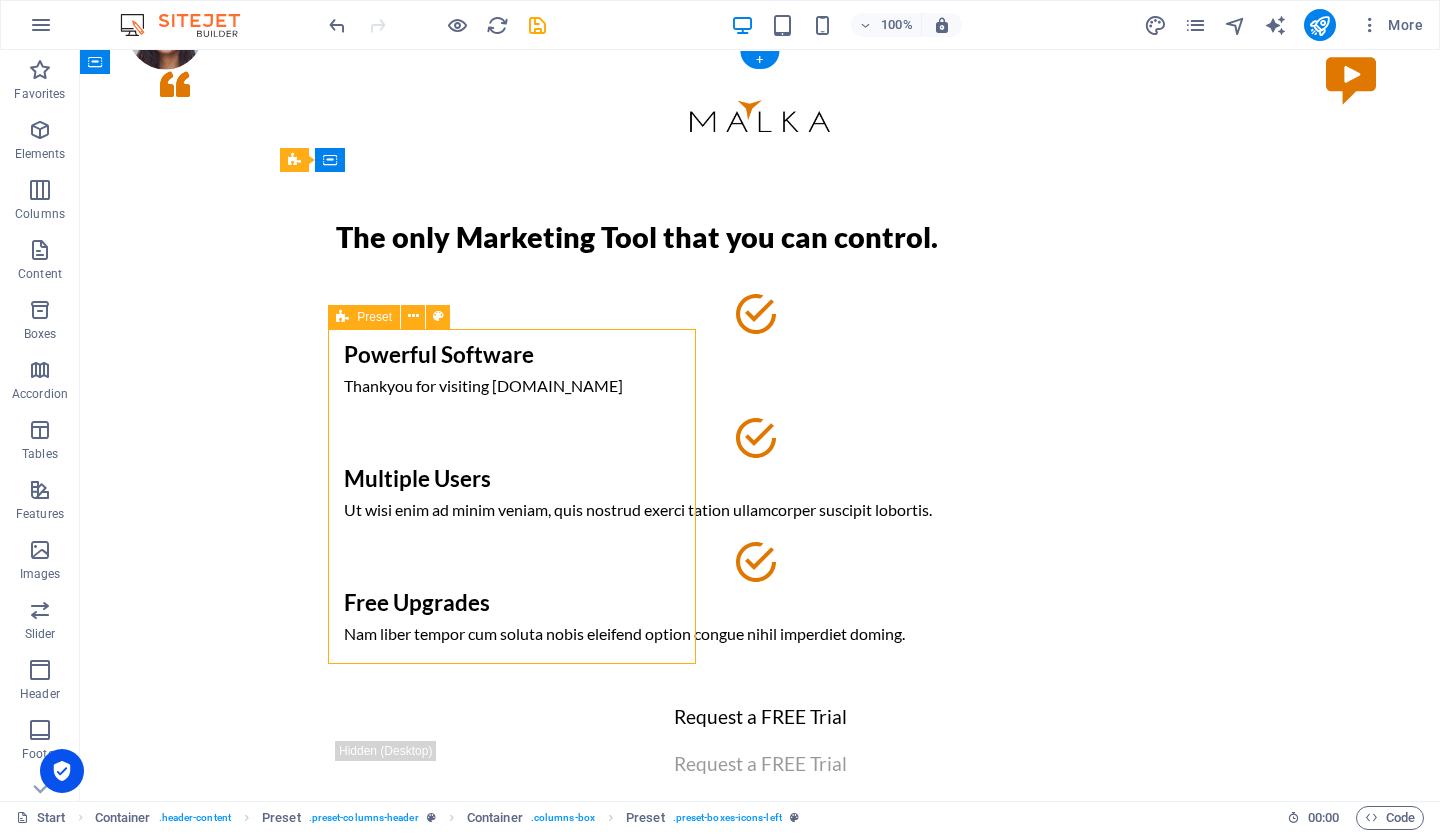 click on "Powerful Software Thankyou for visiting [DOMAIN_NAME]  Multiple Users Ut wisi enim ad minim veniam, quis nostrud exerci tation ullamcorper suscipit lobortis. Free Upgrades Nam liber tempor cum soluta nobis eleifend option congue nihil imperdiet doming." at bounding box center [760, 474] 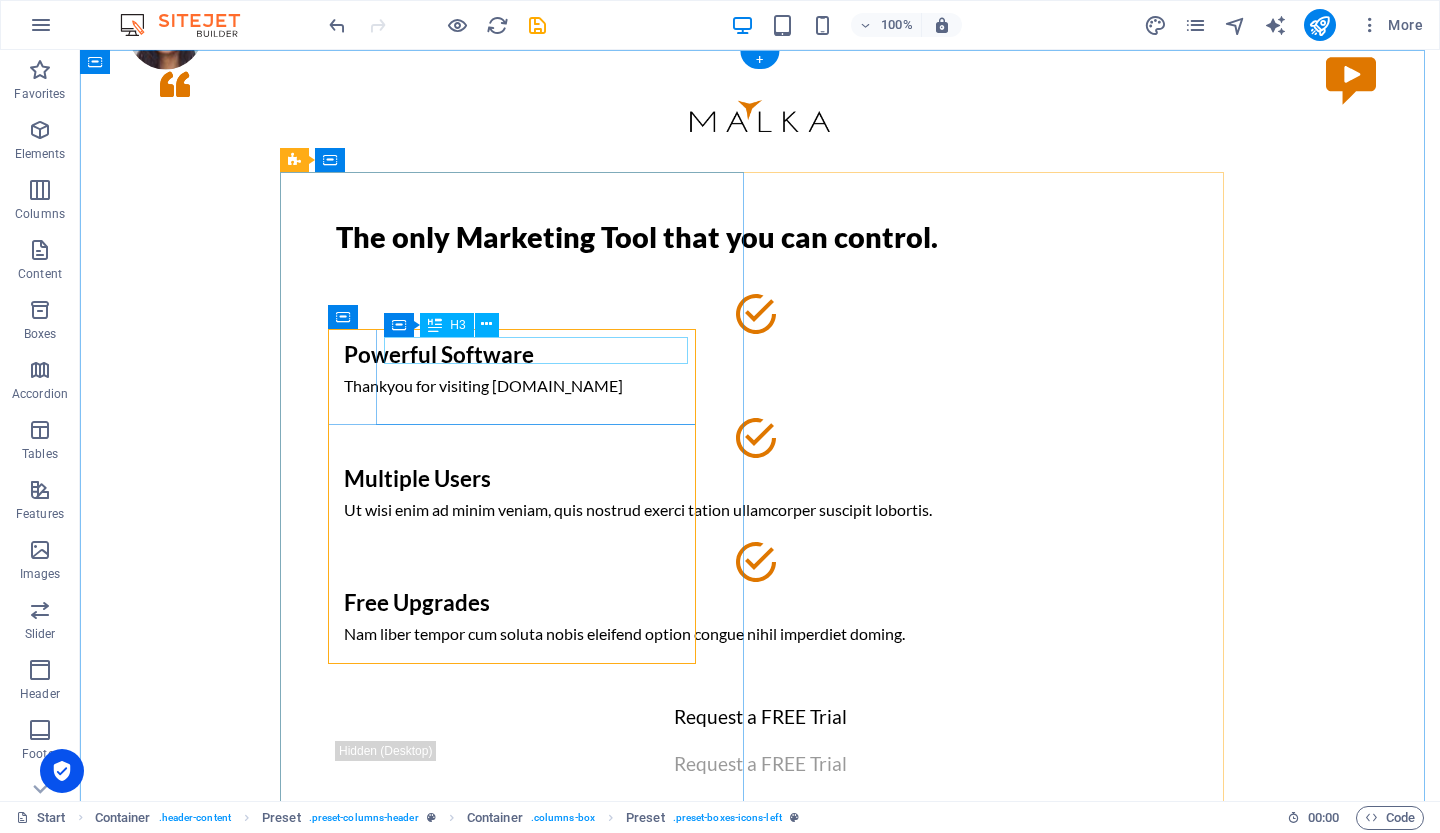 click on "Powerful Software" at bounding box center (760, 355) 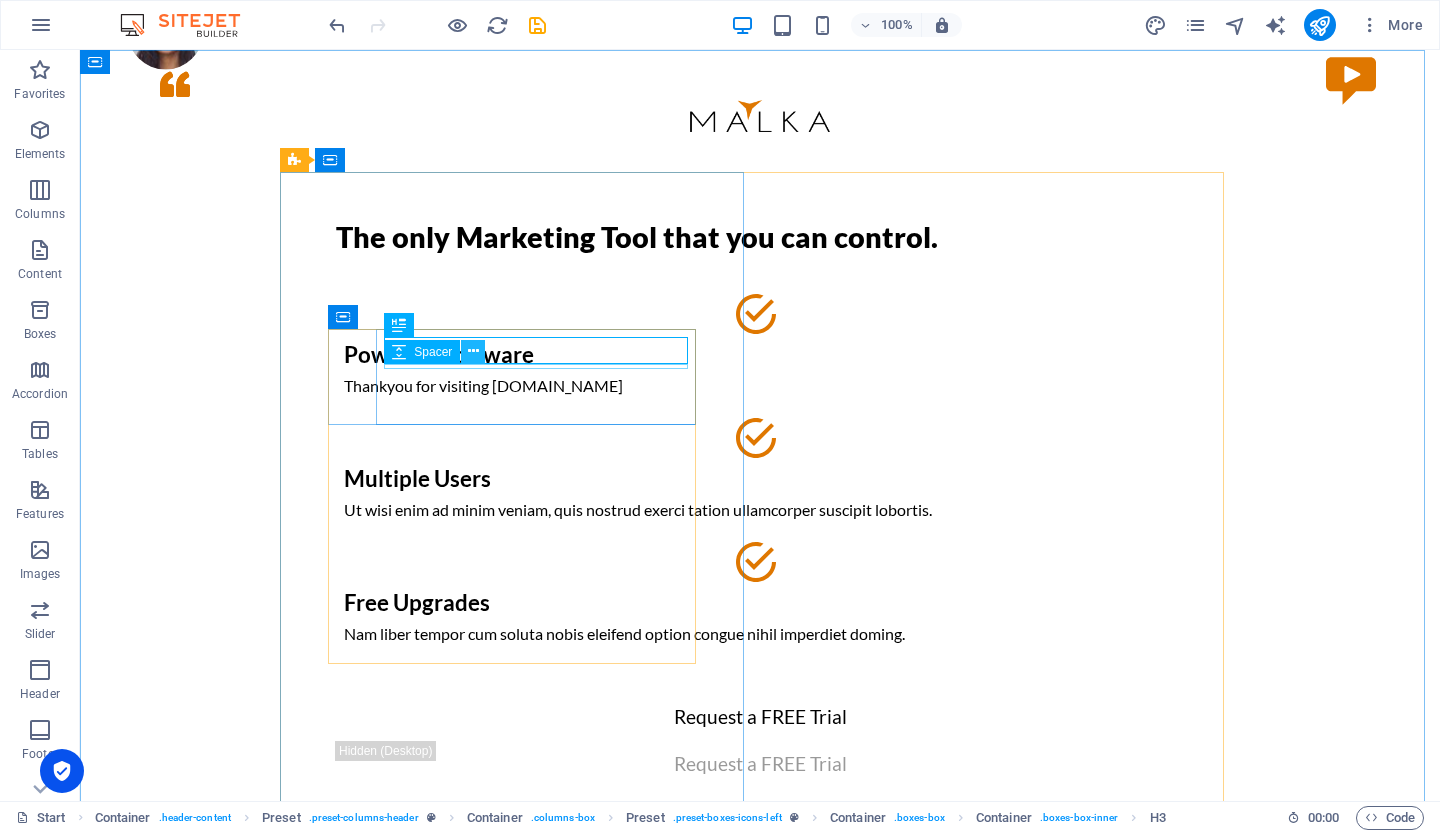 click at bounding box center (473, 351) 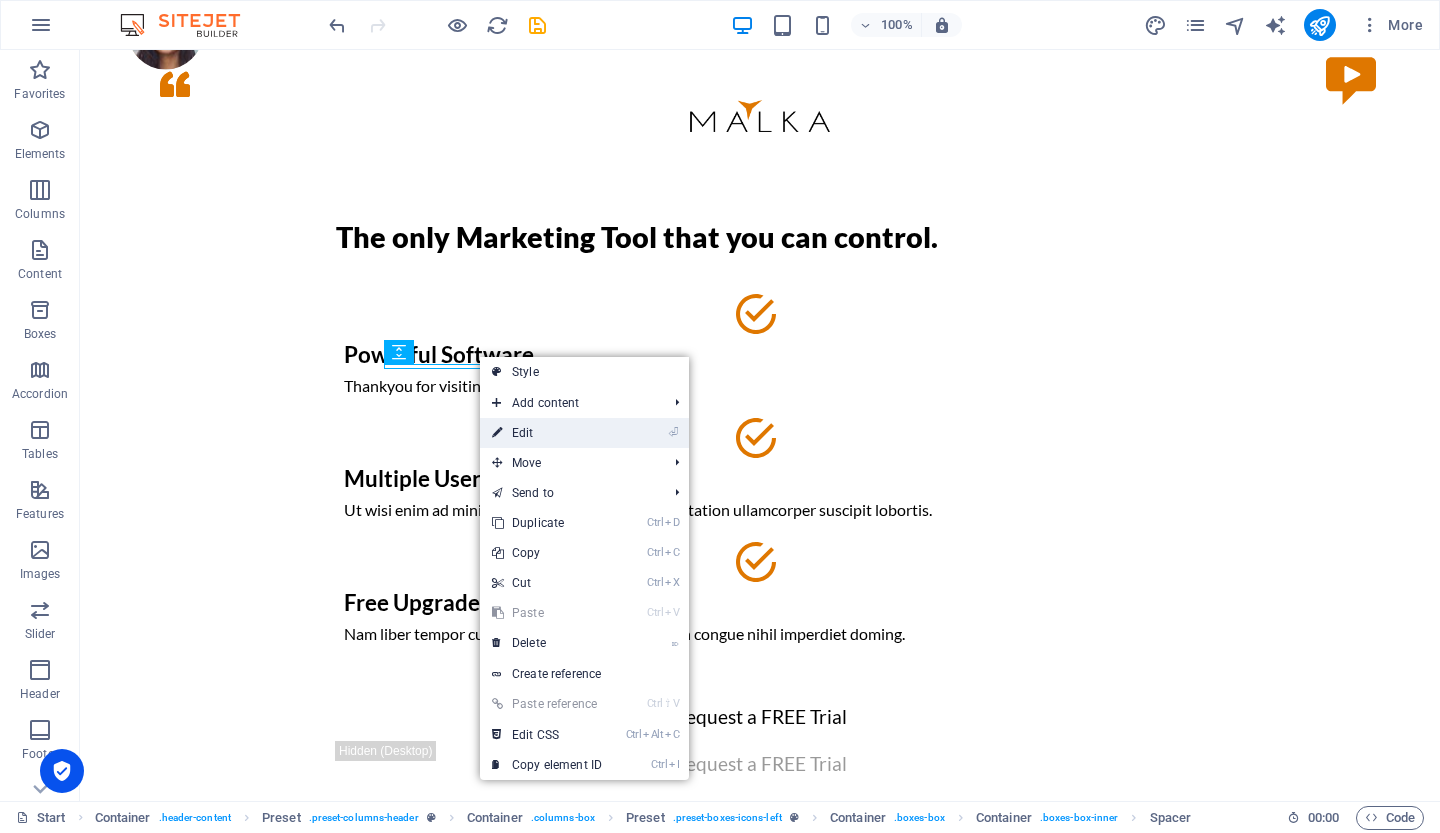 click on "⏎  Edit" at bounding box center [547, 433] 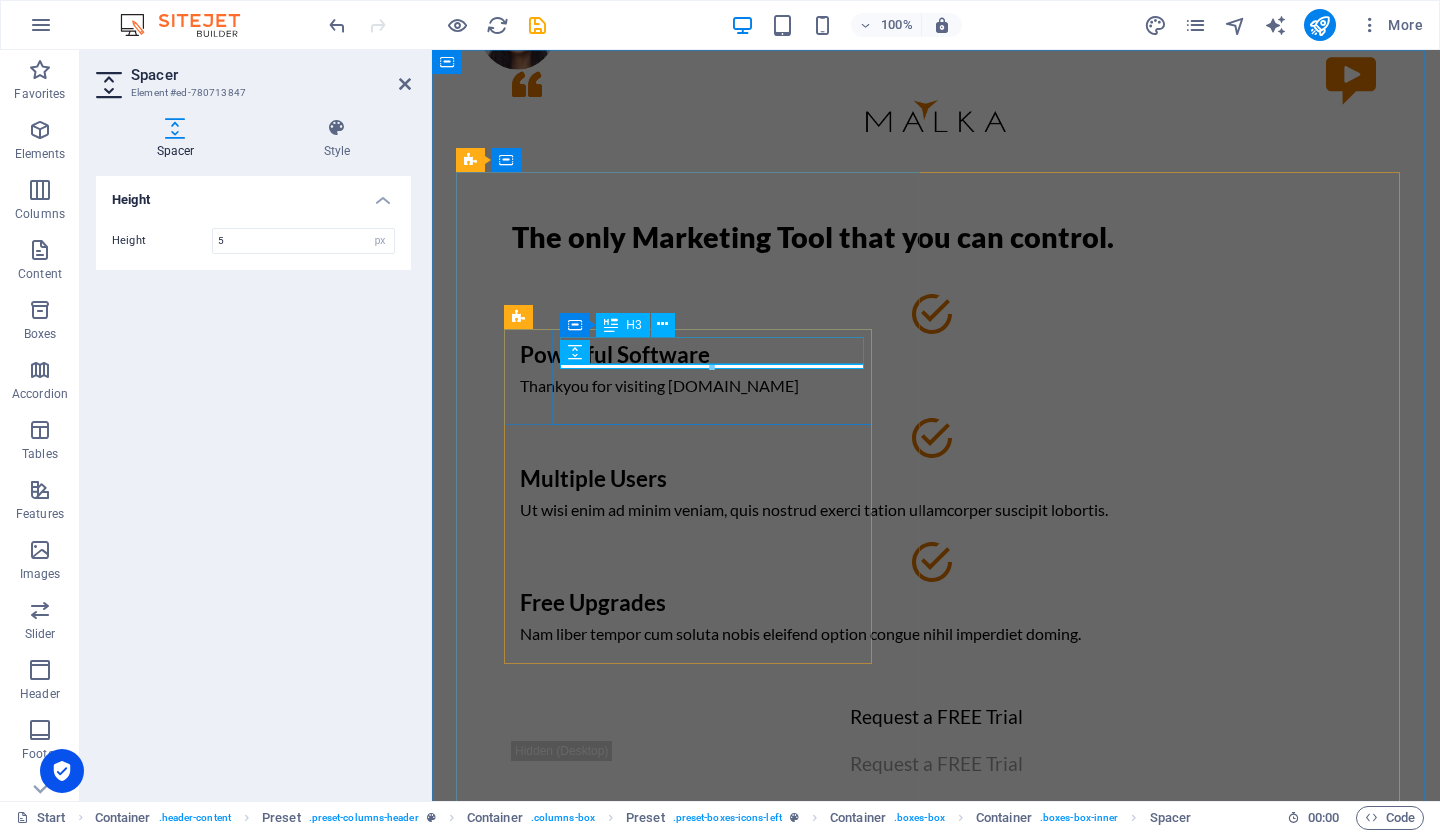 click on "Powerful Software" at bounding box center [936, 355] 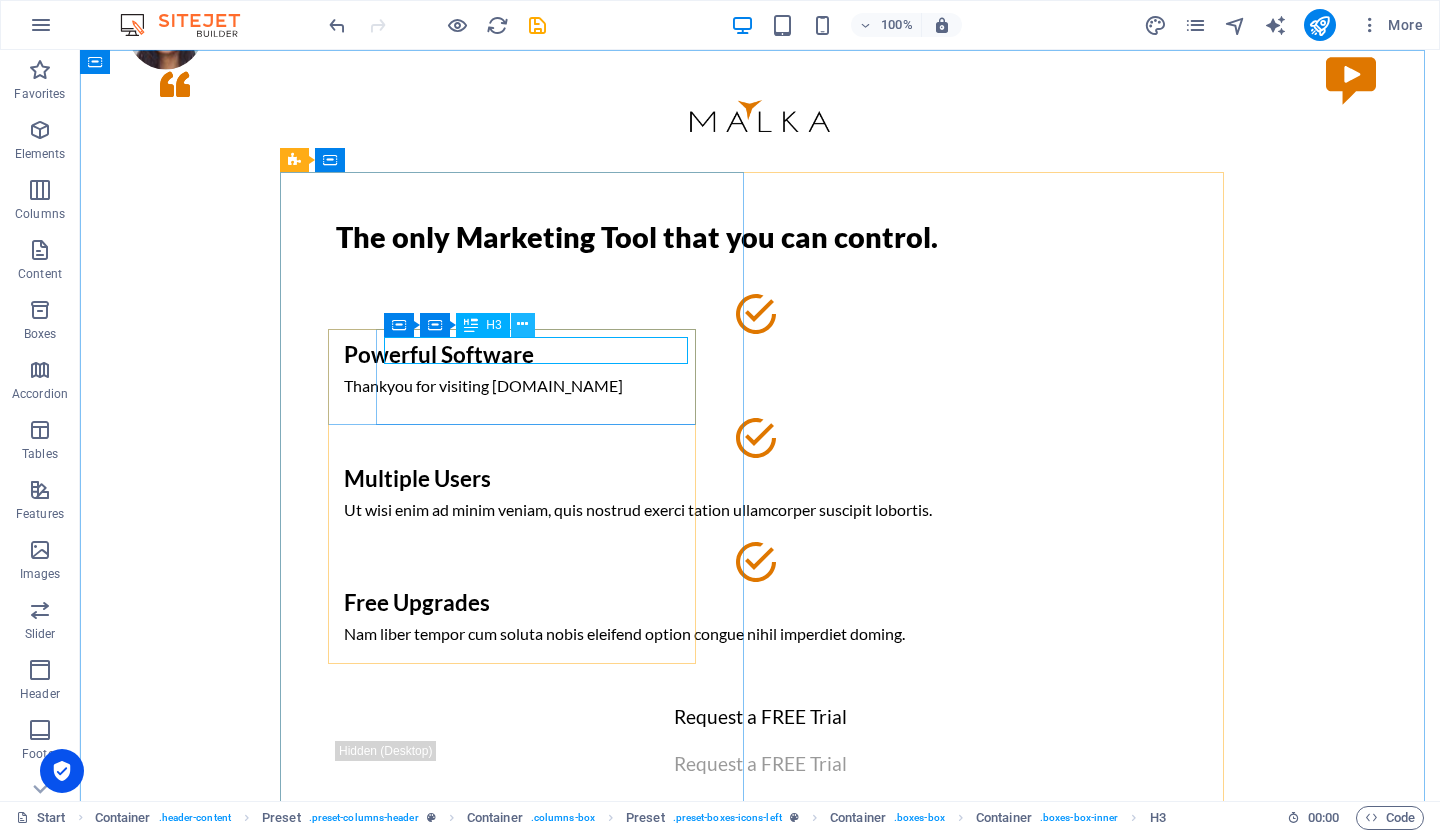 click at bounding box center (522, 324) 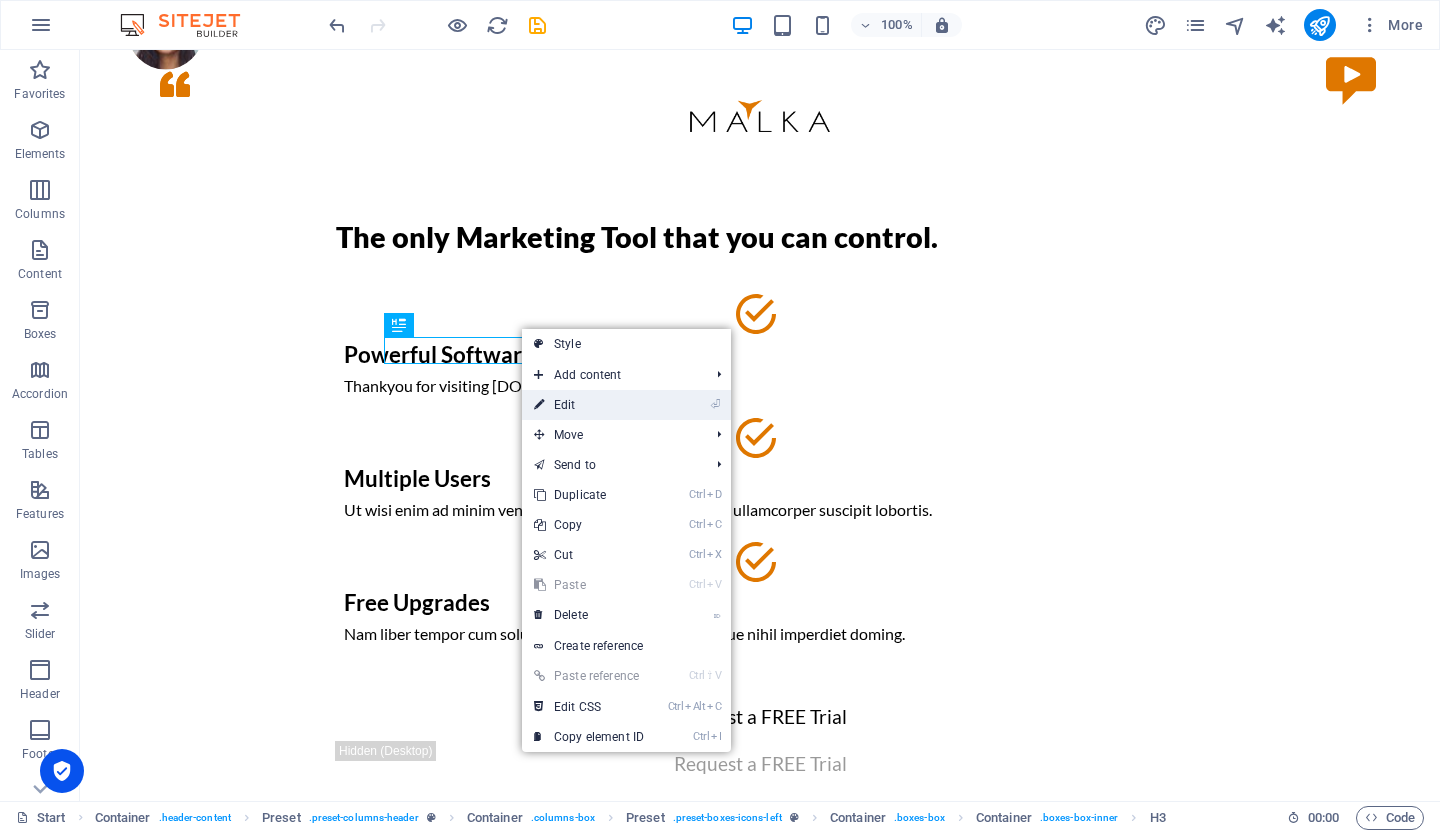 click on "⏎  Edit" at bounding box center (589, 405) 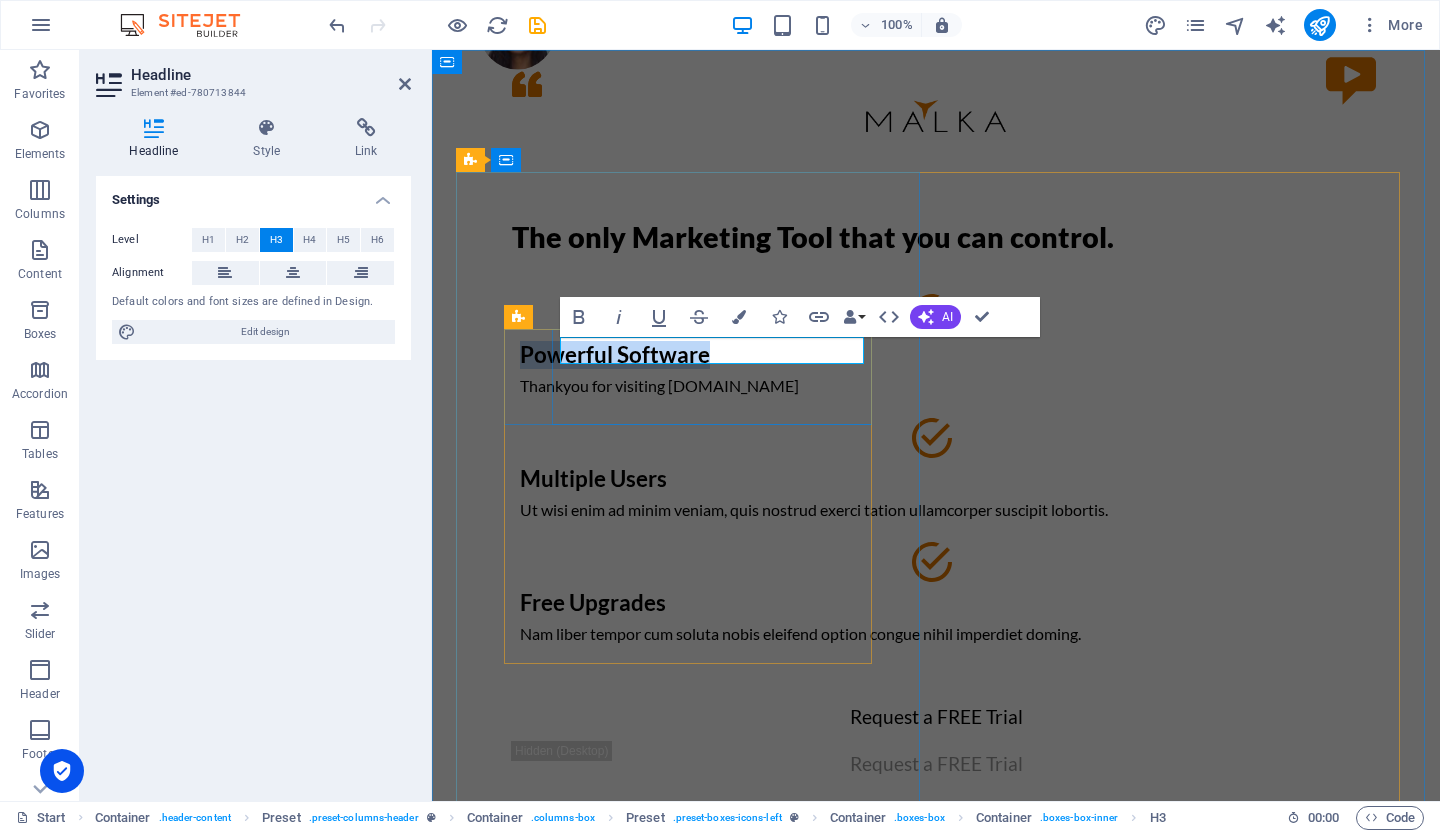 type 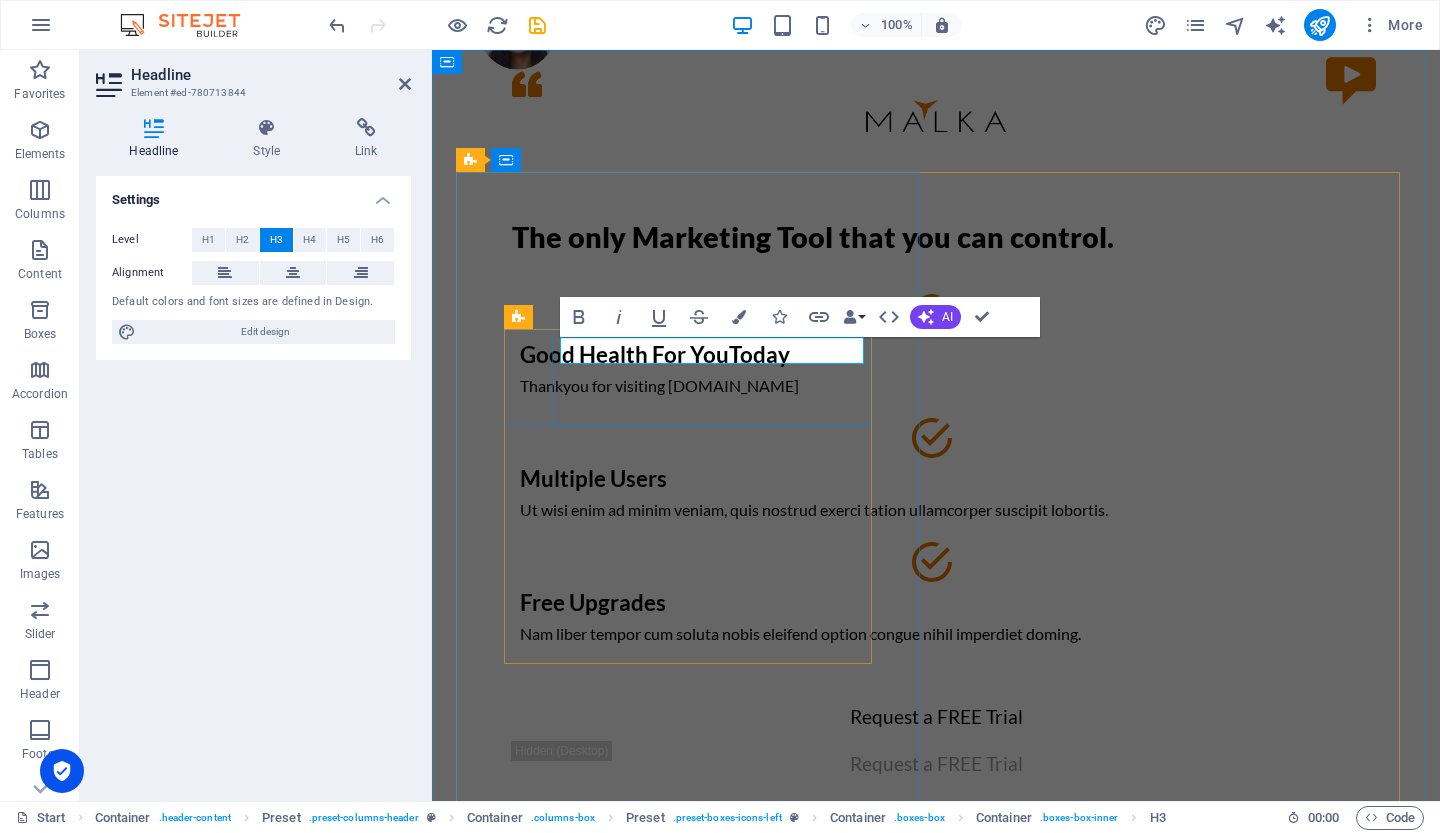 click on "Good Health For YouToday Thankyou for visiting [DOMAIN_NAME]" at bounding box center (936, 370) 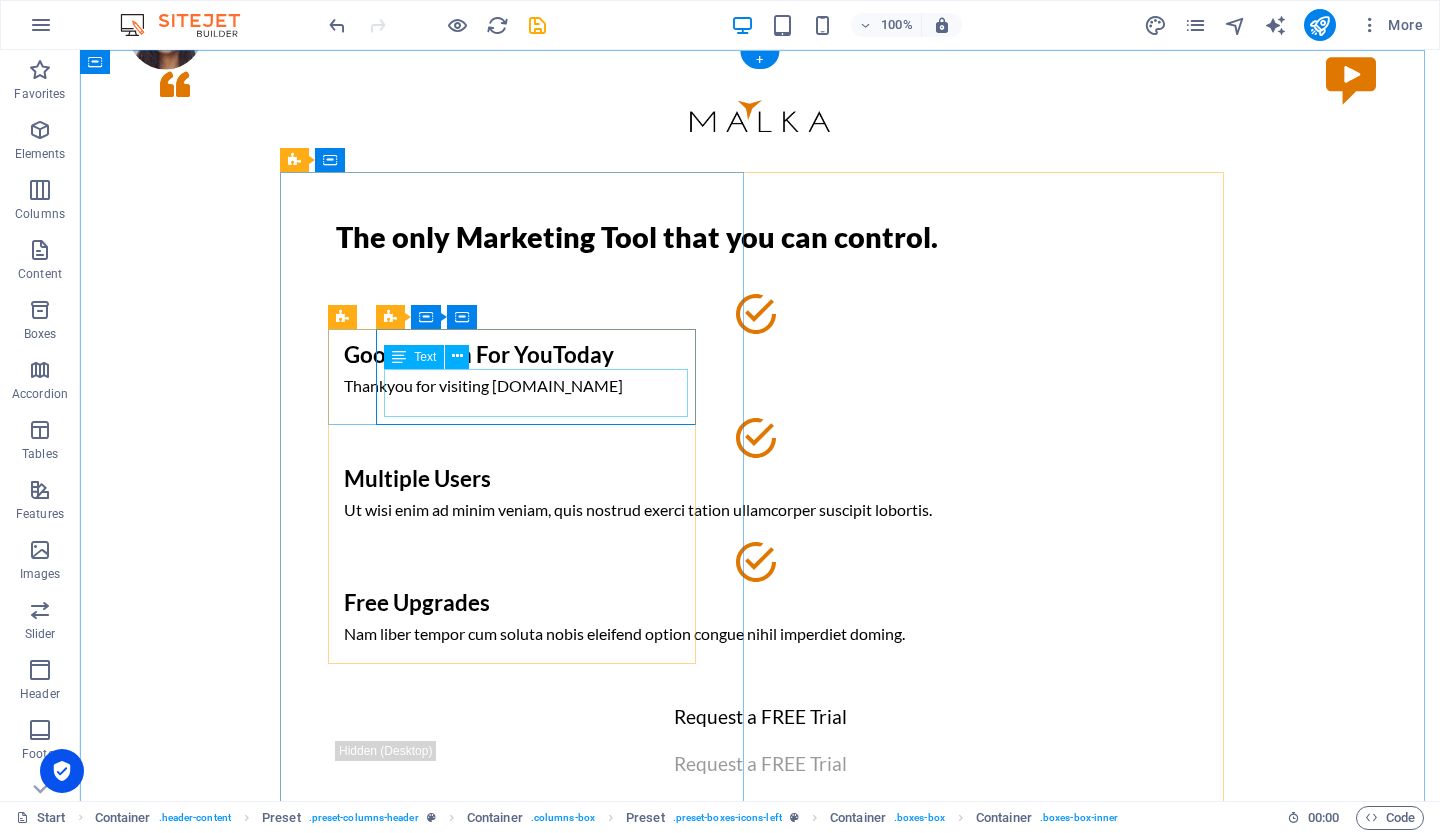 click on "Thankyou for visiting [DOMAIN_NAME]" at bounding box center (760, 386) 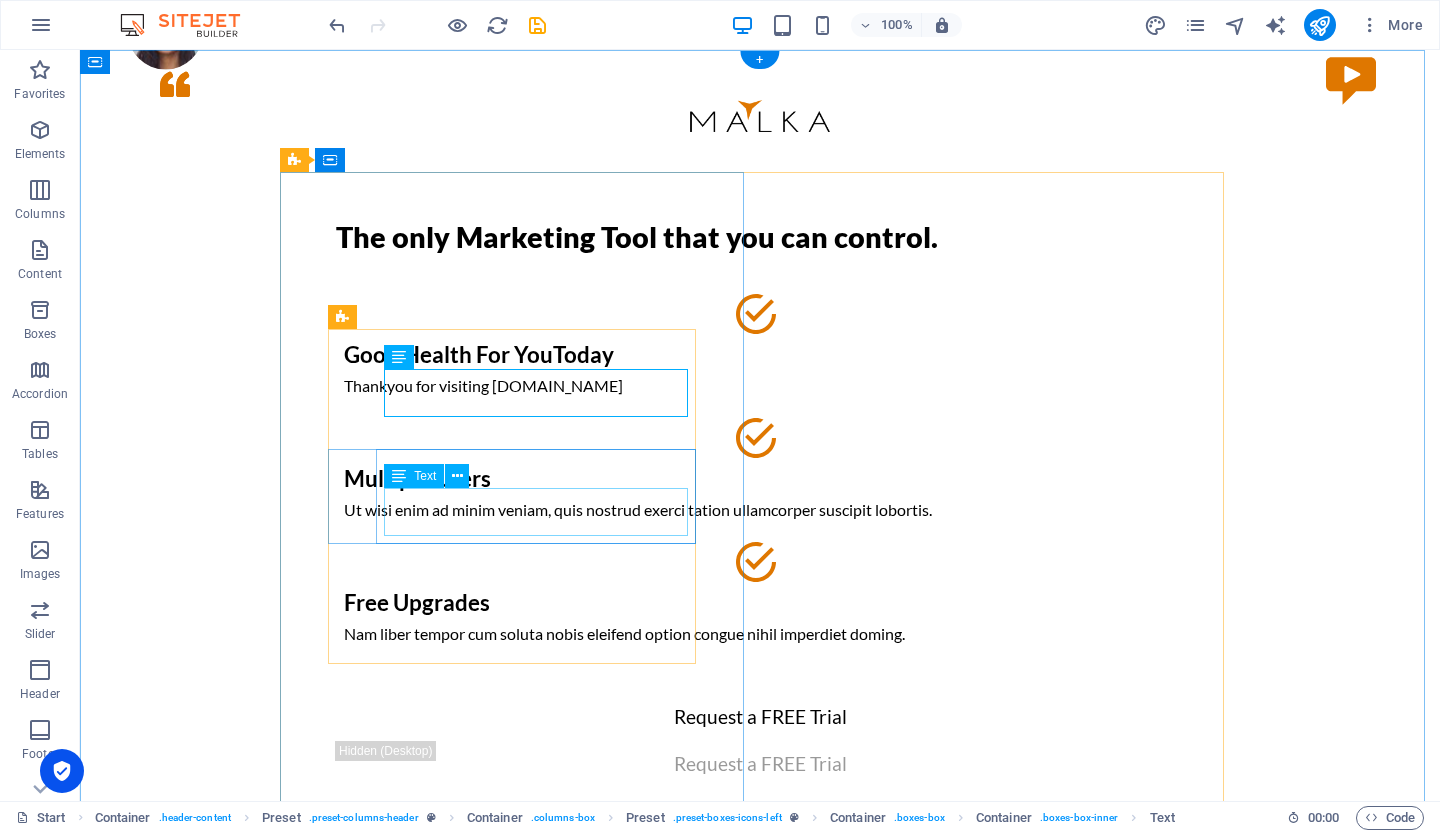 click on "Ut wisi enim ad minim veniam, quis nostrud exerci tation ullamcorper suscipit lobortis." at bounding box center [760, 510] 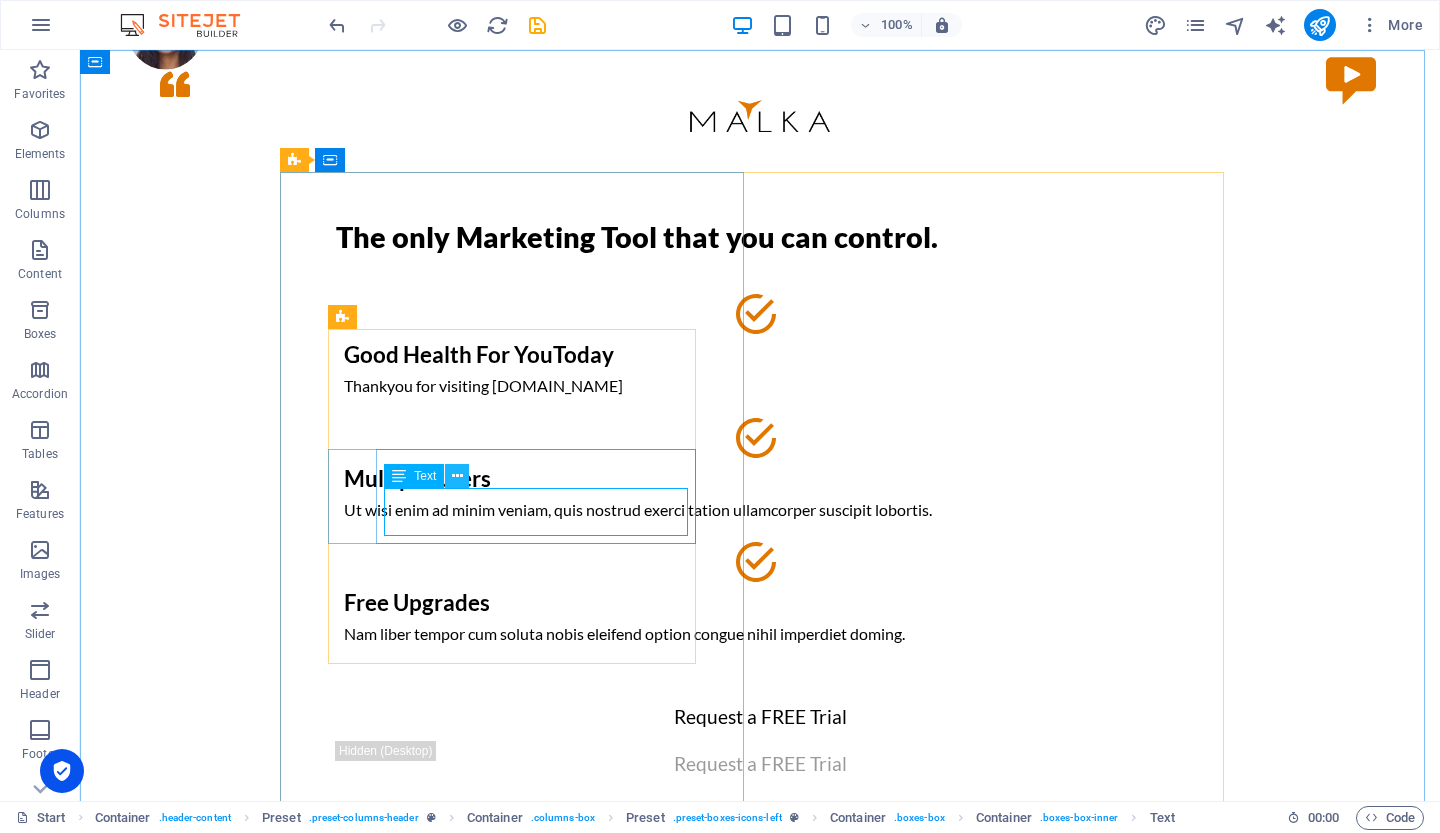 click at bounding box center (457, 476) 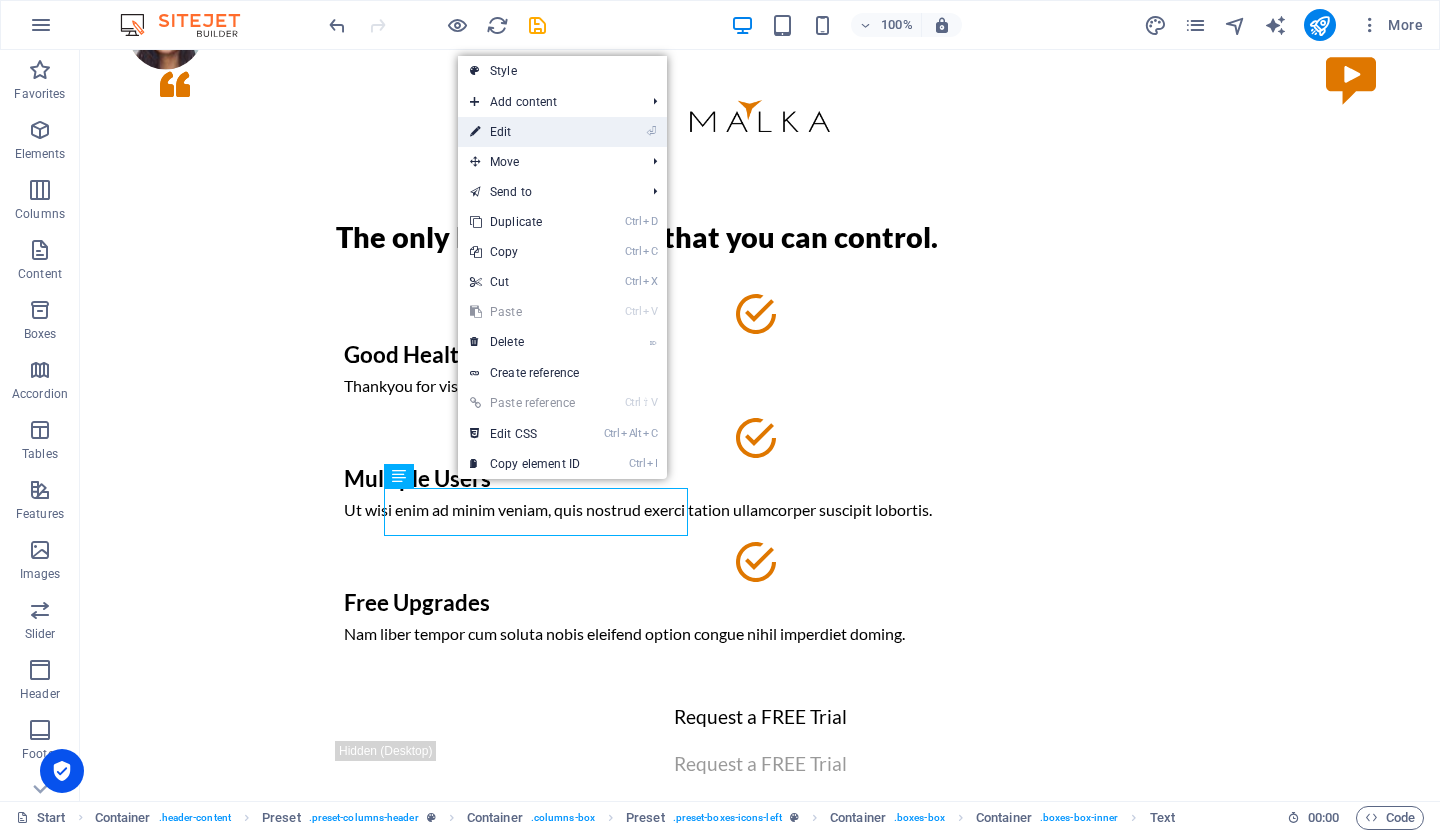 click on "⏎  Edit" at bounding box center [525, 132] 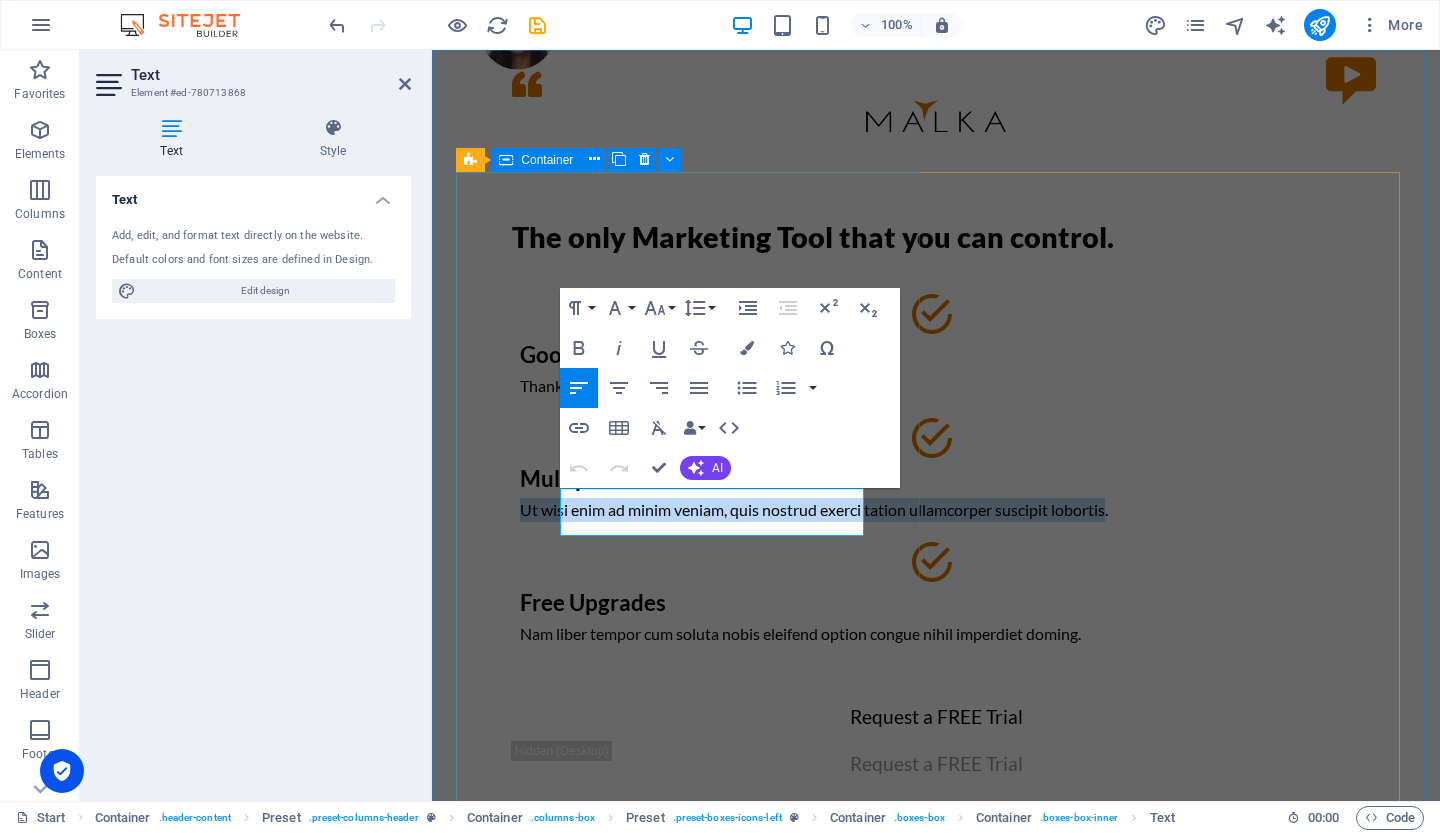 drag, startPoint x: 848, startPoint y: 525, endPoint x: 461, endPoint y: 507, distance: 387.41837 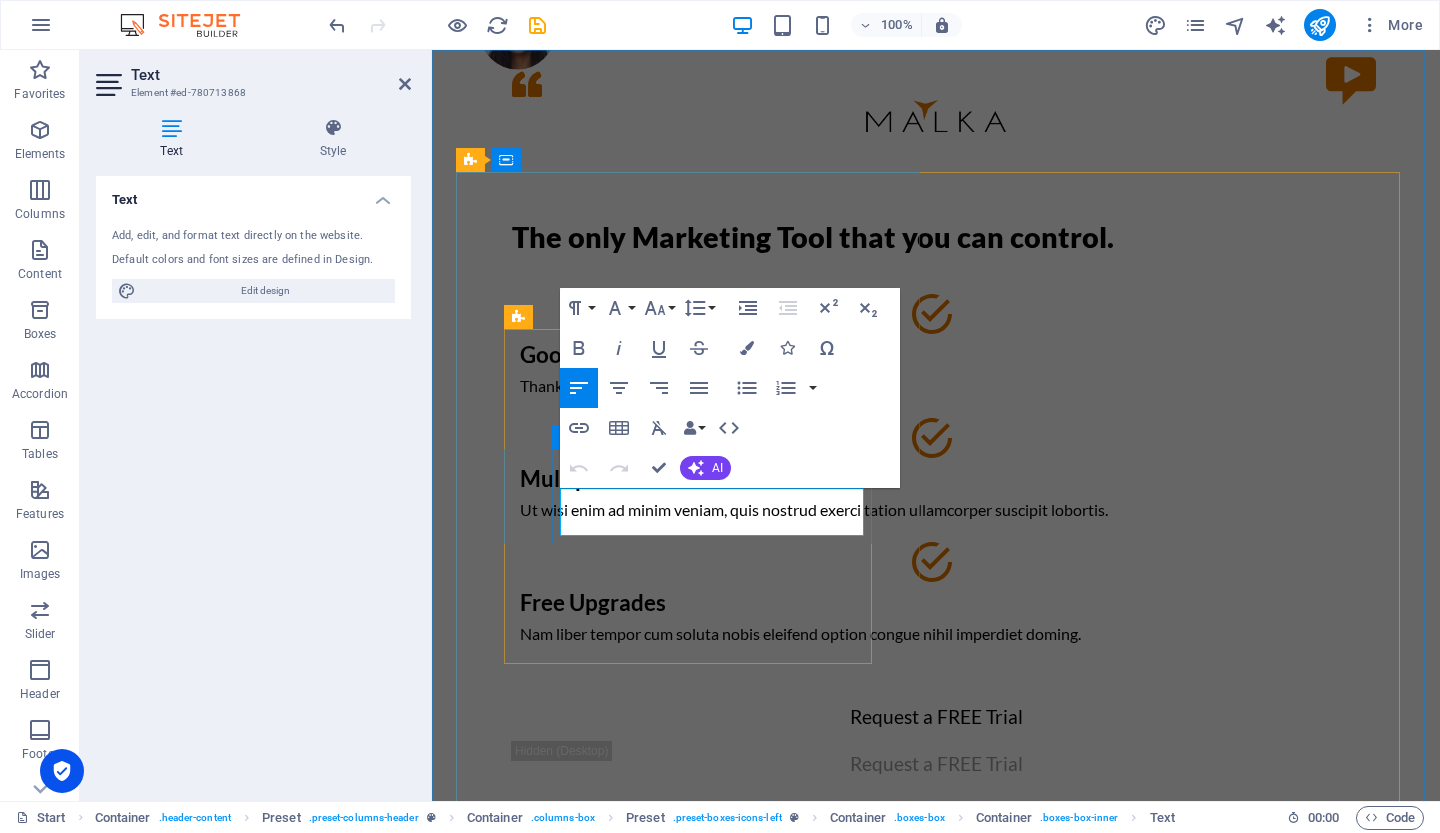 click on "Ut wisi enim ad minim veniam, quis nostrud exerci tation ullamcorper suscipit lobortis." at bounding box center [936, 510] 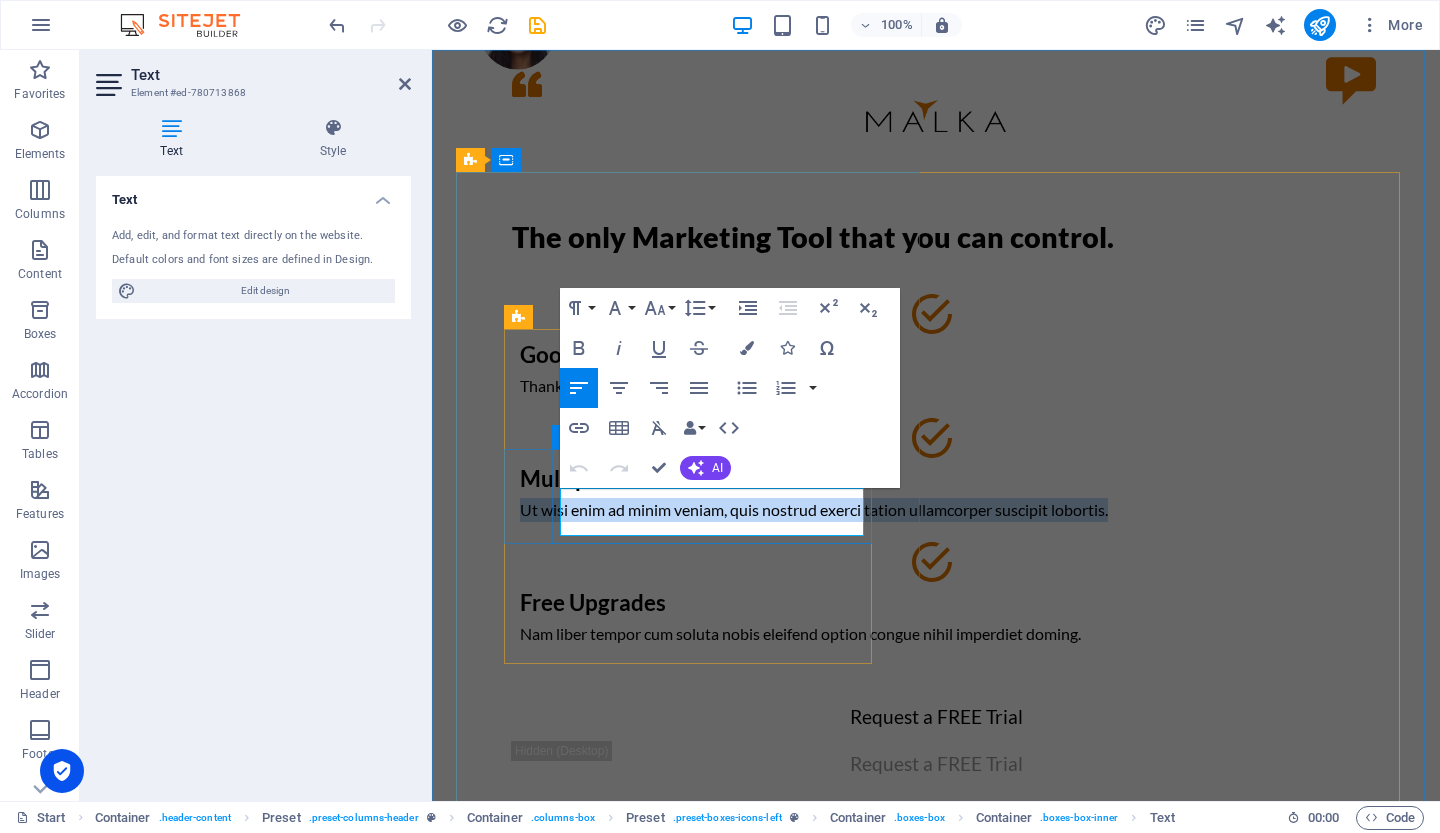 drag, startPoint x: 861, startPoint y: 523, endPoint x: 564, endPoint y: 506, distance: 297.48615 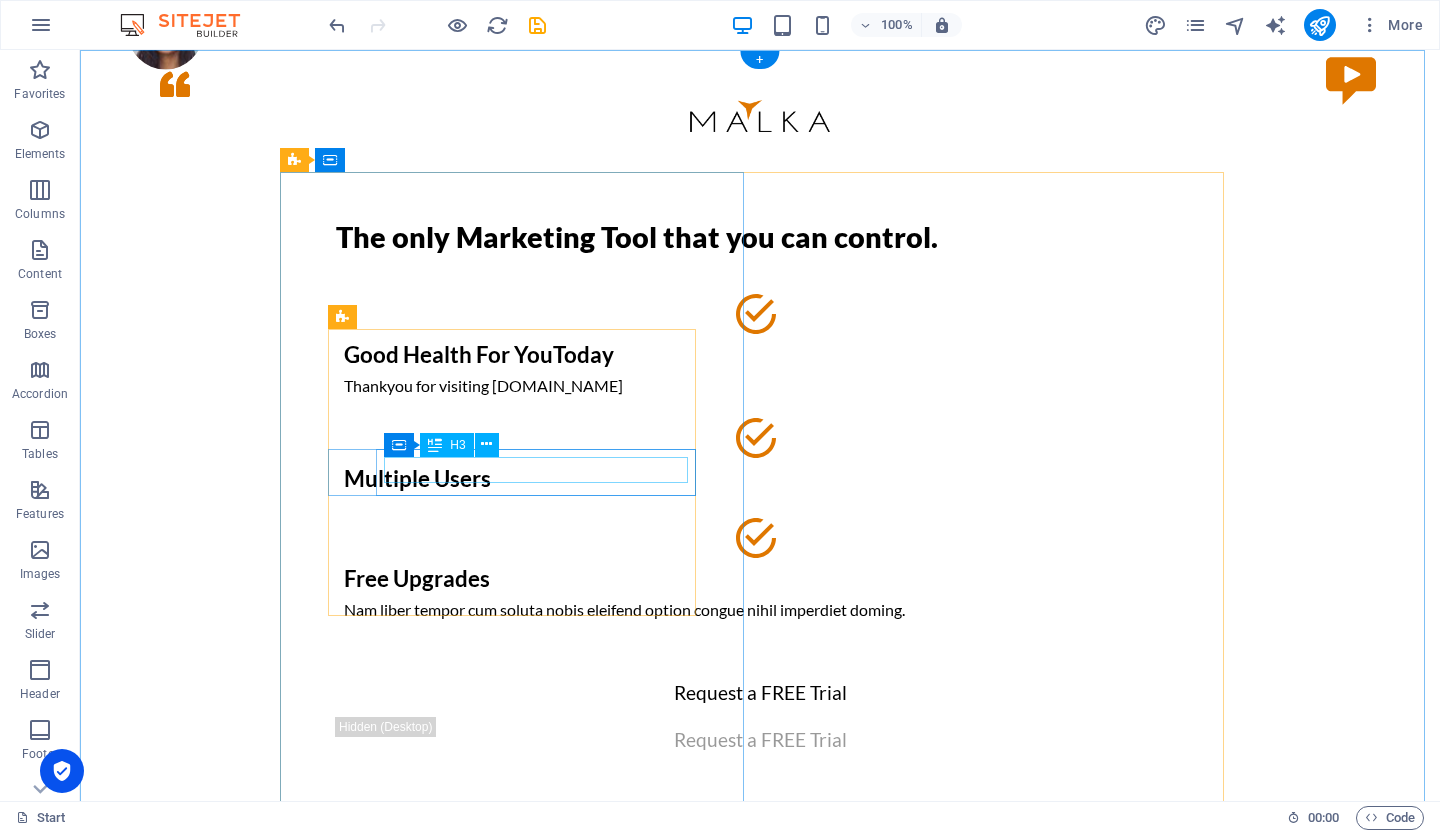 click on "Multiple Users" at bounding box center (760, 479) 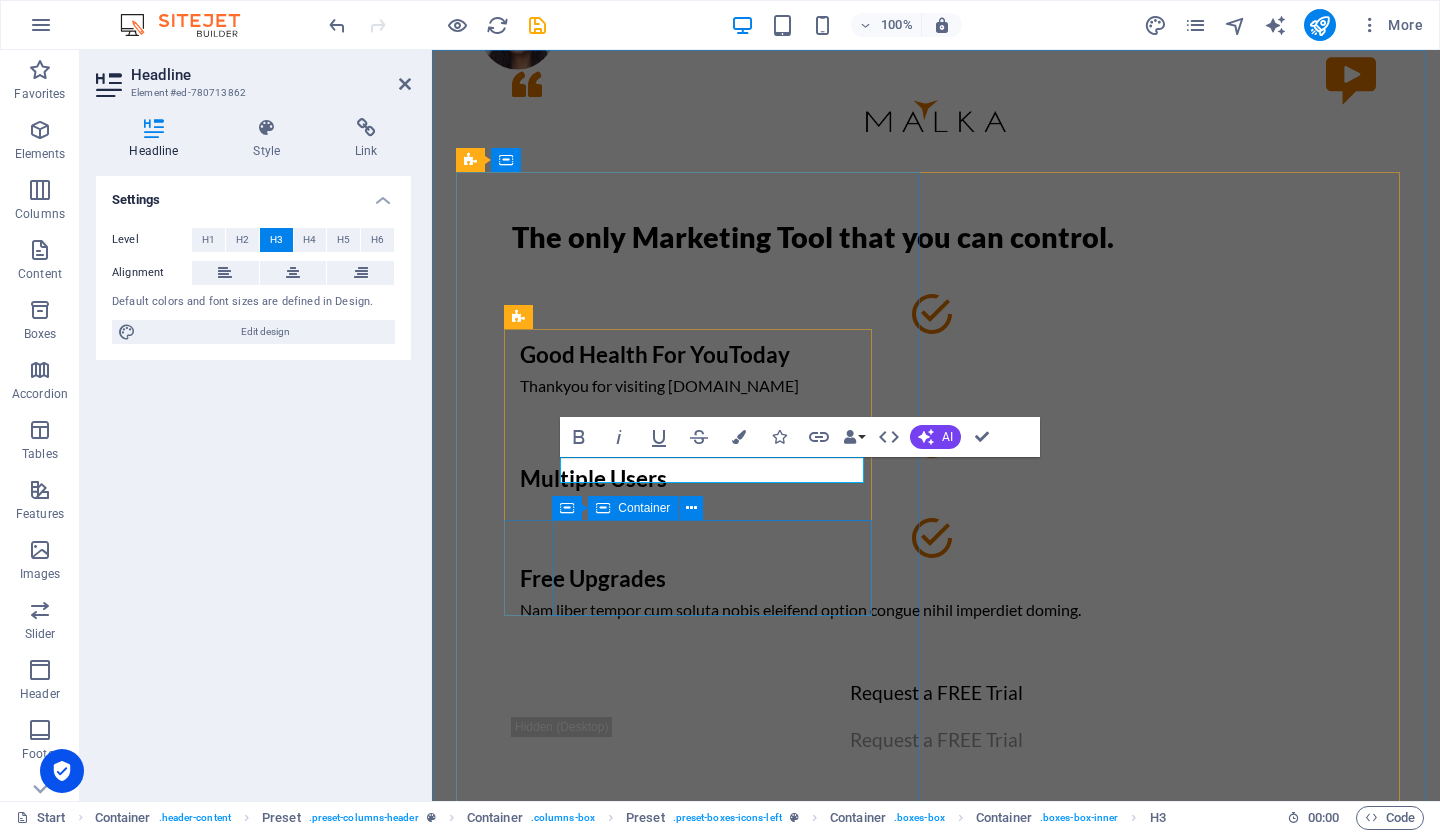 click on "Free Upgrades Nam liber tempor cum soluta nobis eleifend option congue nihil imperdiet doming." at bounding box center [936, 594] 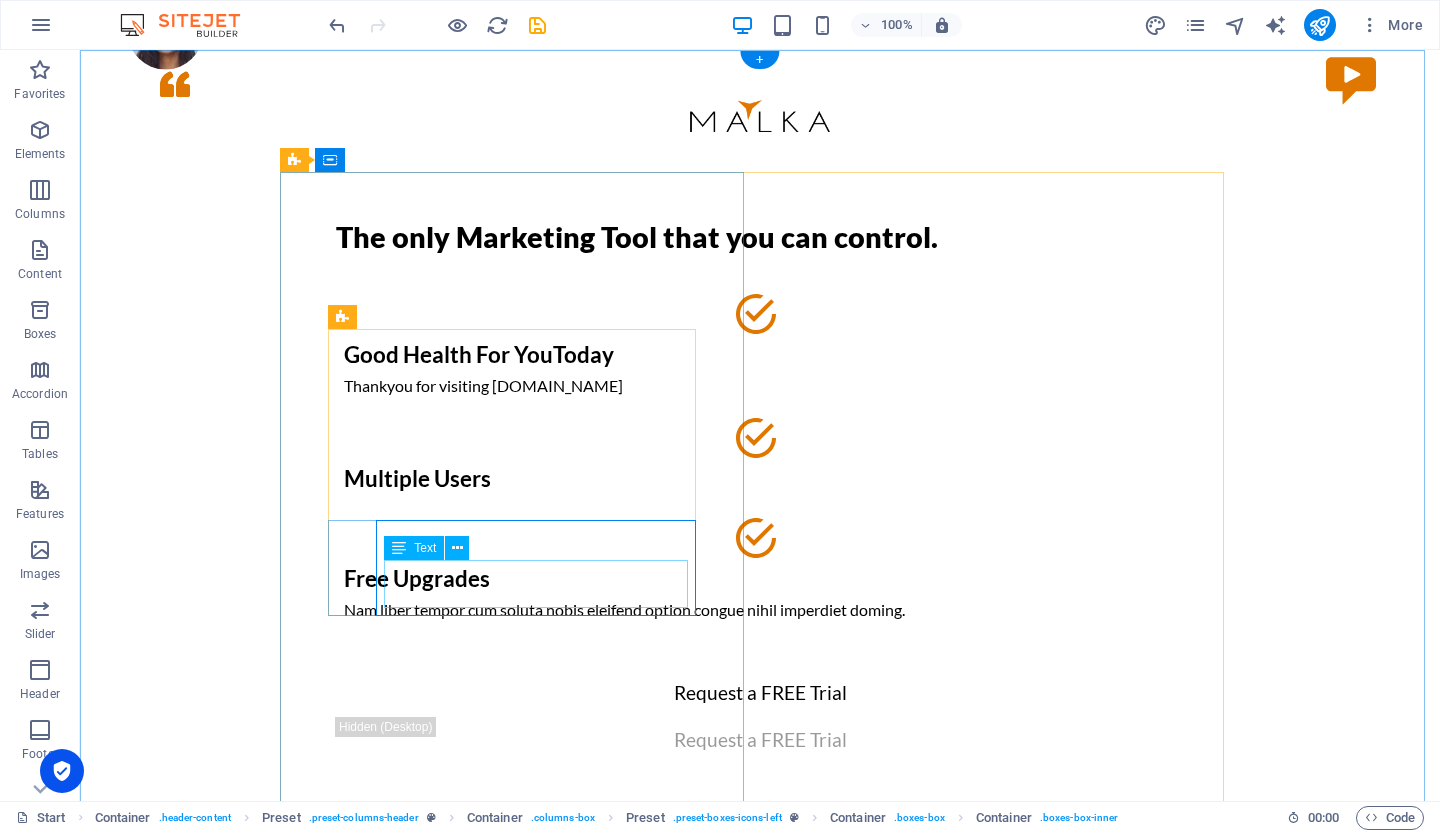 click on "Nam liber tempor cum soluta nobis eleifend option congue nihil imperdiet doming." at bounding box center (760, 610) 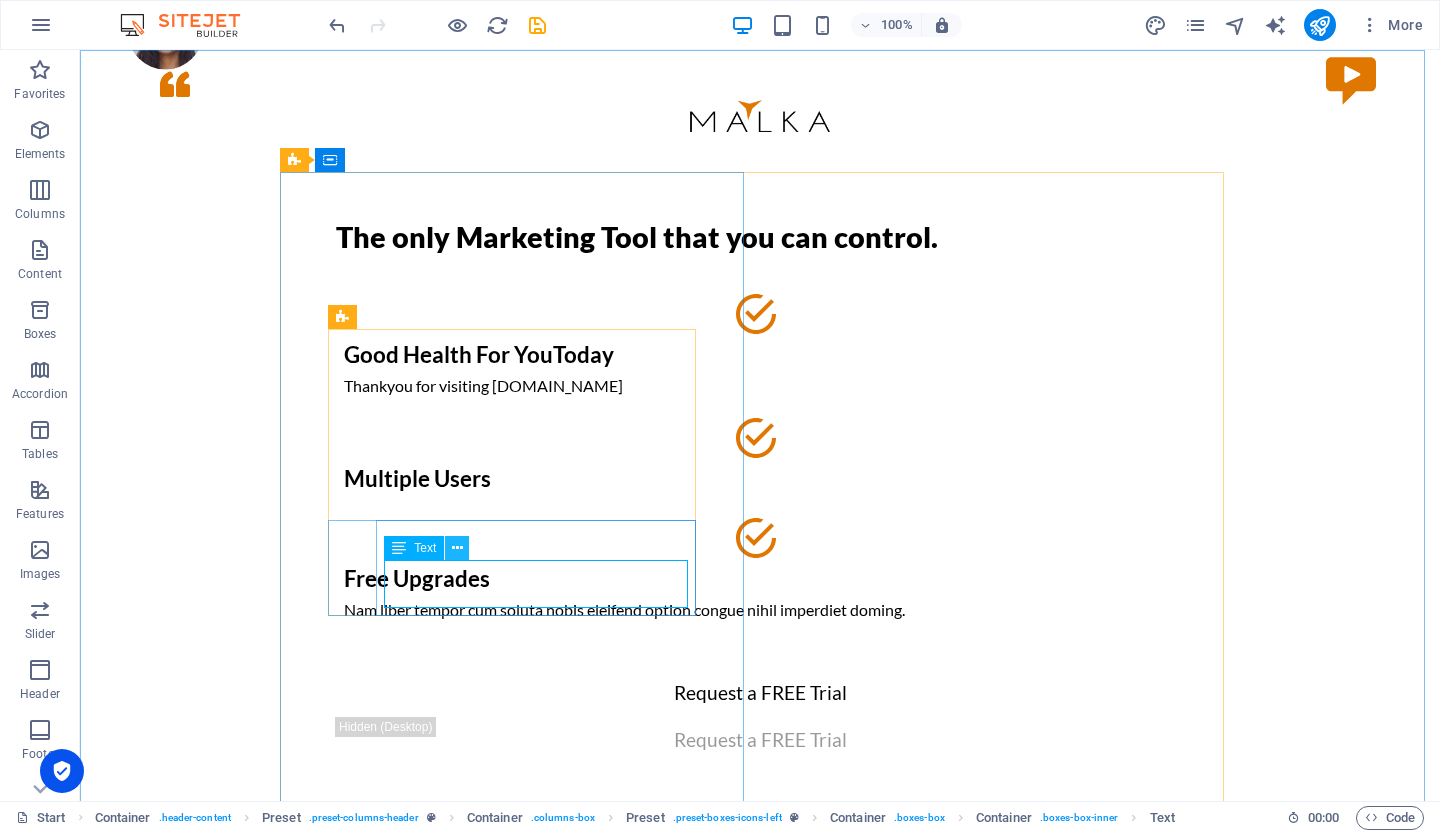 click at bounding box center (457, 548) 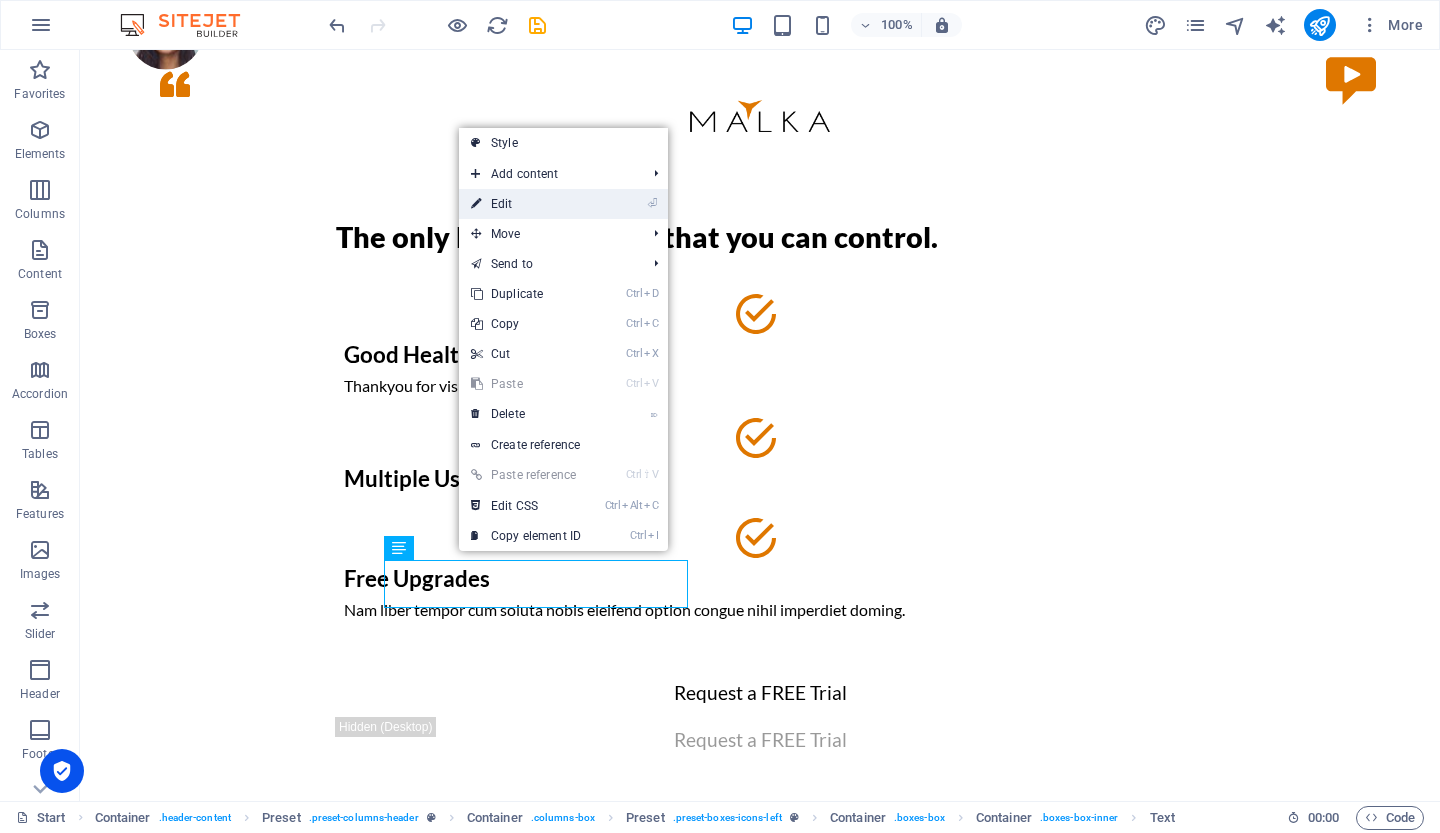click on "⏎  Edit" at bounding box center [526, 204] 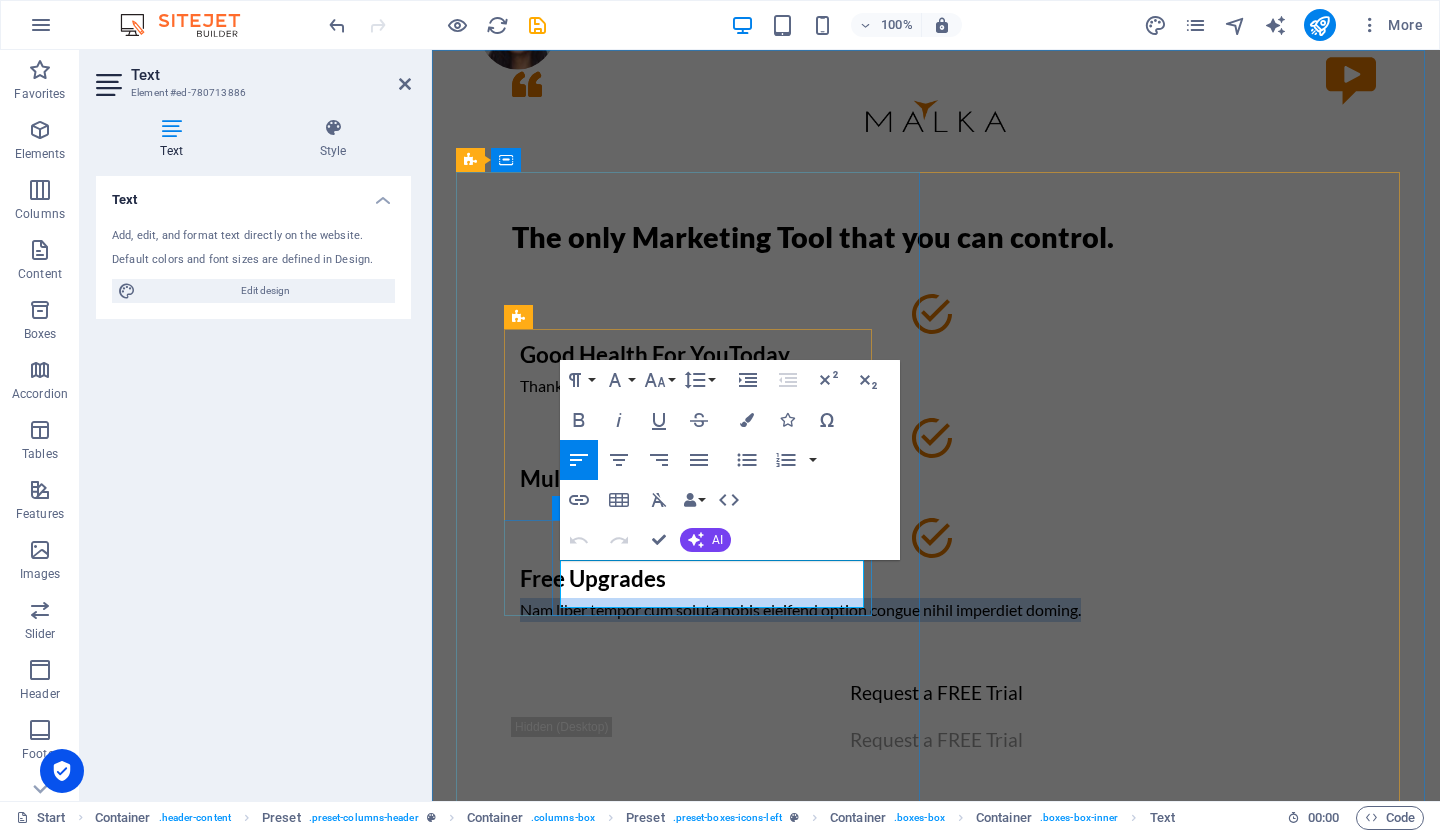 drag, startPoint x: 828, startPoint y: 593, endPoint x: 566, endPoint y: 573, distance: 262.76224 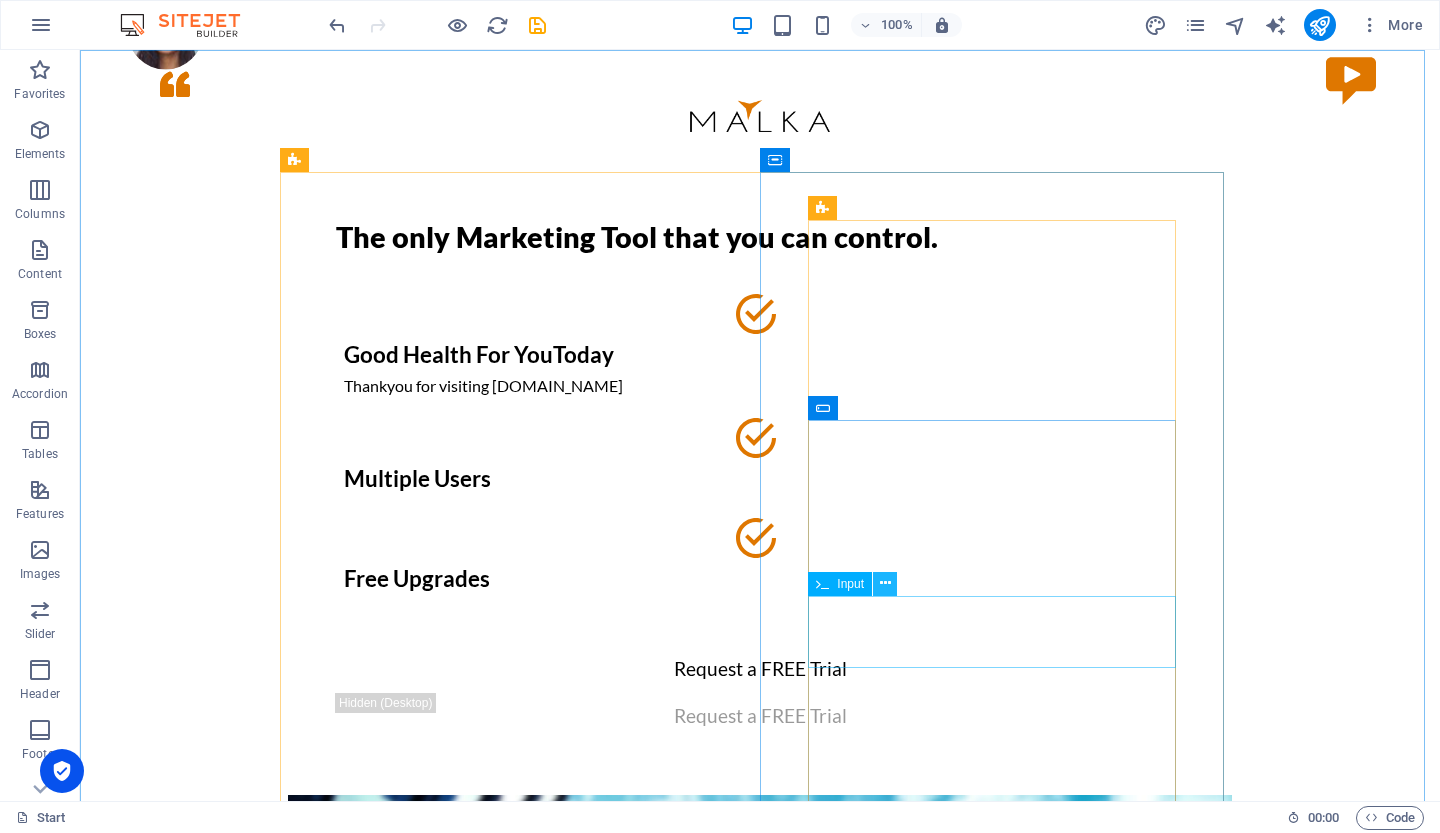 click at bounding box center [885, 583] 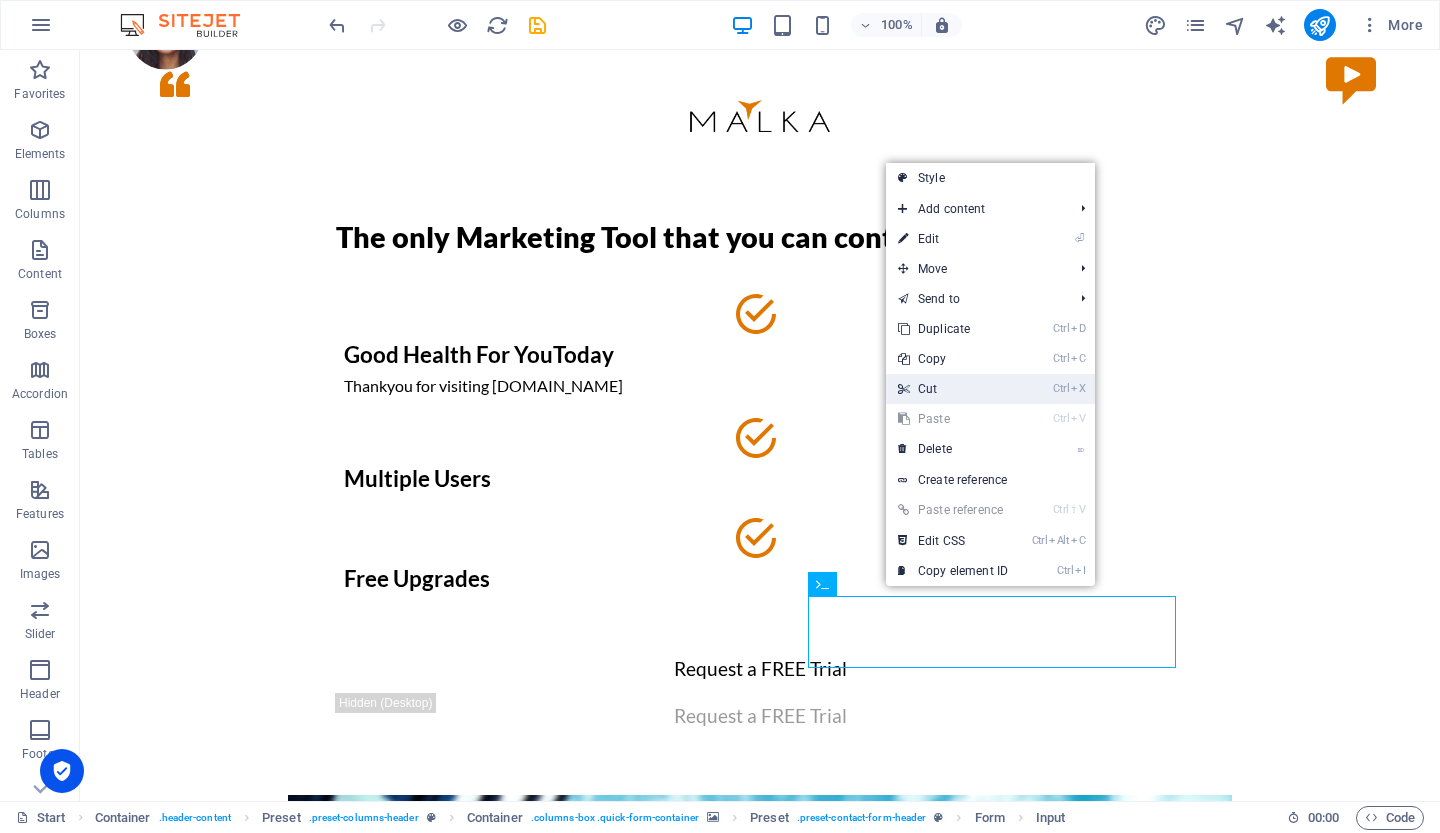 click on "Ctrl X  Cut" at bounding box center [953, 389] 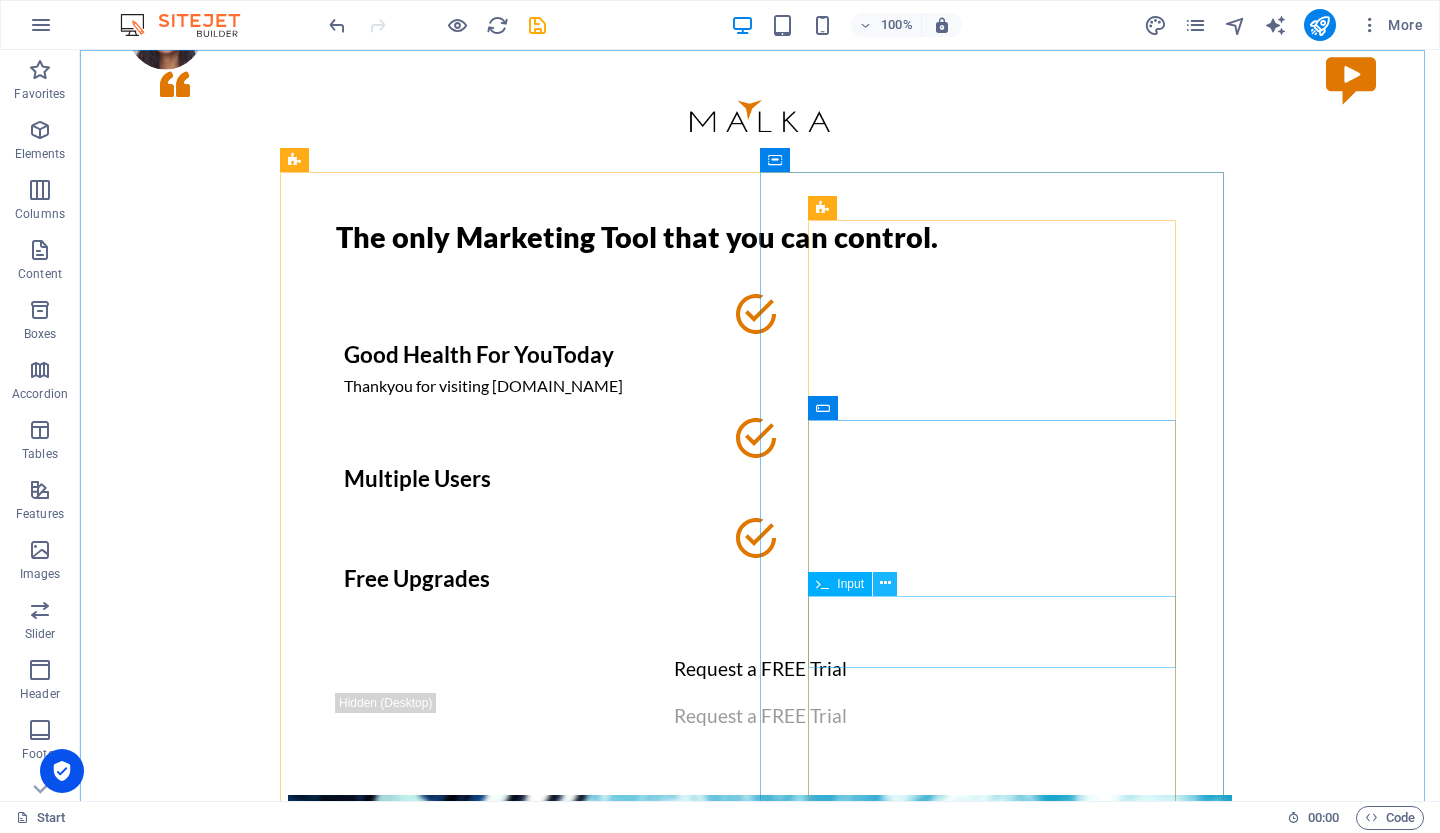 click at bounding box center (885, 583) 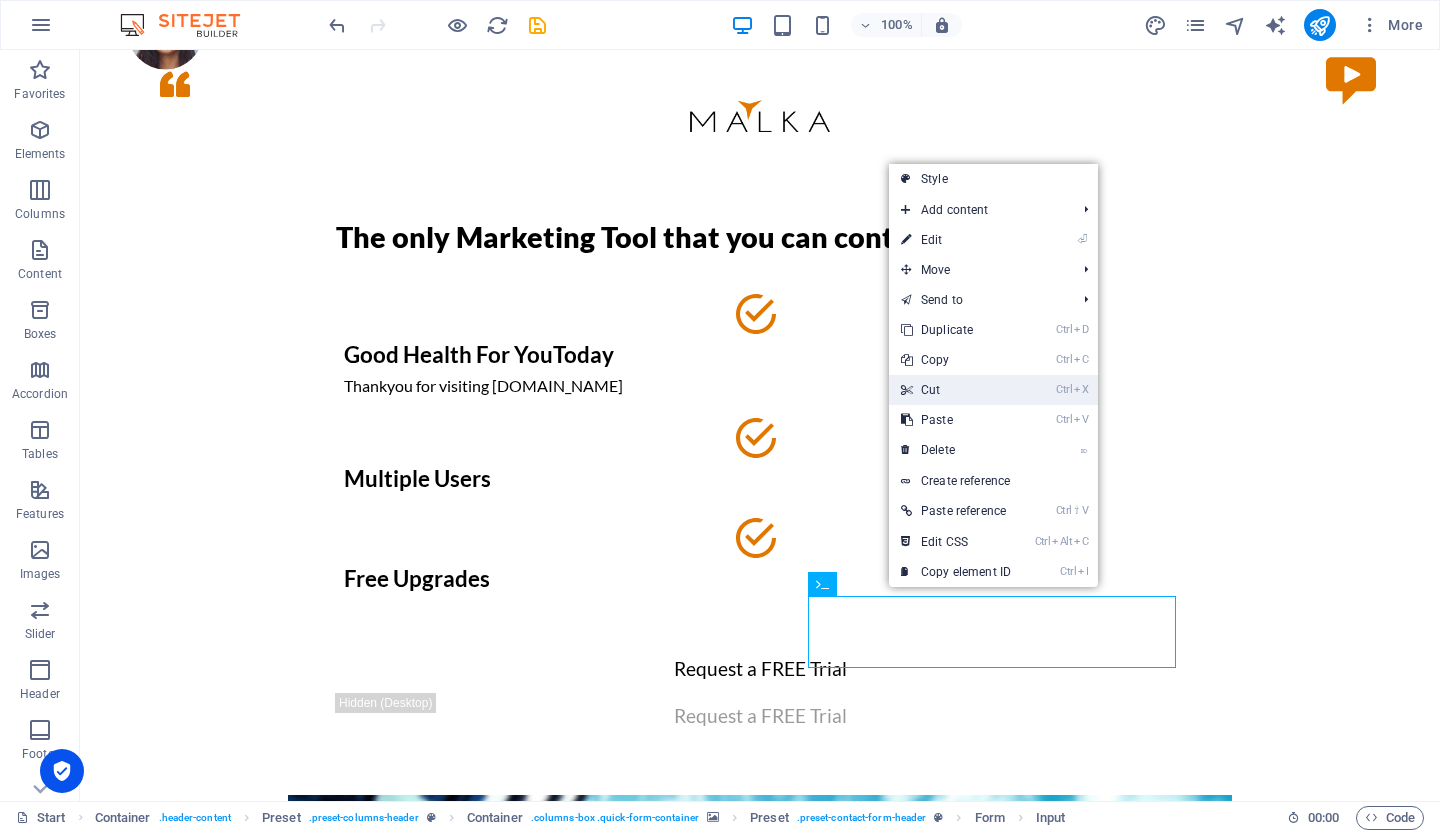 click on "Ctrl X  Cut" at bounding box center [956, 390] 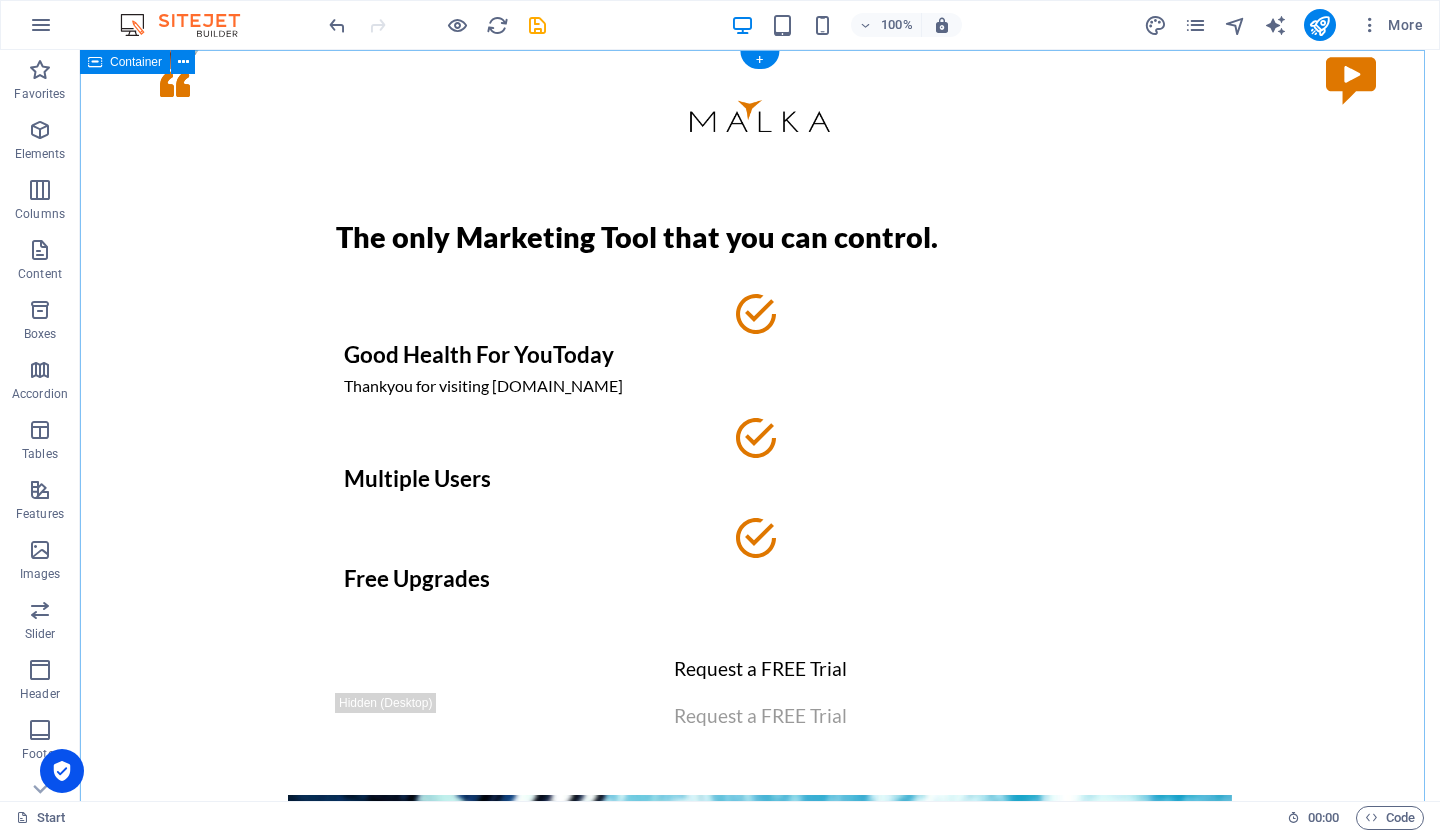 click on "The only Marketing Tool that you can control. Good Health For YouToday Thankyou for visiting [DOMAIN_NAME]  Multiple Users Free Upgrades Request a FREE Trial   Request a FREE Trial Give it a try and sign up  for a FREE Trial! To get the free Trial, please fill in the Form. Full Name Your E-Mail   I have read and understand the privacy policy. Unreadable? Regenerate Sign up for free" at bounding box center [760, 1152] 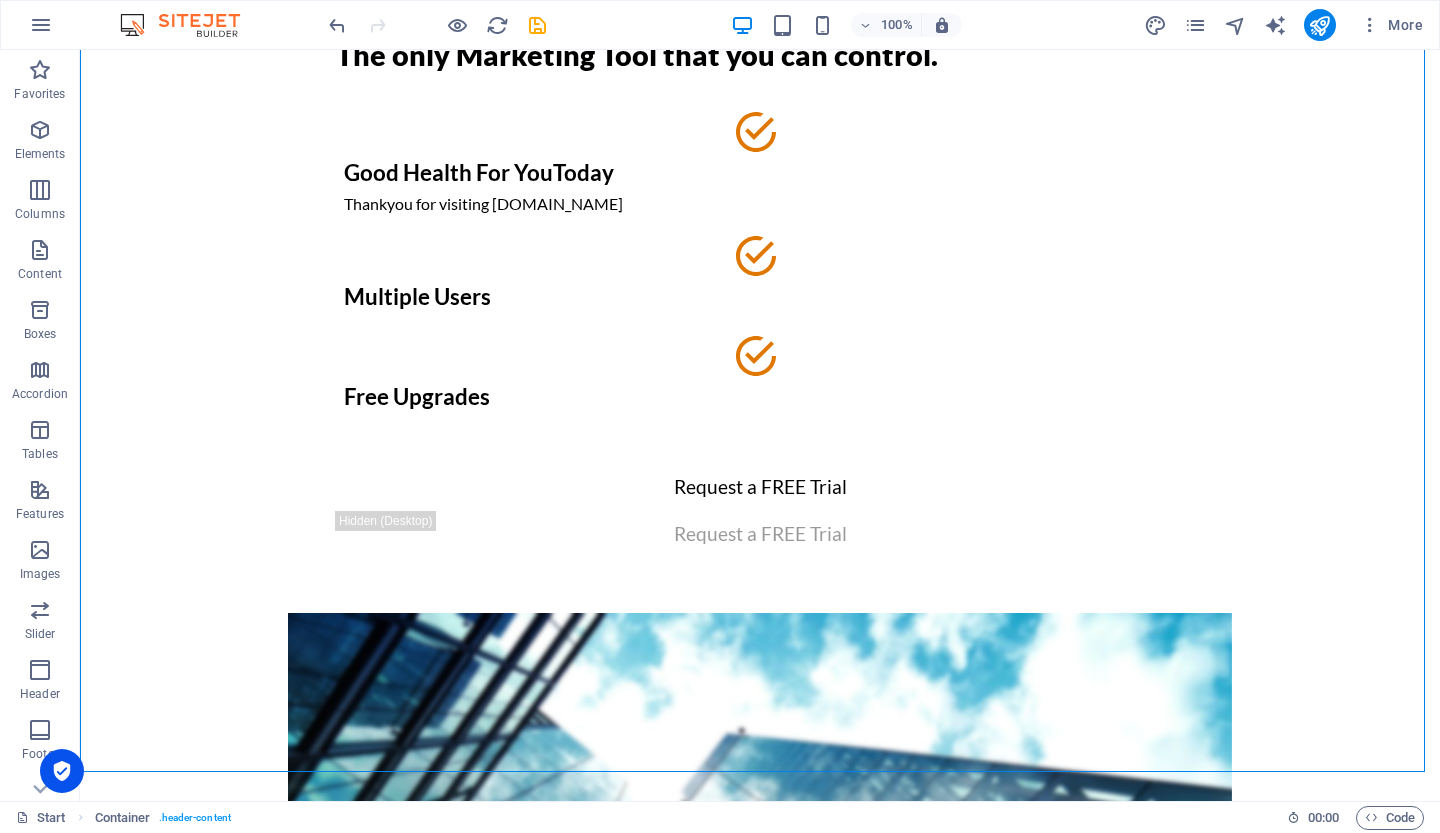 scroll, scrollTop: 200, scrollLeft: 0, axis: vertical 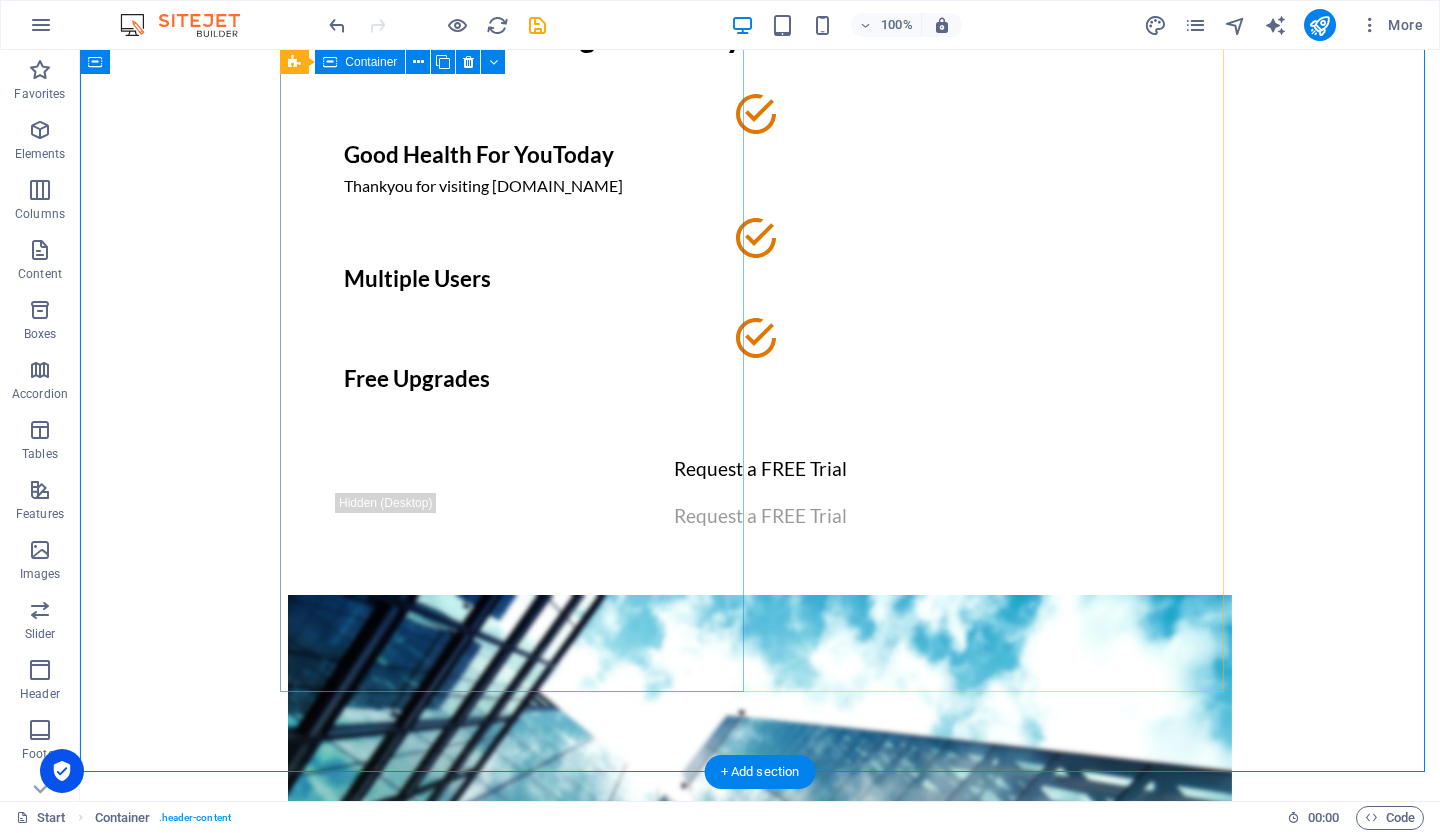 click on "The only Marketing Tool that you can control. Good Health For YouToday Thankyou for visiting [DOMAIN_NAME]  Multiple Users Free Upgrades Request a FREE Trial   Request a FREE Trial" at bounding box center [760, 280] 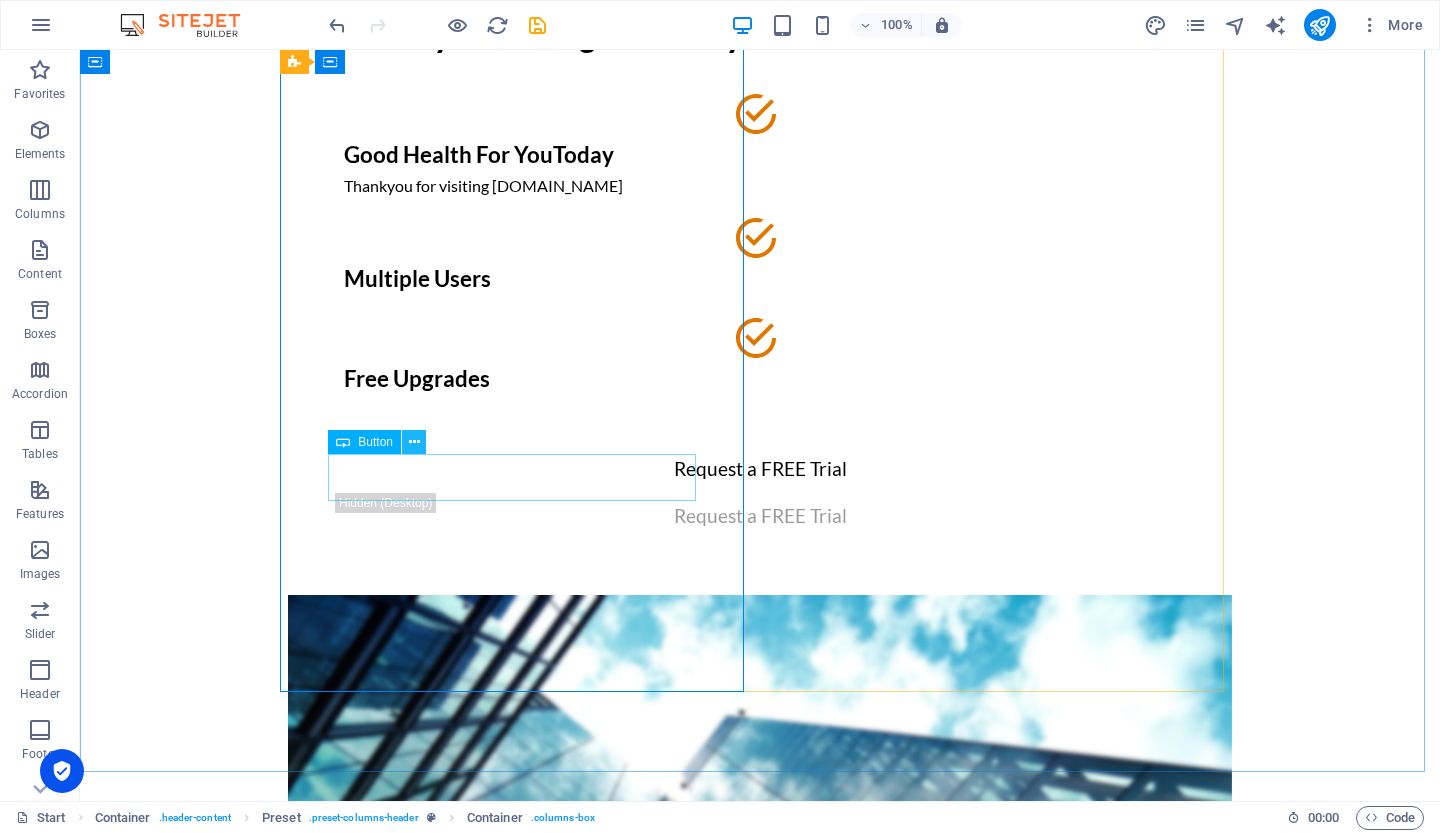 click at bounding box center (414, 442) 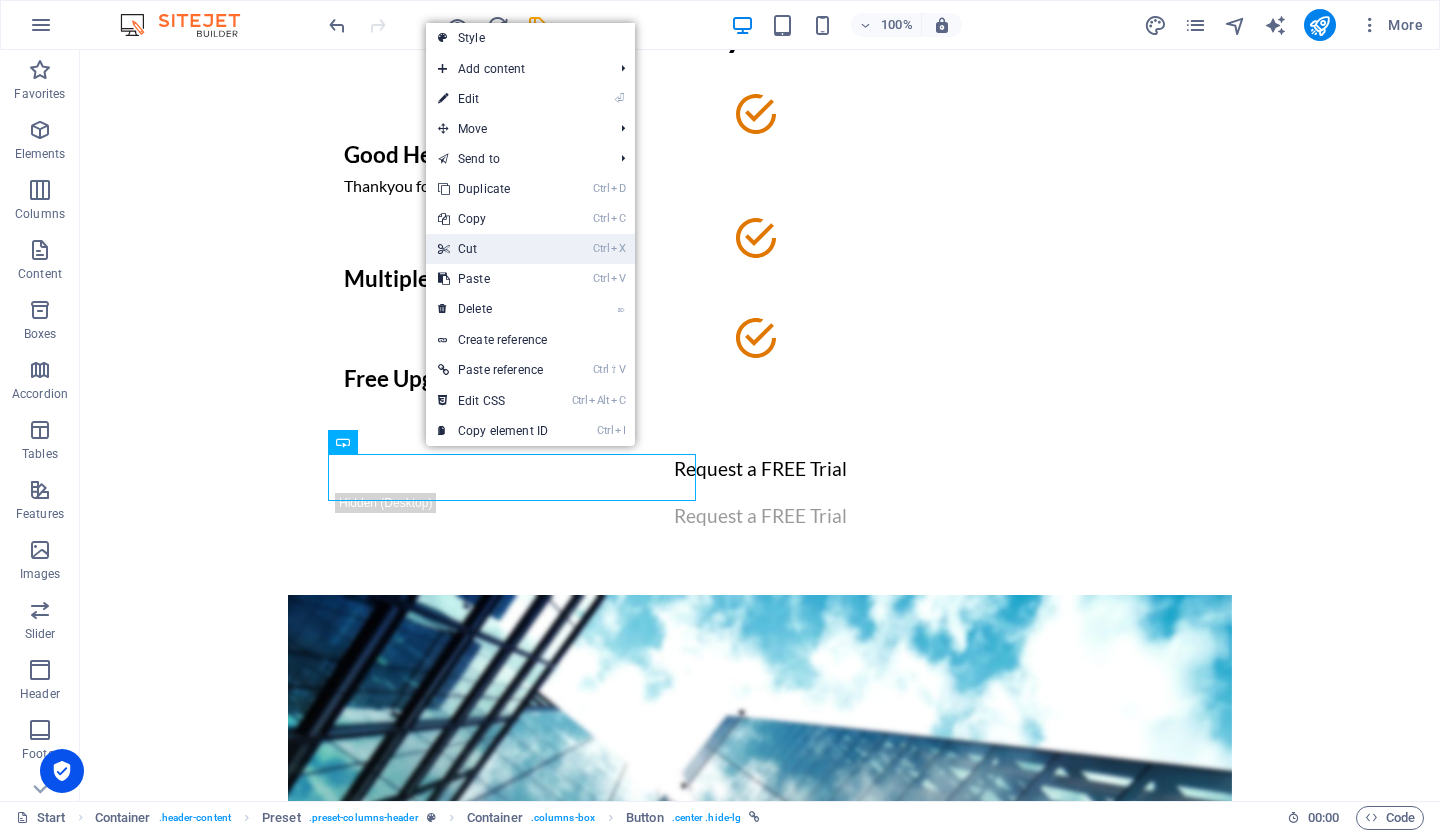 click on "Ctrl X  Cut" at bounding box center (493, 249) 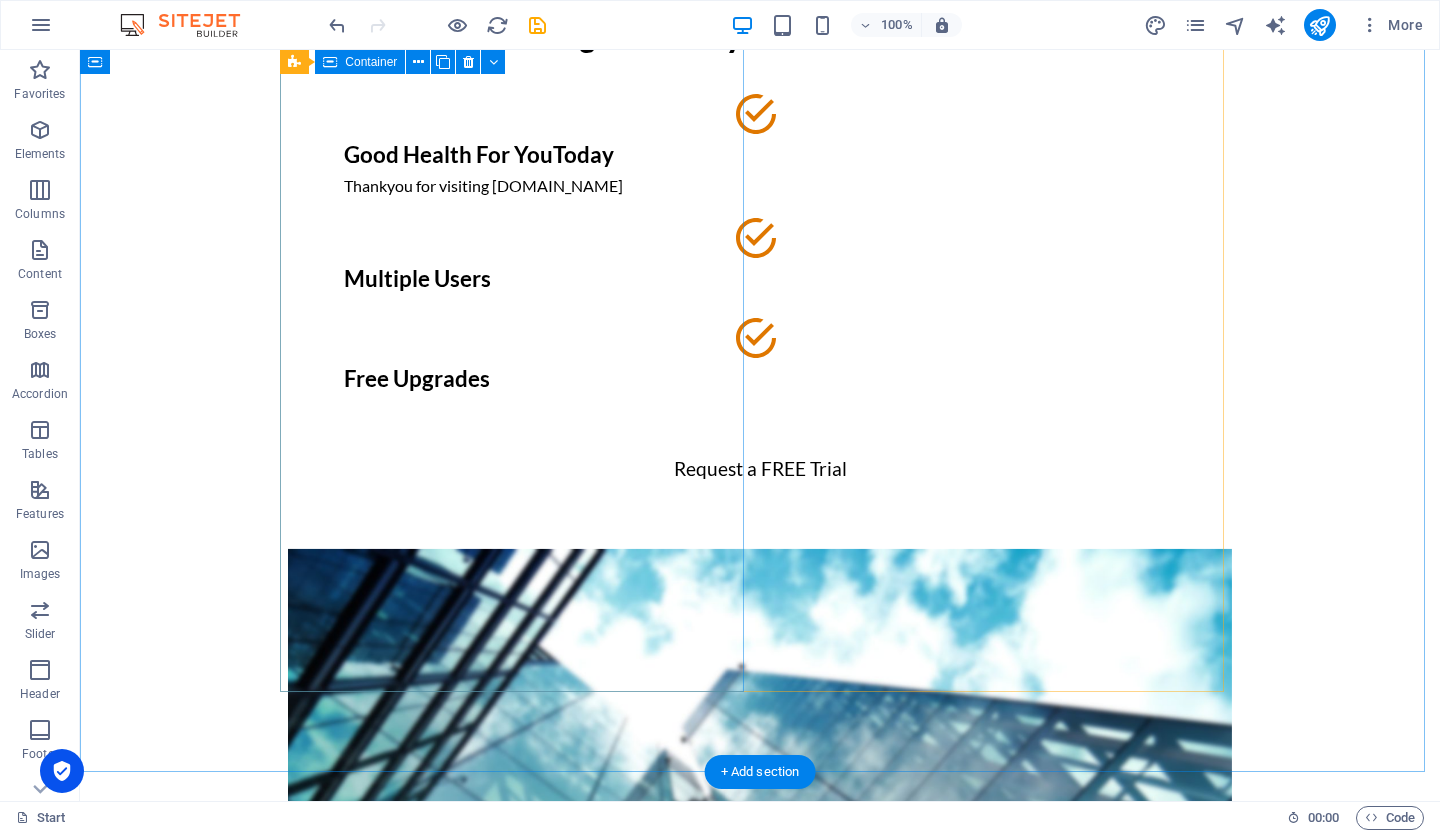 click on "The only Marketing Tool that you can control. Good Health For YouToday Thankyou for visiting [DOMAIN_NAME]  Multiple Users Free Upgrades Request a FREE Trial" at bounding box center [760, 256] 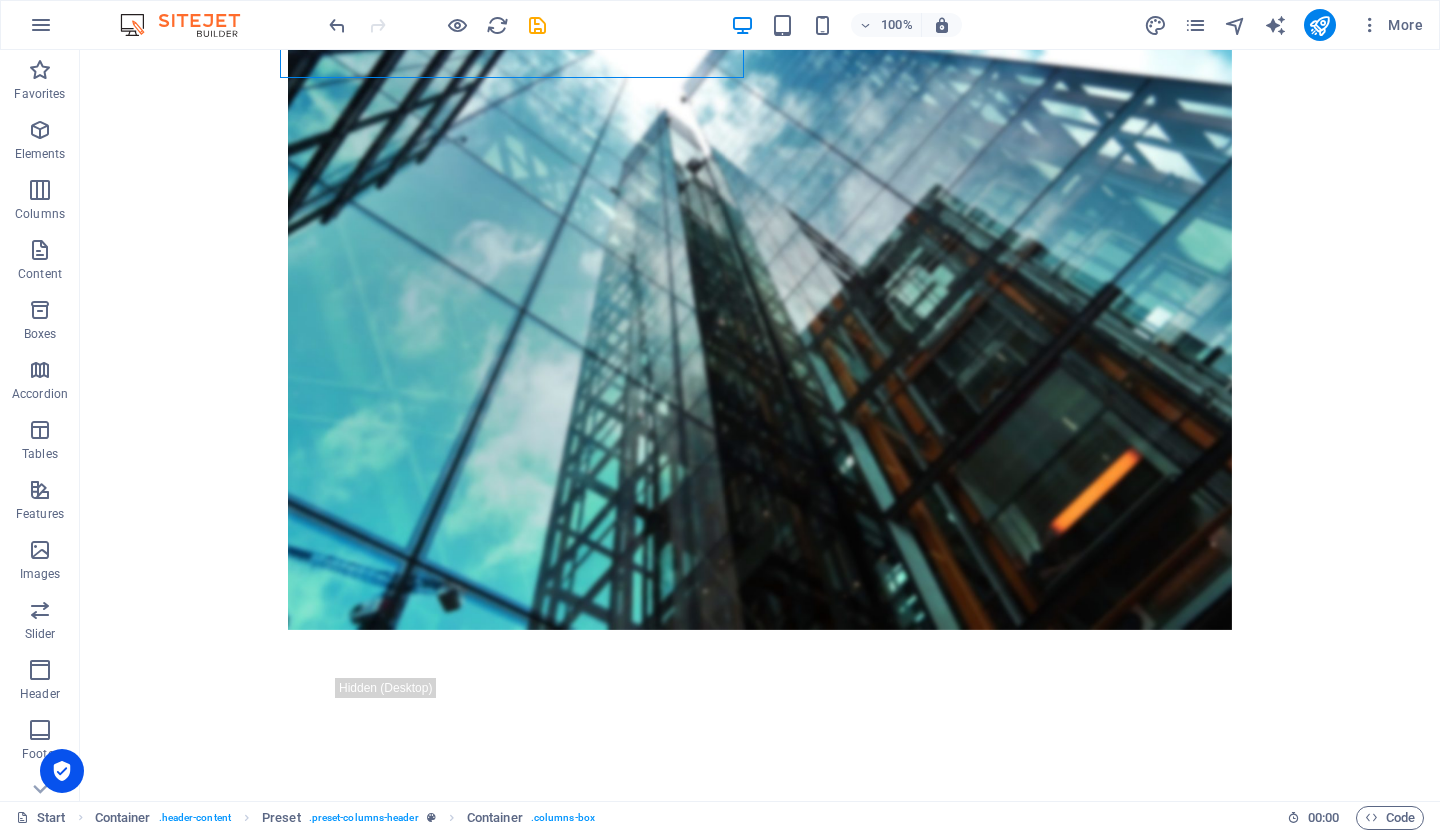 scroll, scrollTop: 920, scrollLeft: 0, axis: vertical 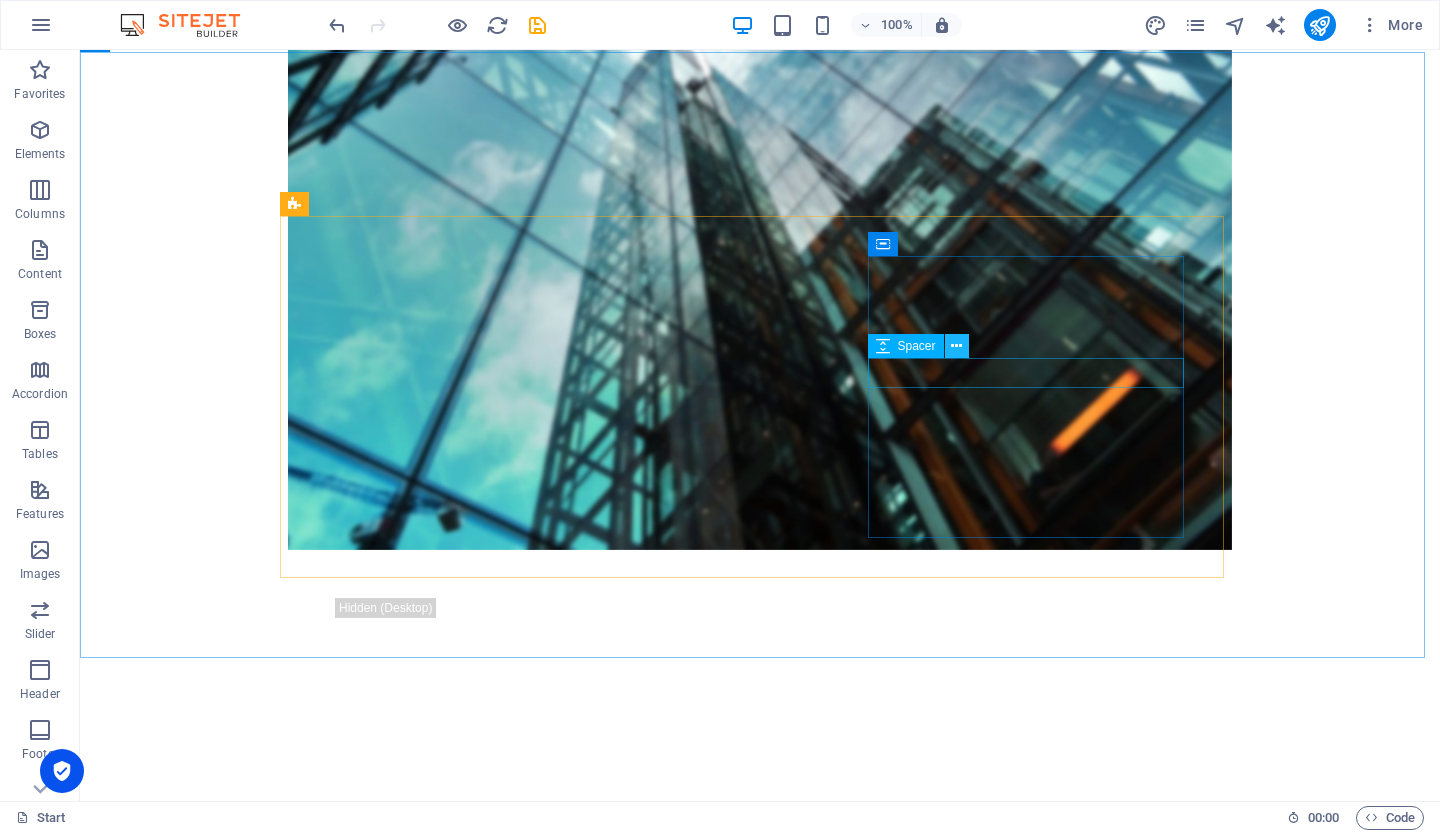 click at bounding box center (956, 346) 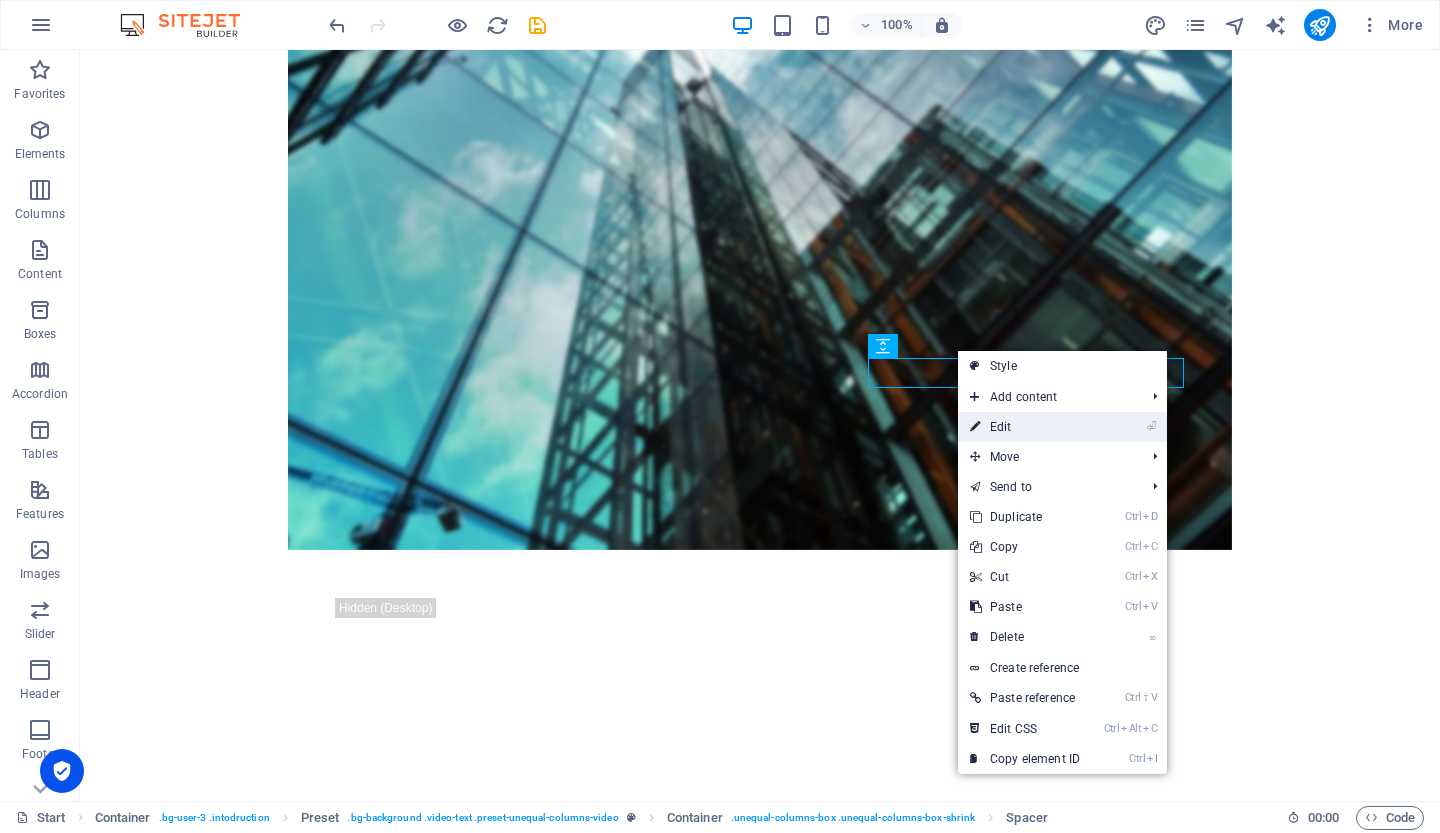 click on "⏎  Edit" at bounding box center (1025, 427) 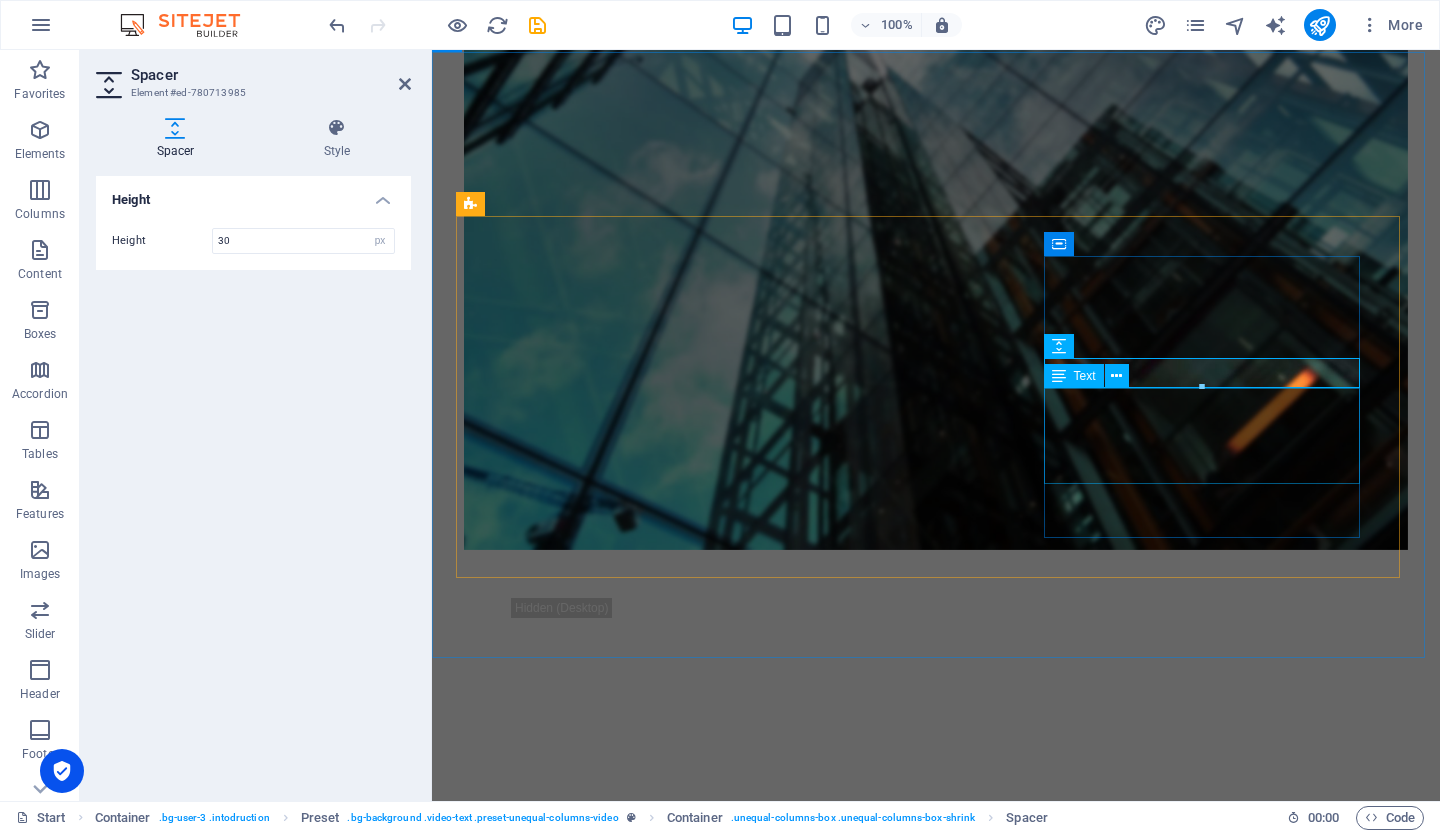 click on "Lorem ipsum dolor sit amet, consetetur sadipscing elitr, sed diam nonumy eirmod tempor invidunt ut labore et dolore magna aliquyam erat, sed diam voluptua." at bounding box center [936, 2083] 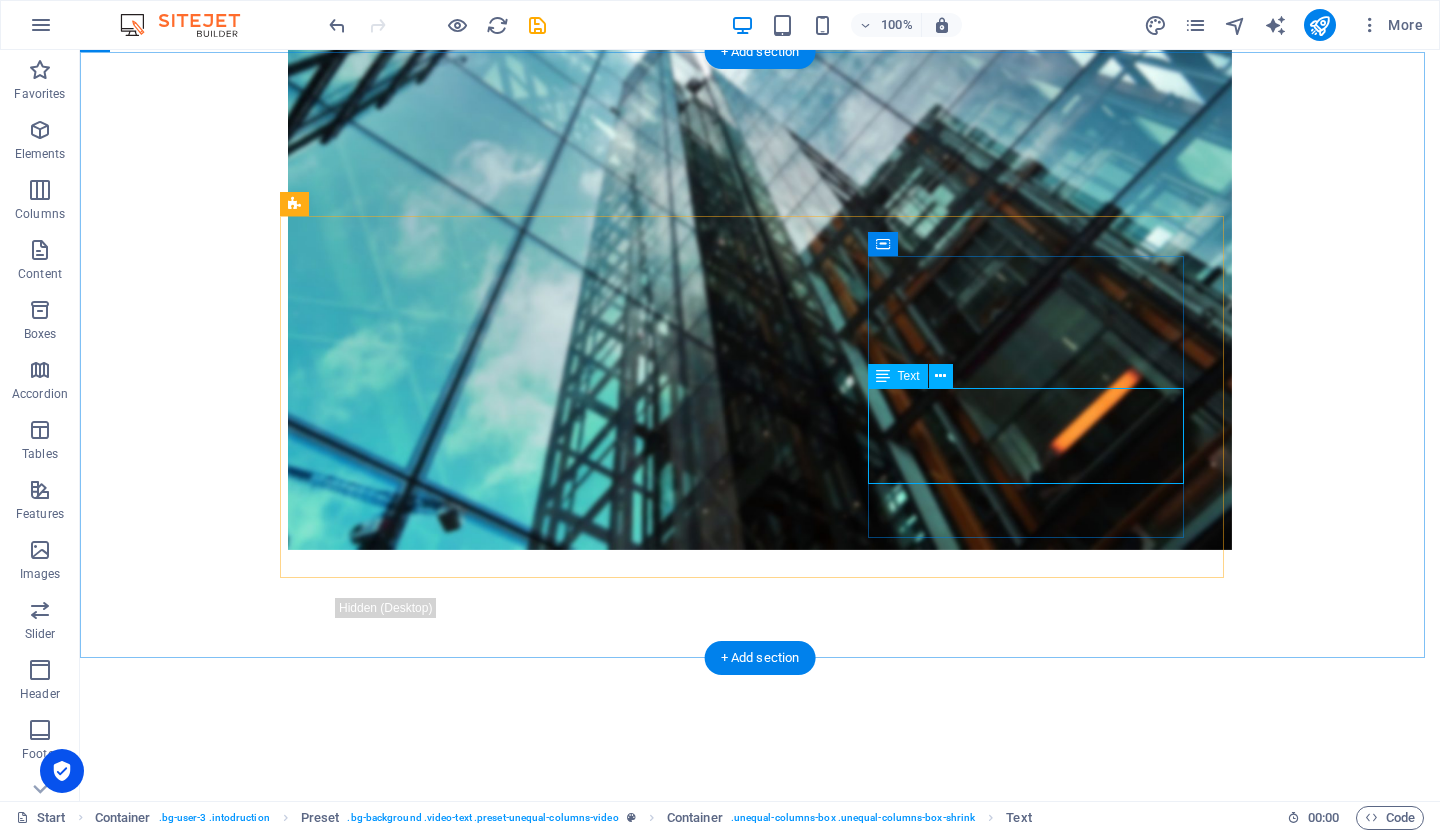 click on "Lorem ipsum dolor sit amet, consetetur sadipscing elitr, sed diam nonumy eirmod tempor invidunt ut labore et dolore magna aliquyam erat, sed diam voluptua." at bounding box center (760, 2083) 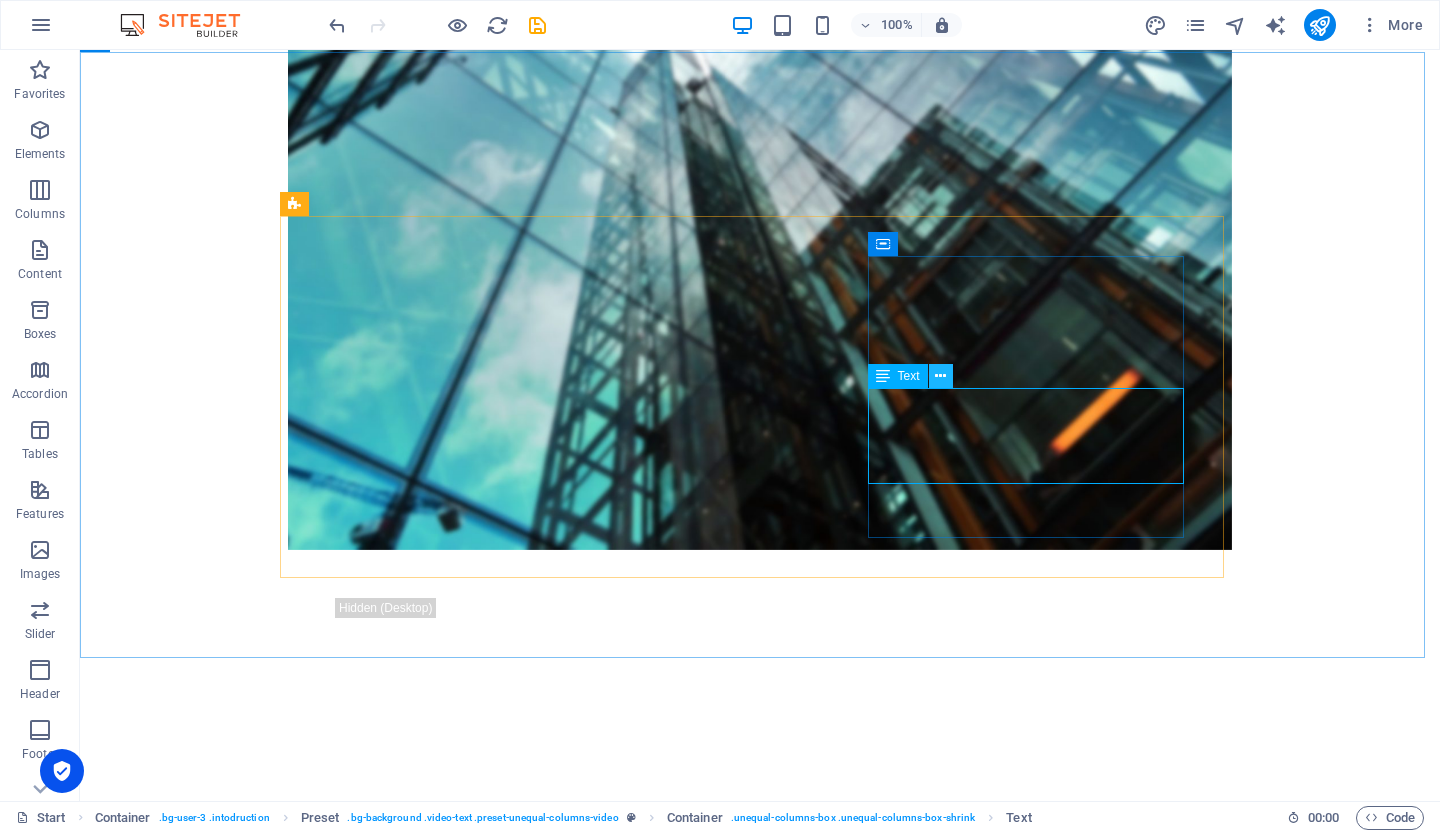 click at bounding box center (940, 376) 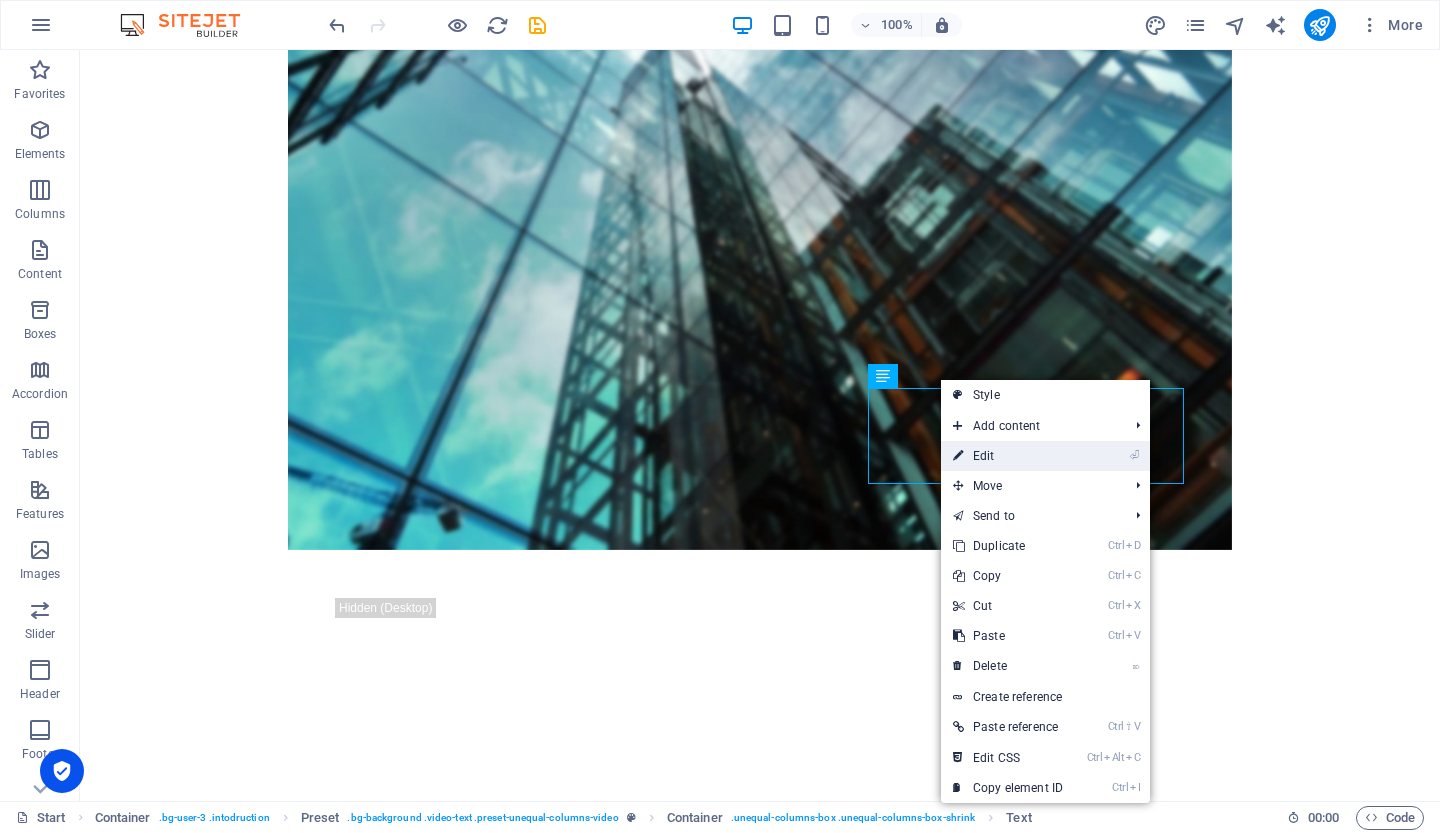 click on "⏎  Edit" at bounding box center (1008, 456) 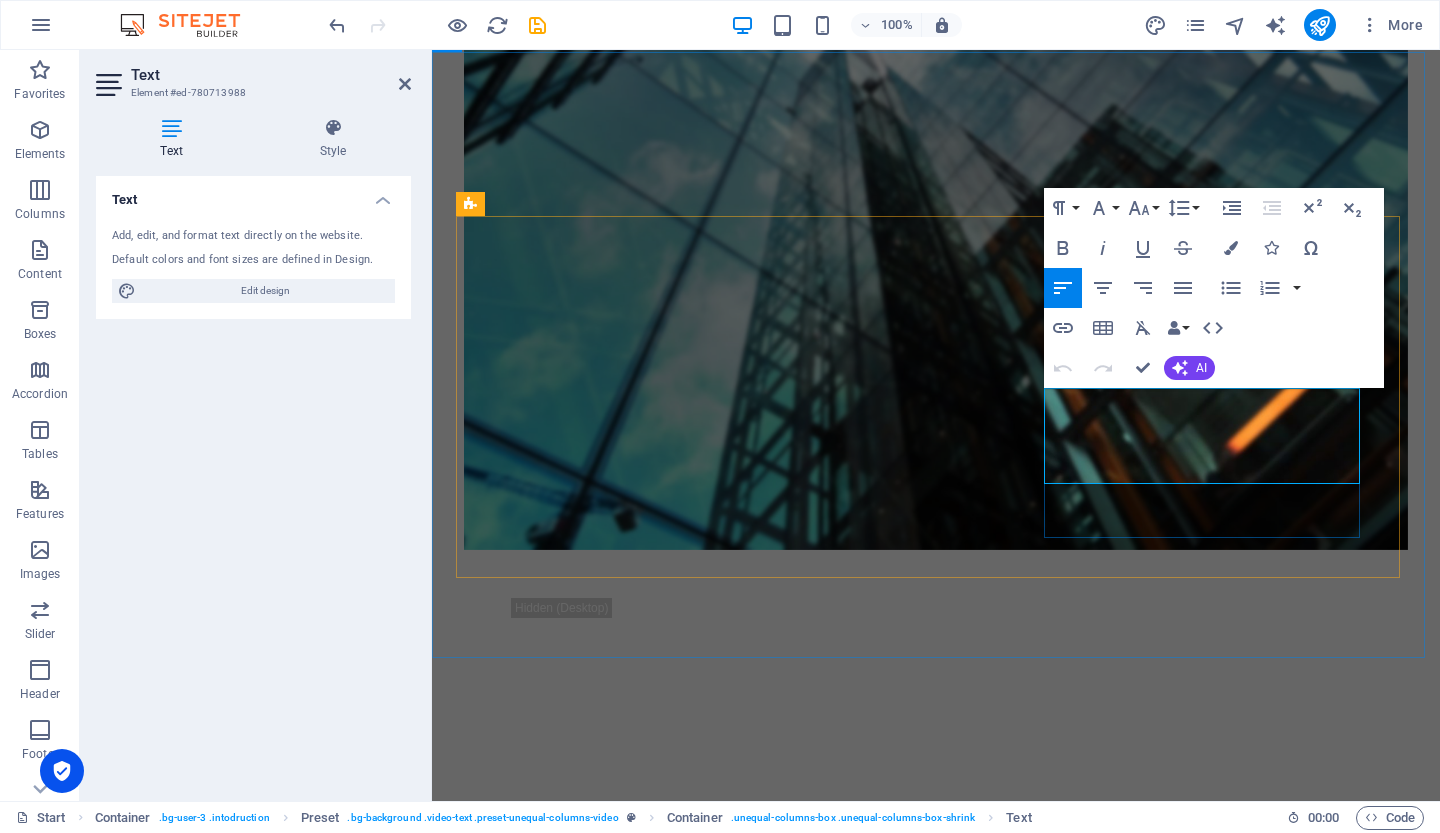 drag, startPoint x: 1043, startPoint y: 402, endPoint x: 1286, endPoint y: 472, distance: 252.8814 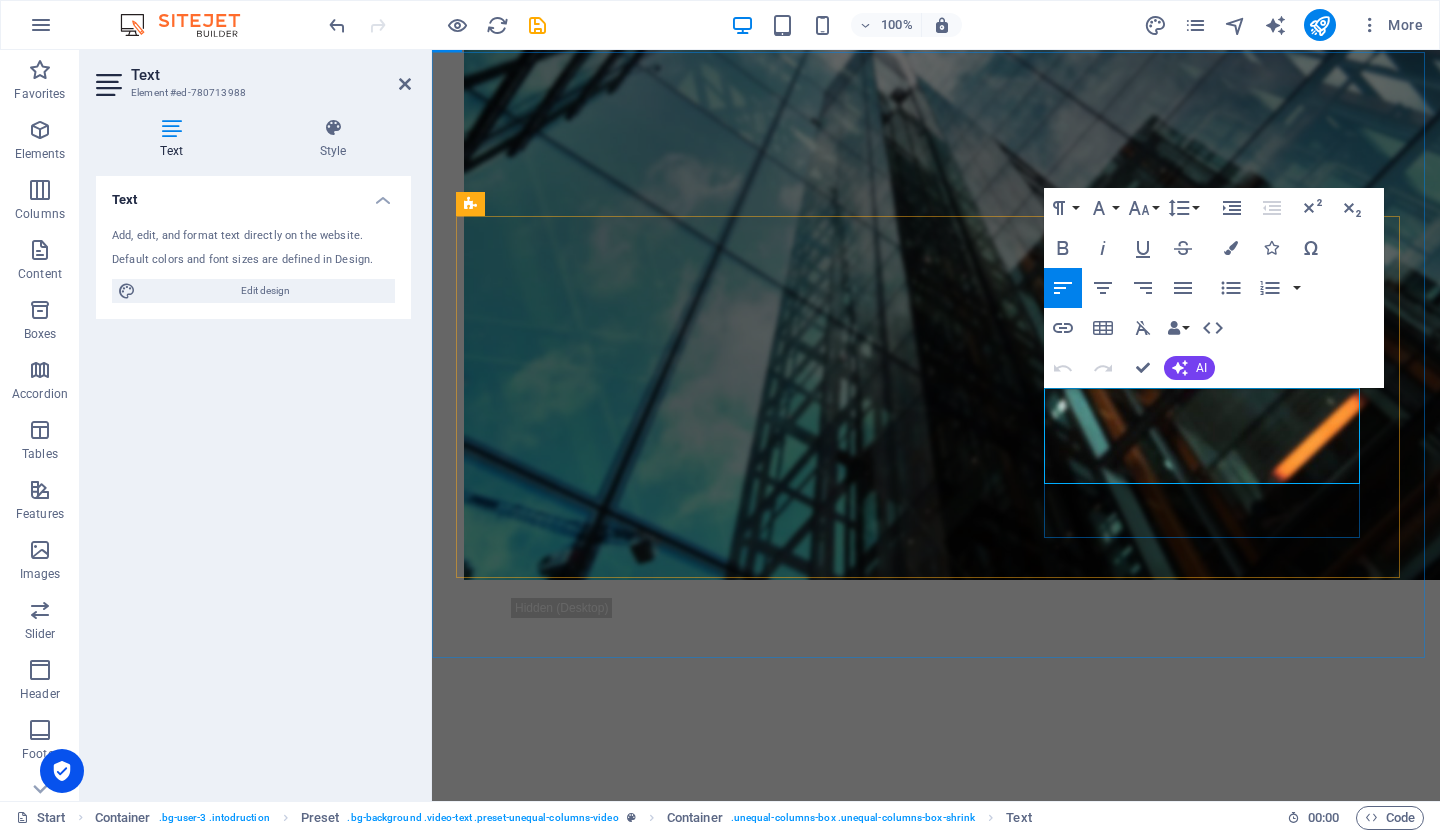 scroll, scrollTop: 956, scrollLeft: 0, axis: vertical 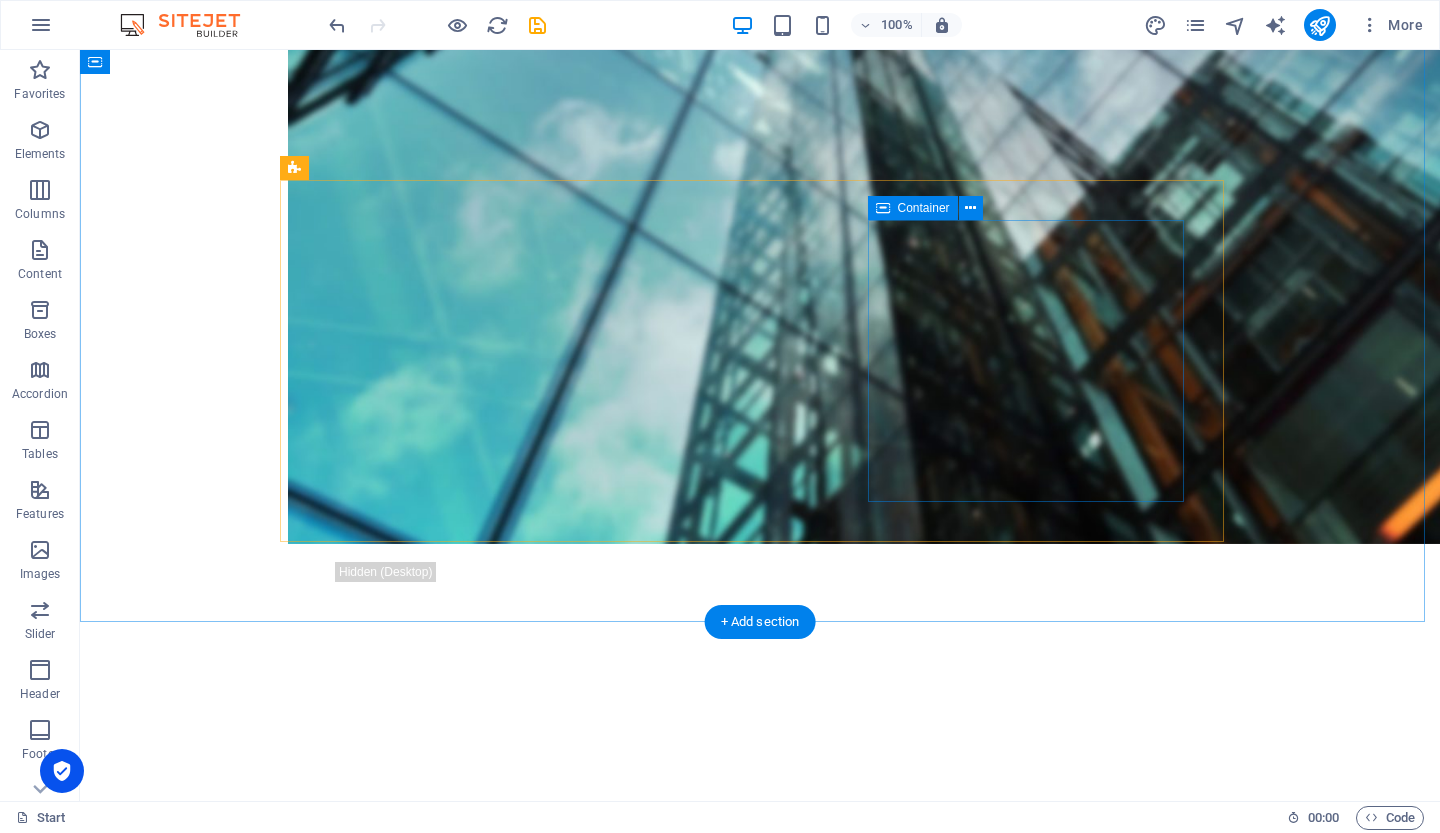 click on "Get to know the All-in-One Tool for your Company" at bounding box center [760, 1997] 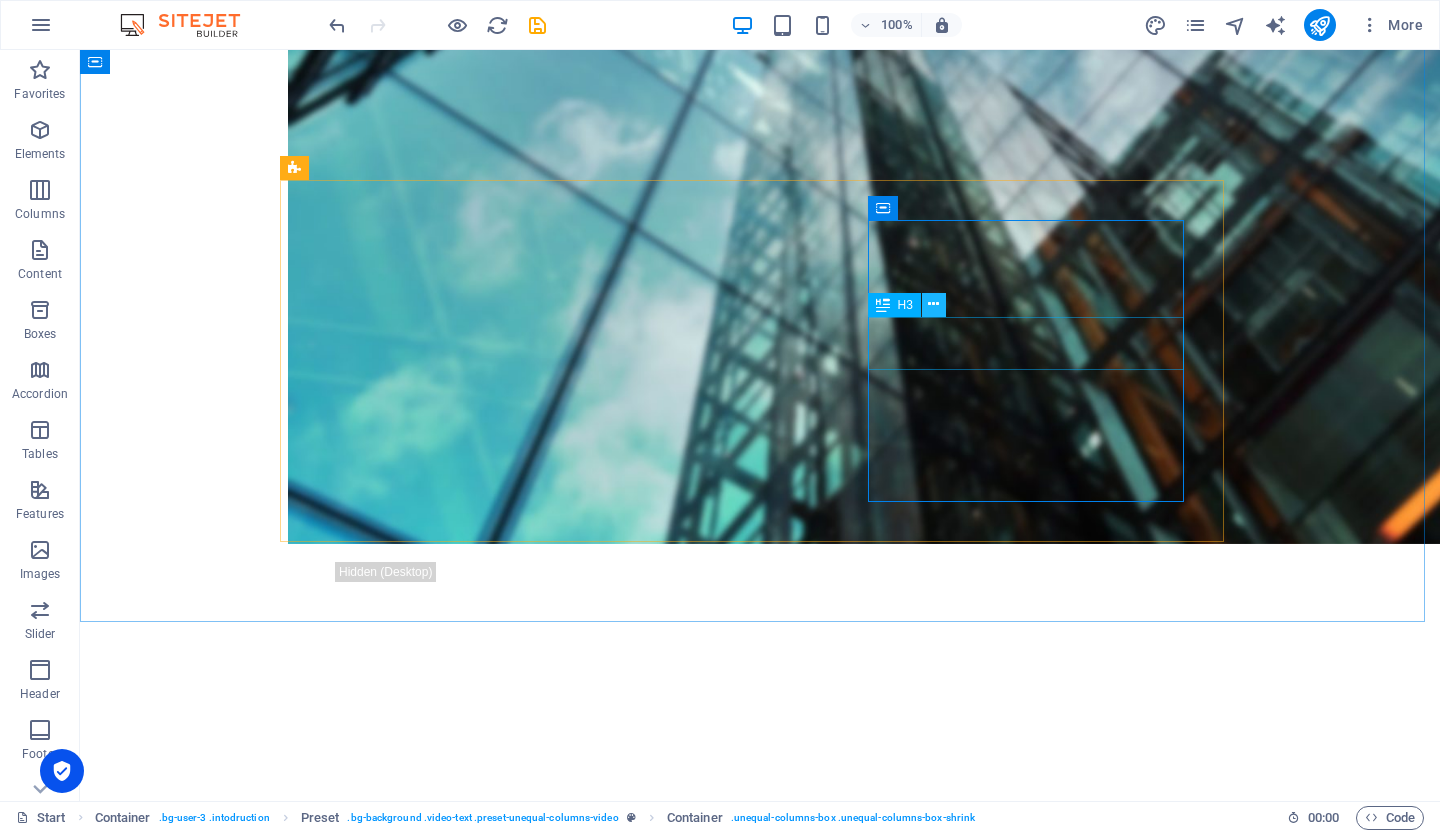 click at bounding box center (933, 304) 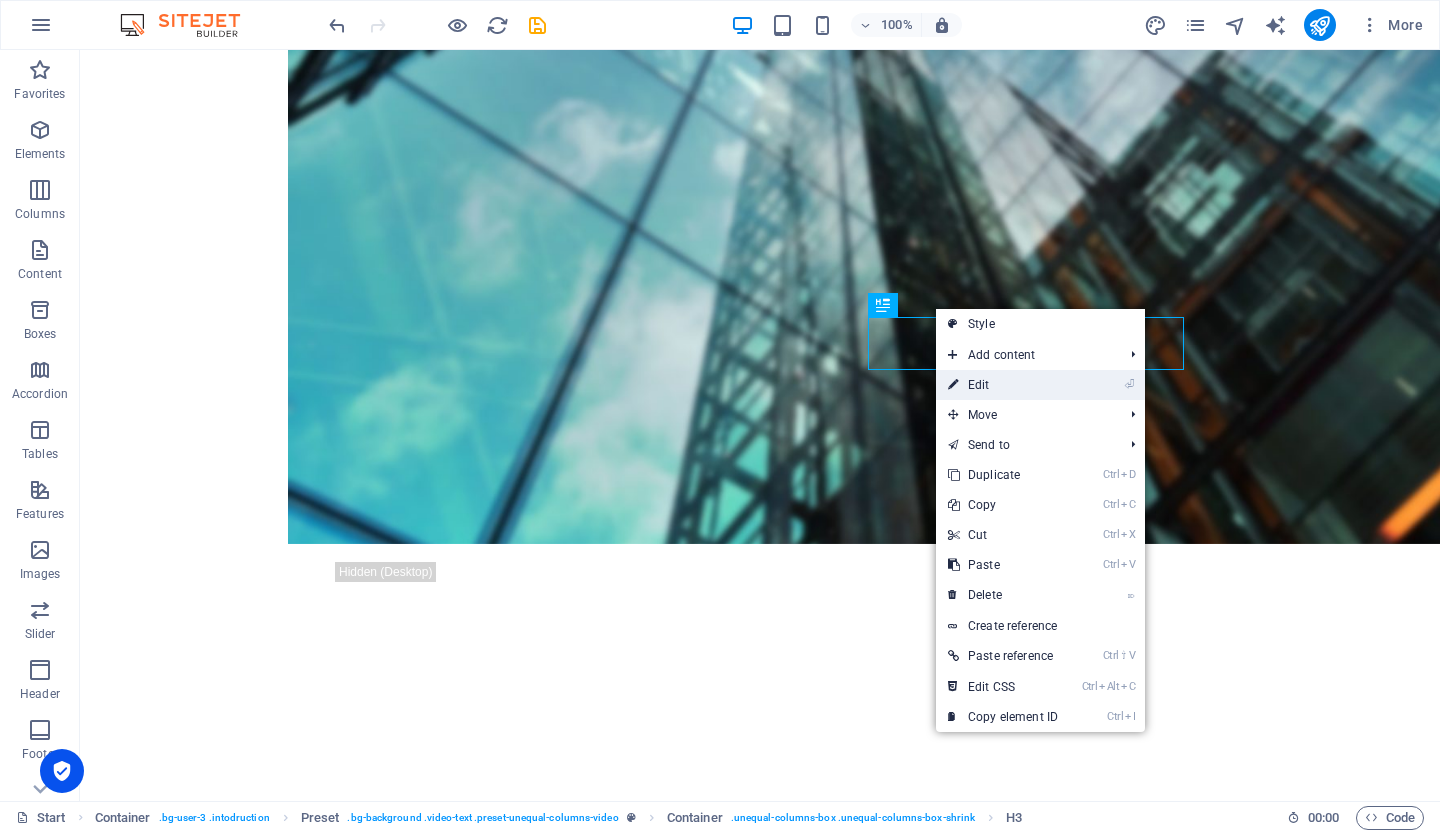 drag, startPoint x: 966, startPoint y: 381, endPoint x: 534, endPoint y: 331, distance: 434.88388 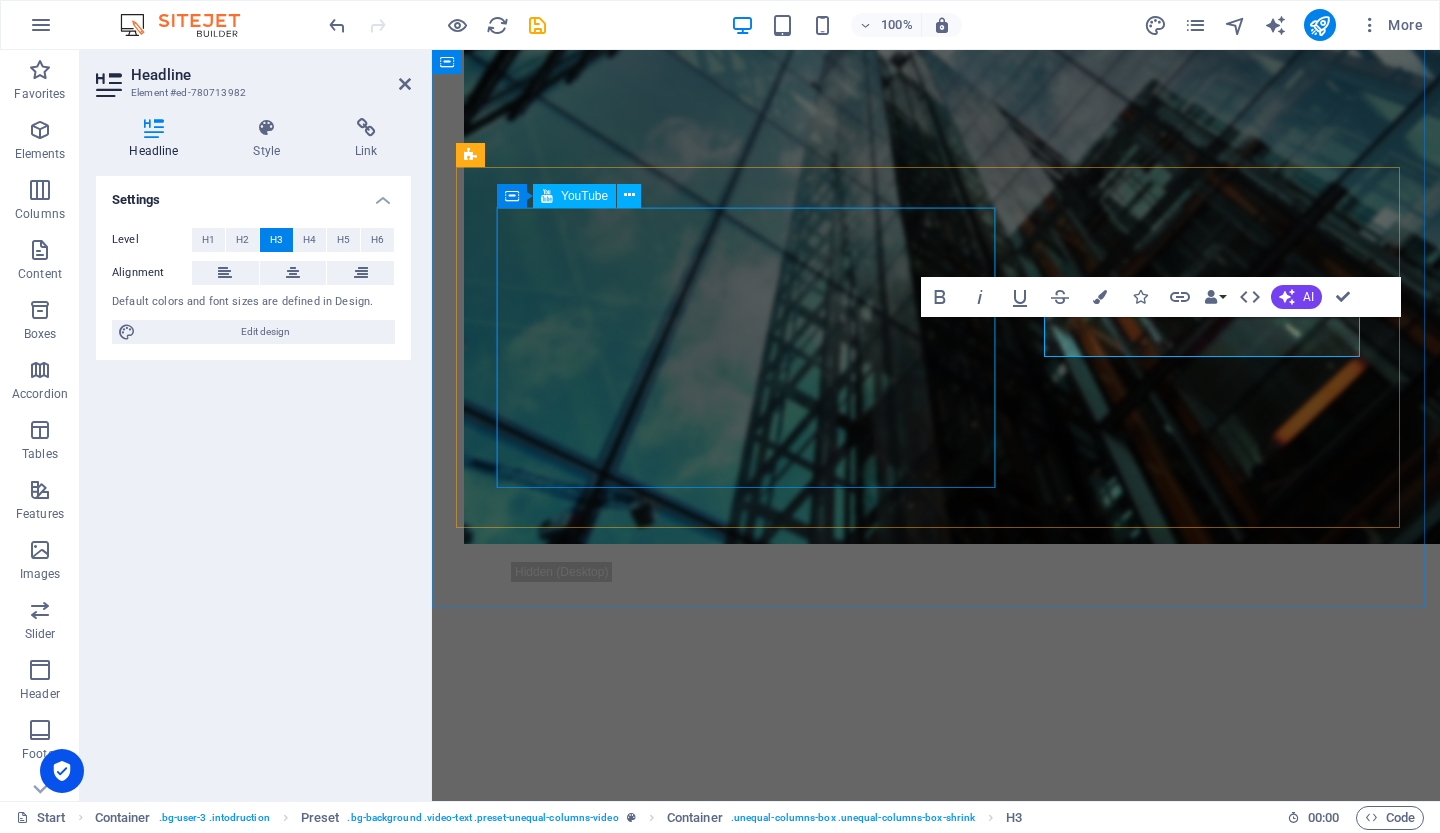 scroll, scrollTop: 970, scrollLeft: 0, axis: vertical 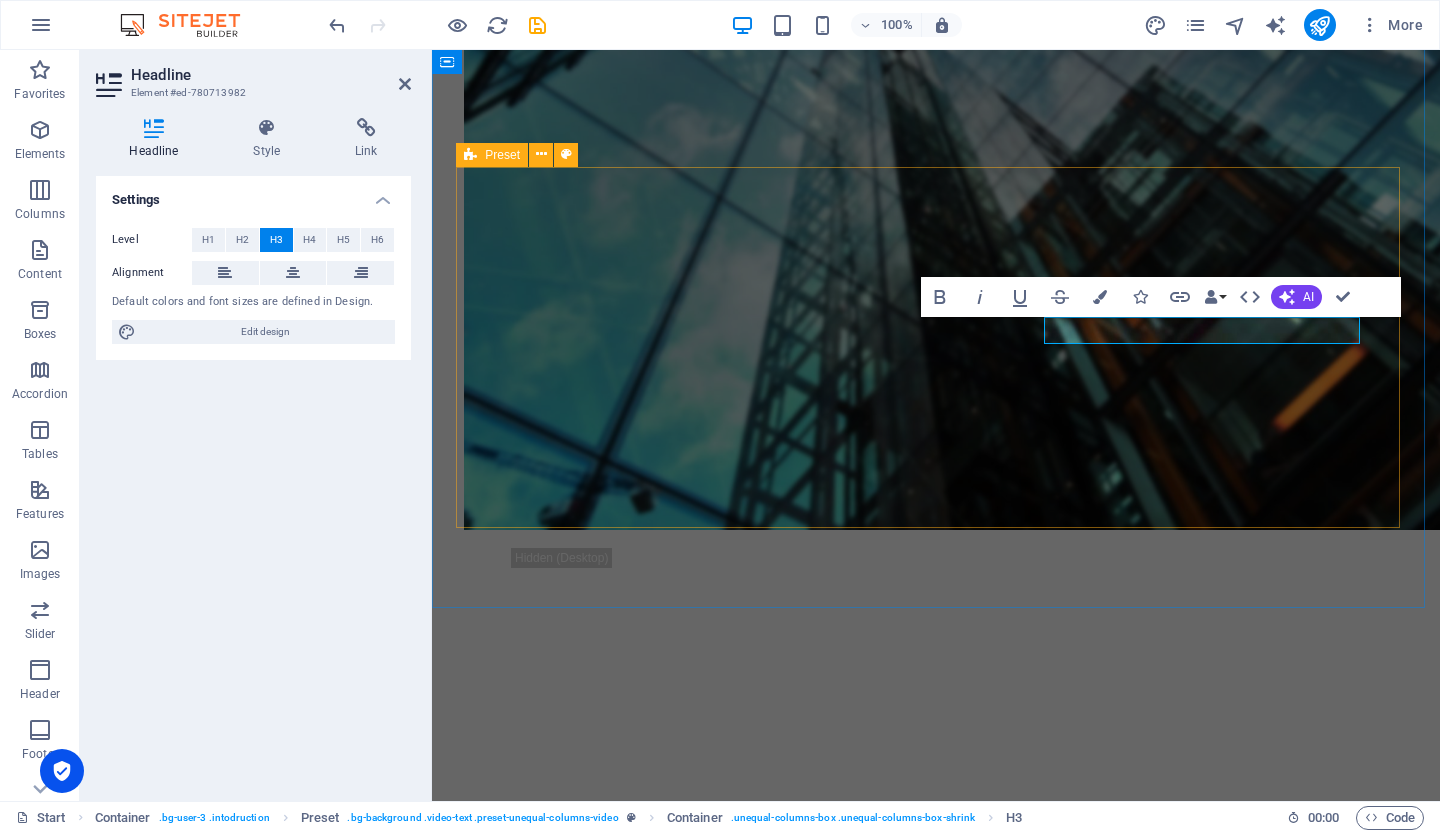 click on "​" at bounding box center (936, 1727) 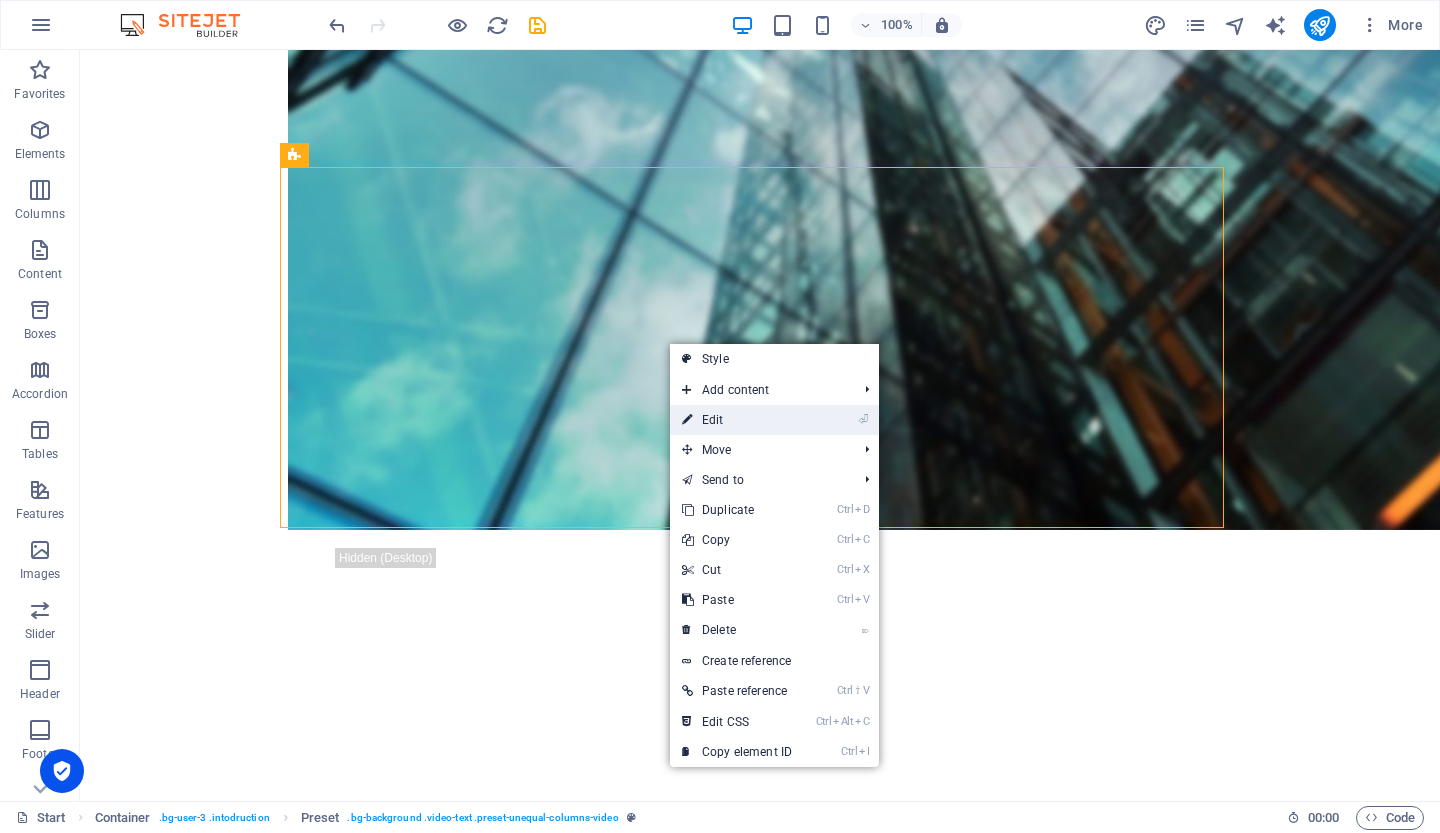 click on "⏎  Edit" at bounding box center [737, 420] 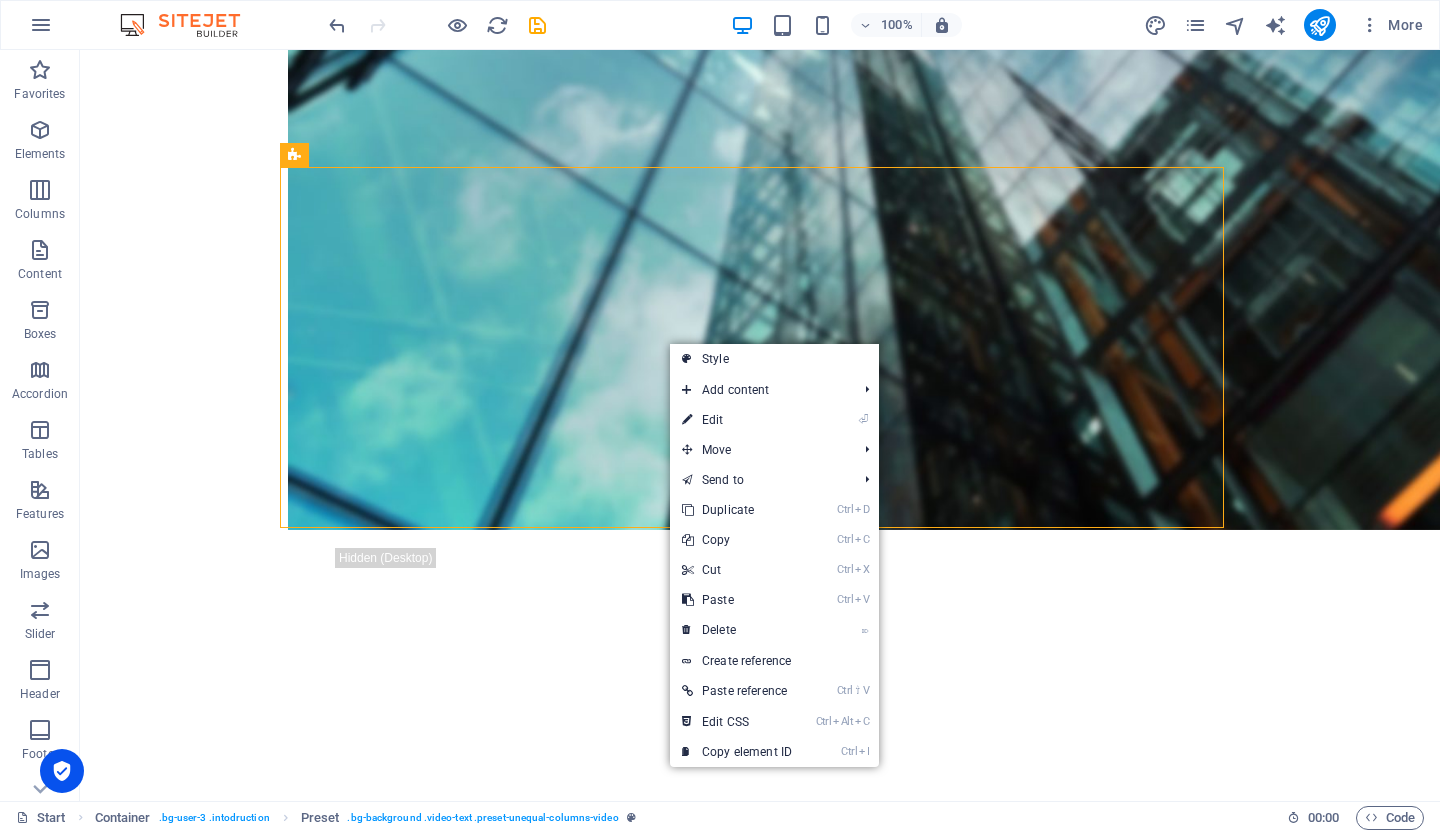 drag, startPoint x: 802, startPoint y: 469, endPoint x: 370, endPoint y: 419, distance: 434.88388 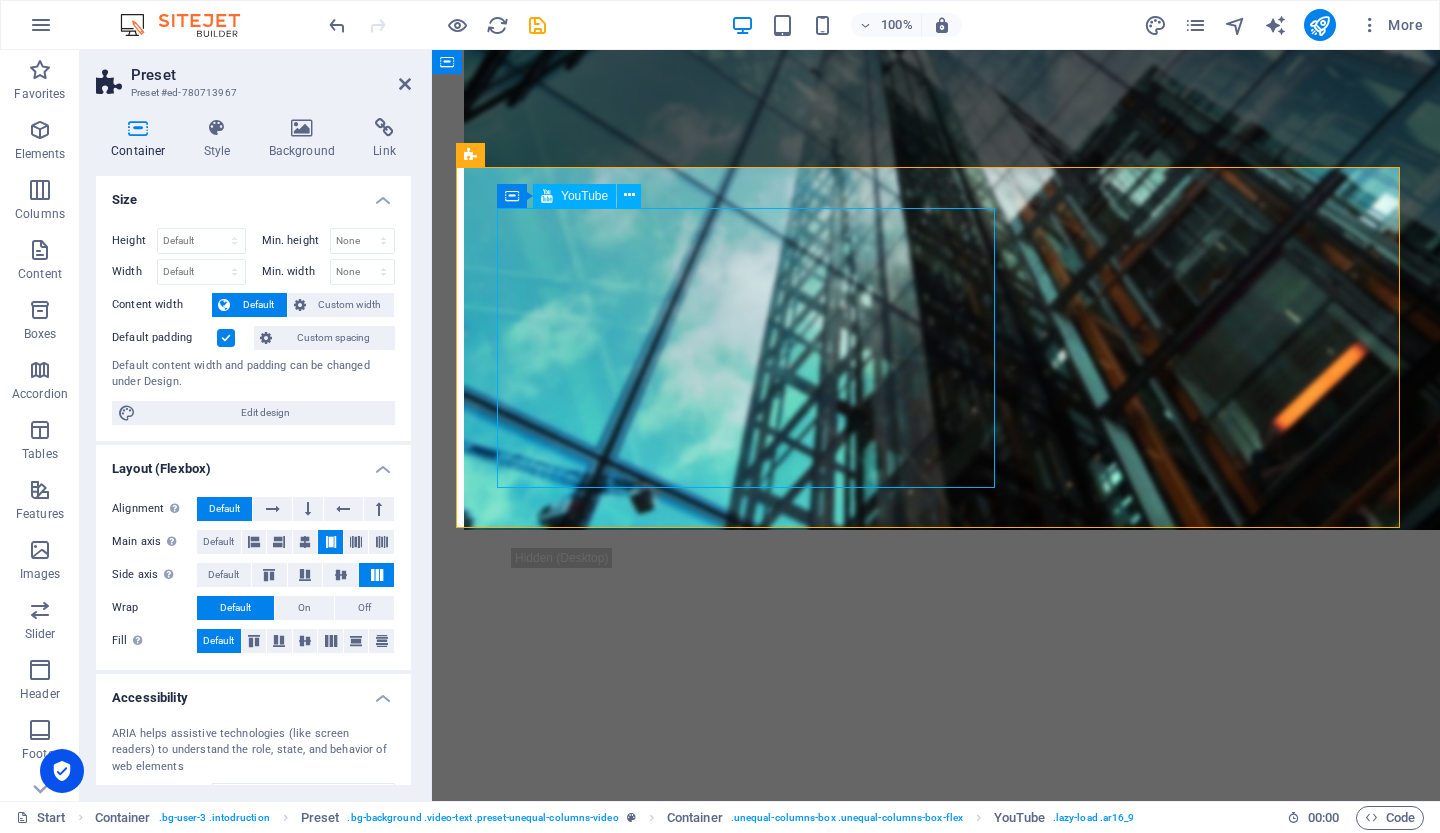 click at bounding box center [936, 1684] 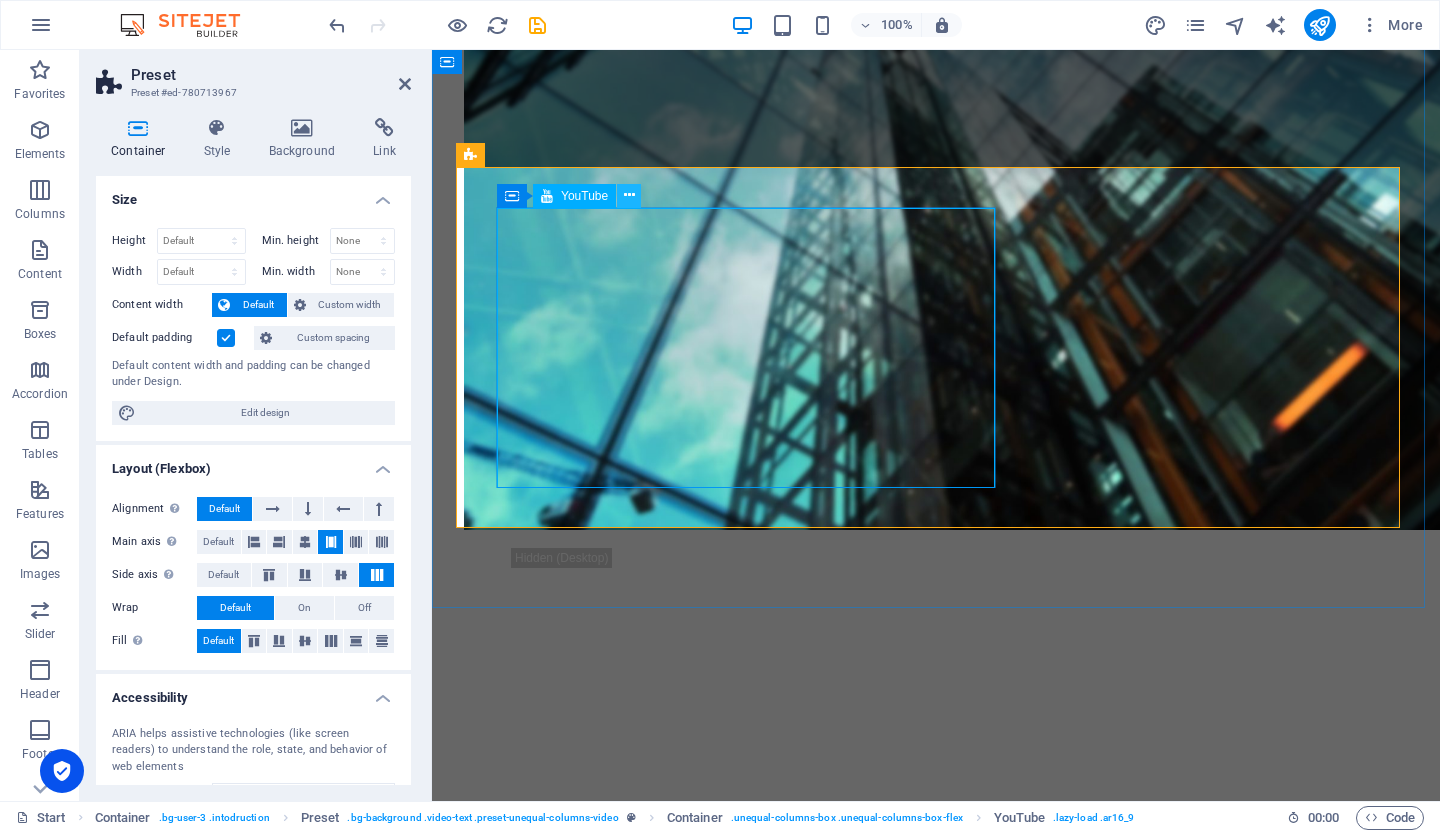 click at bounding box center (629, 195) 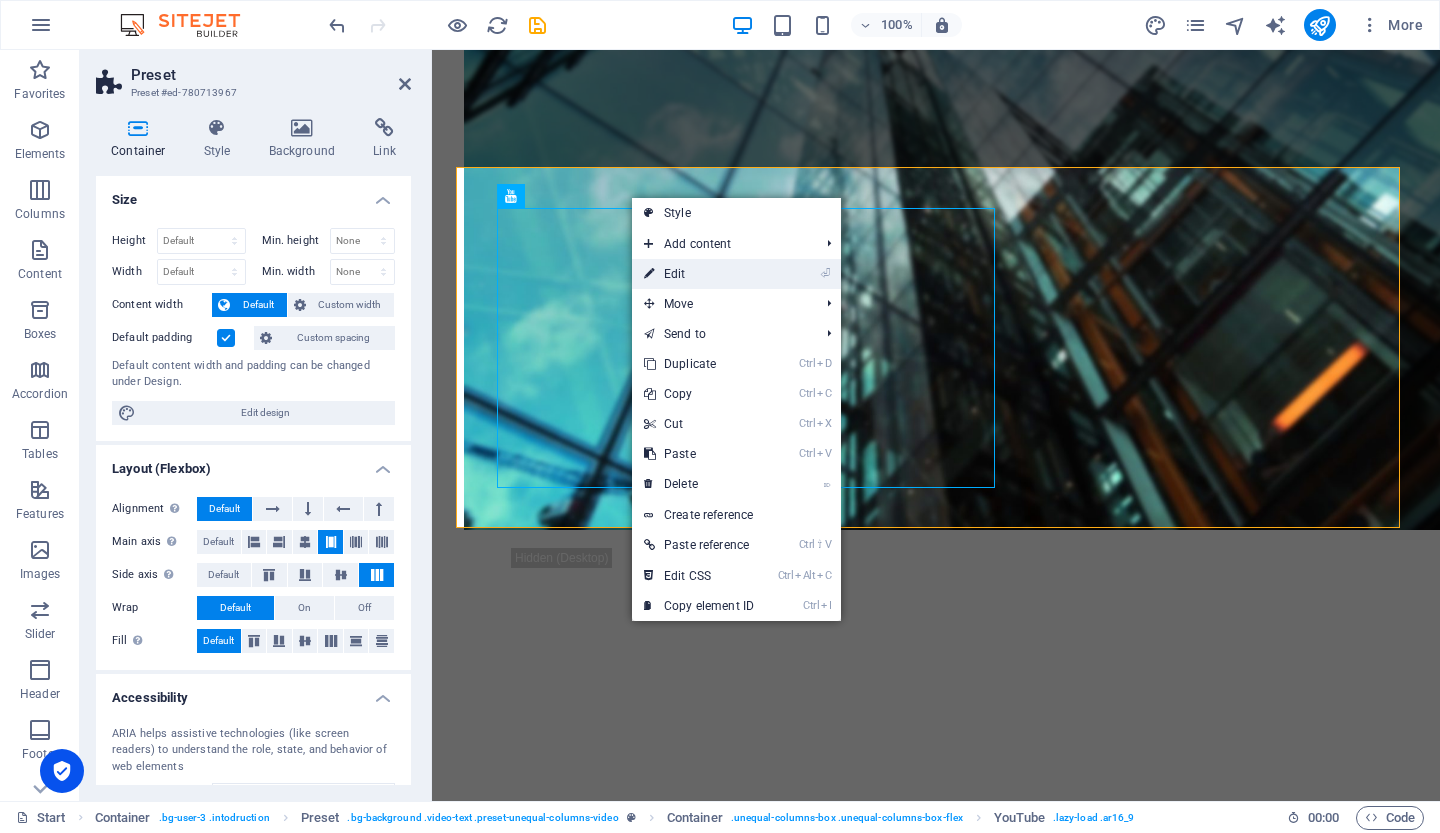 click on "⏎  Edit" at bounding box center (699, 274) 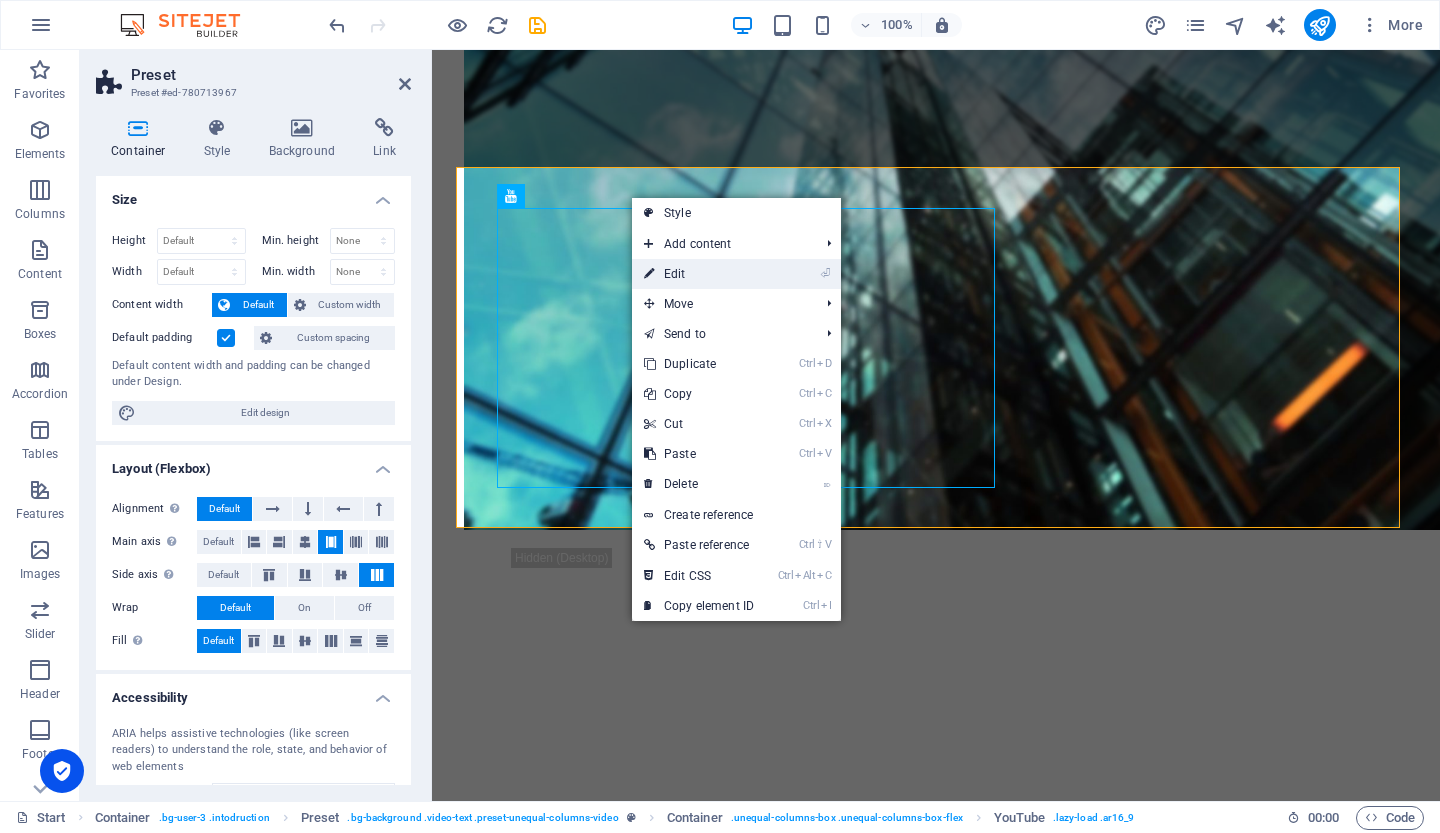 select on "ar16_9" 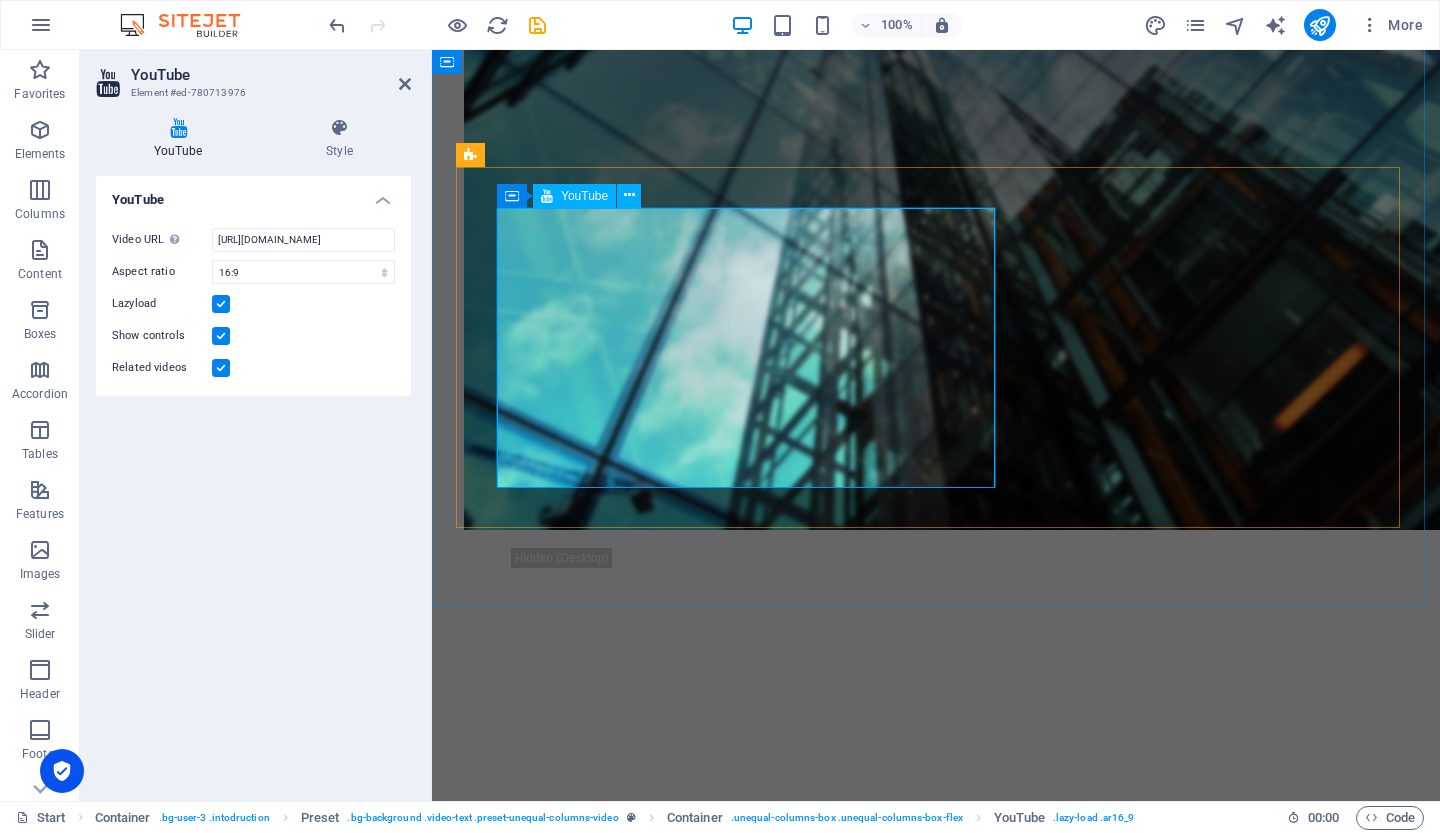 click at bounding box center (936, 1684) 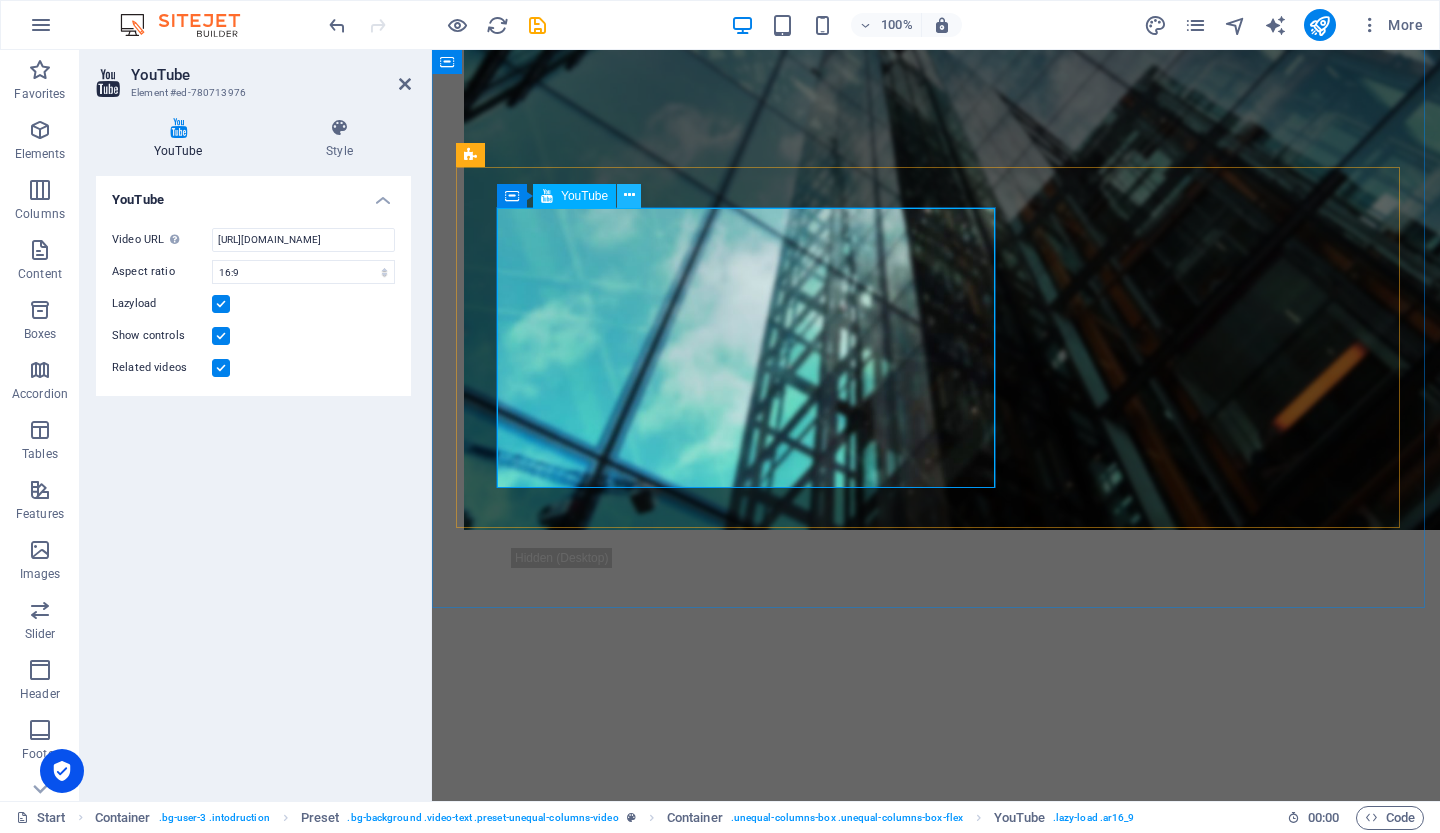click at bounding box center [629, 195] 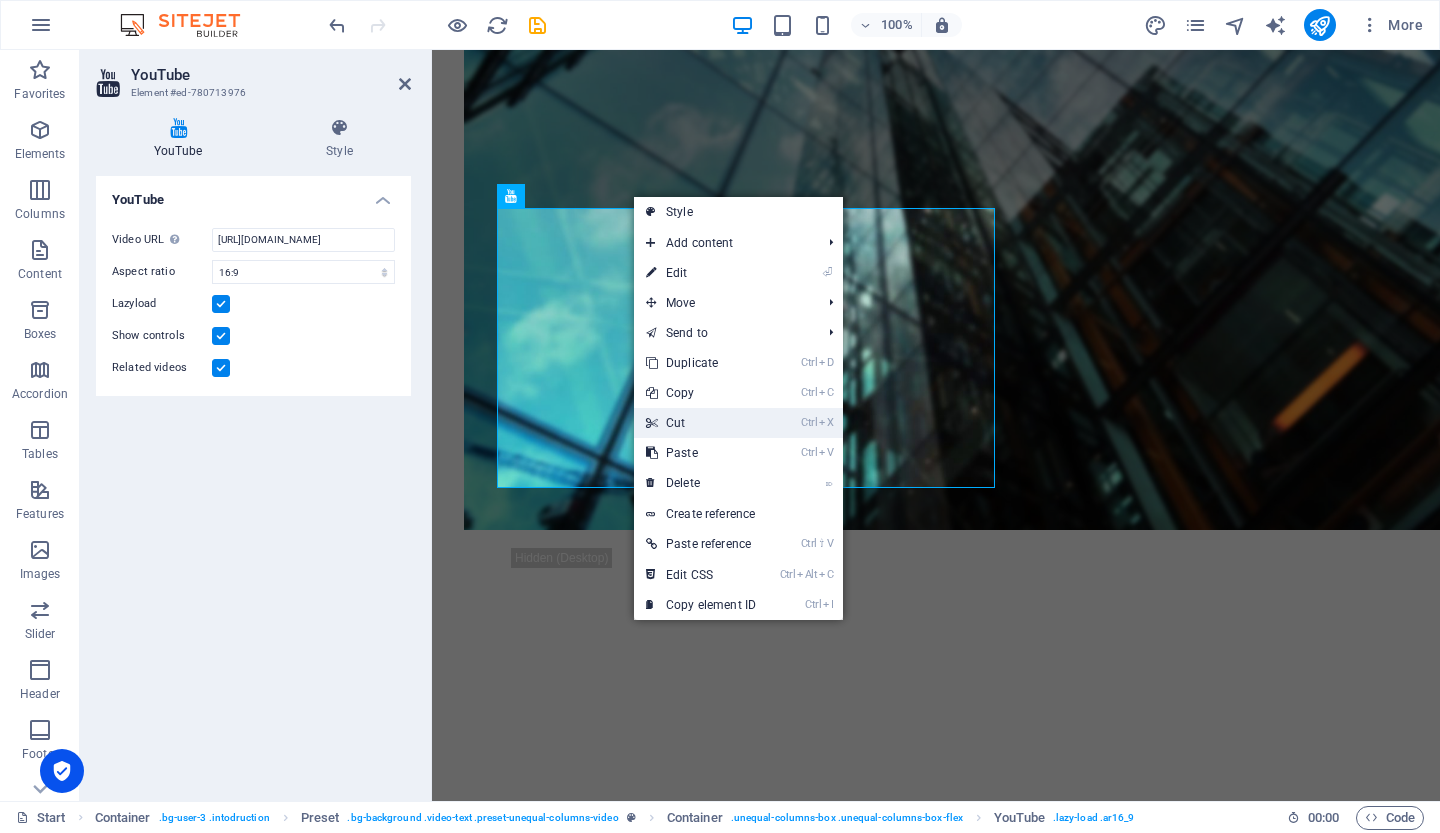click on "Ctrl X  Cut" at bounding box center [701, 423] 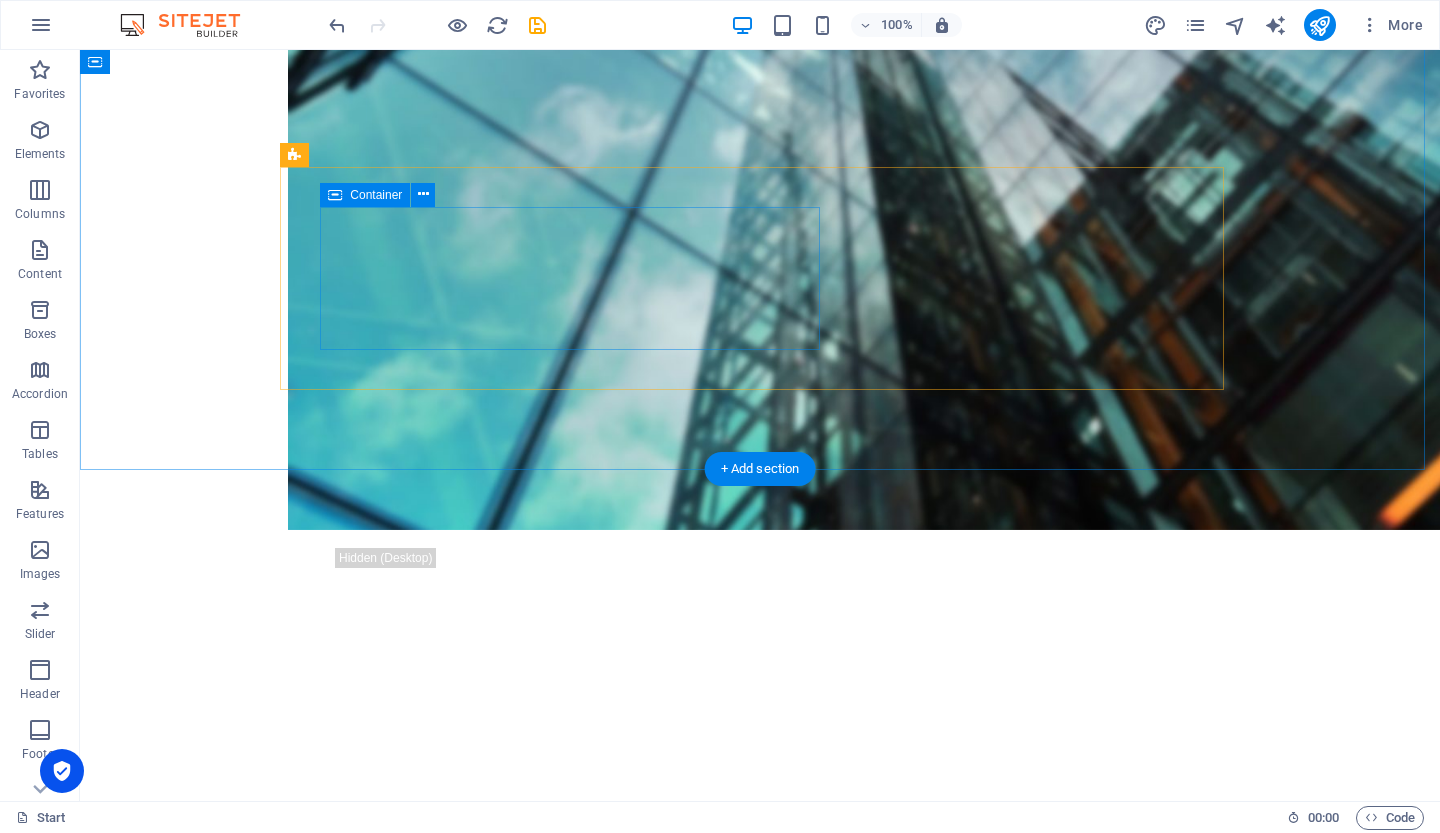 click on "Add elements" at bounding box center [701, 1543] 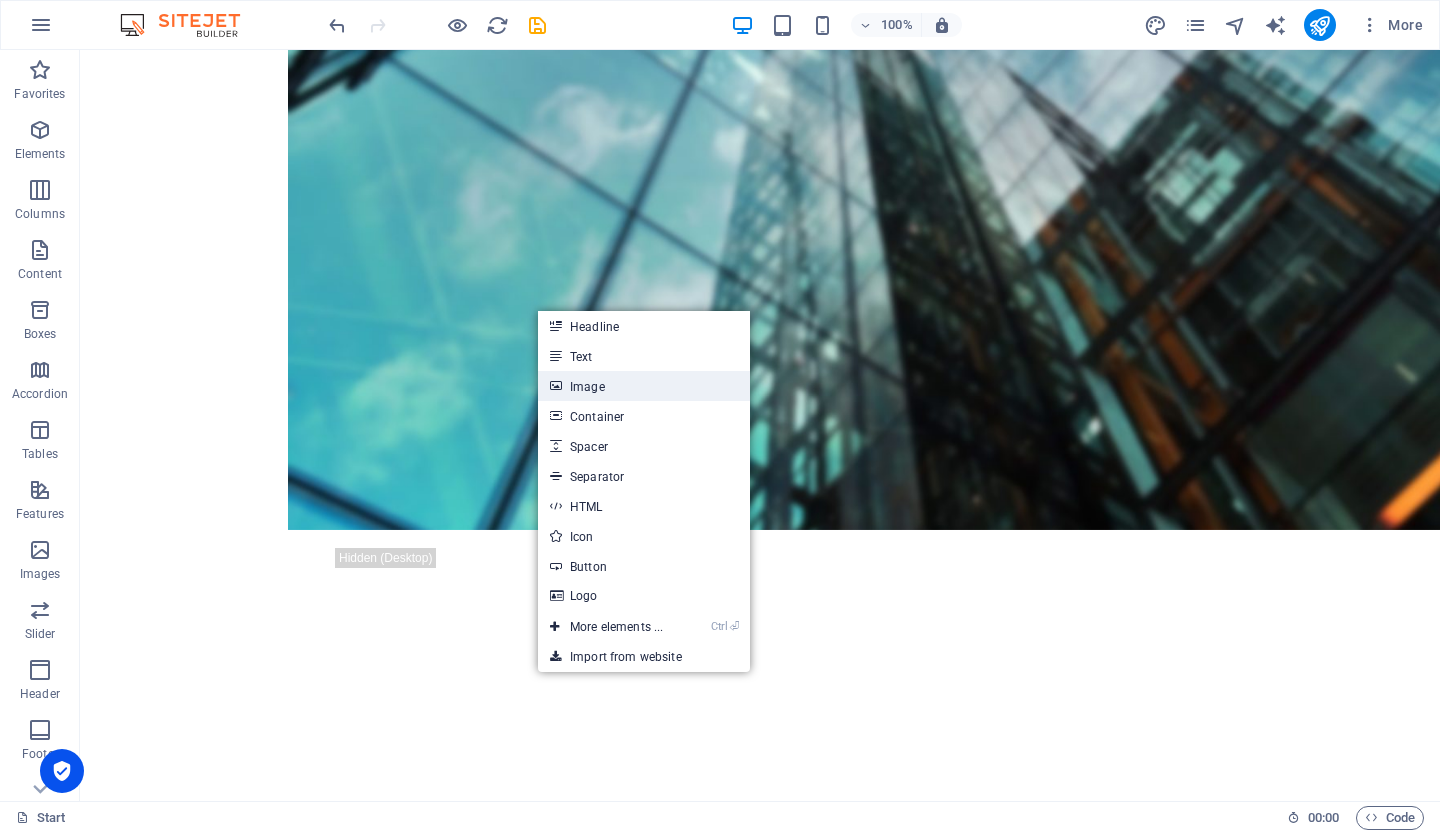 click on "Image" at bounding box center [644, 386] 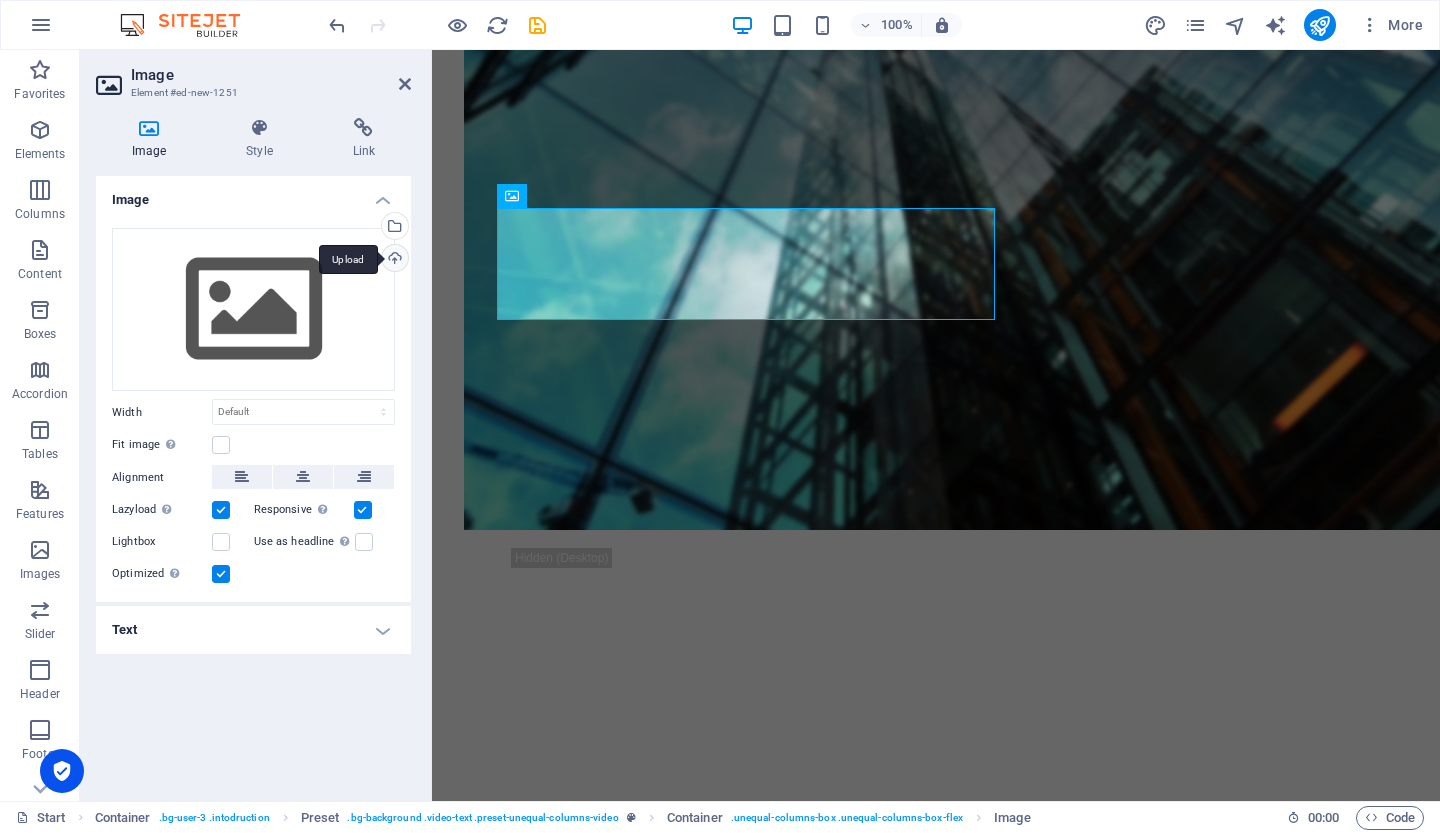 click on "Upload" at bounding box center [393, 260] 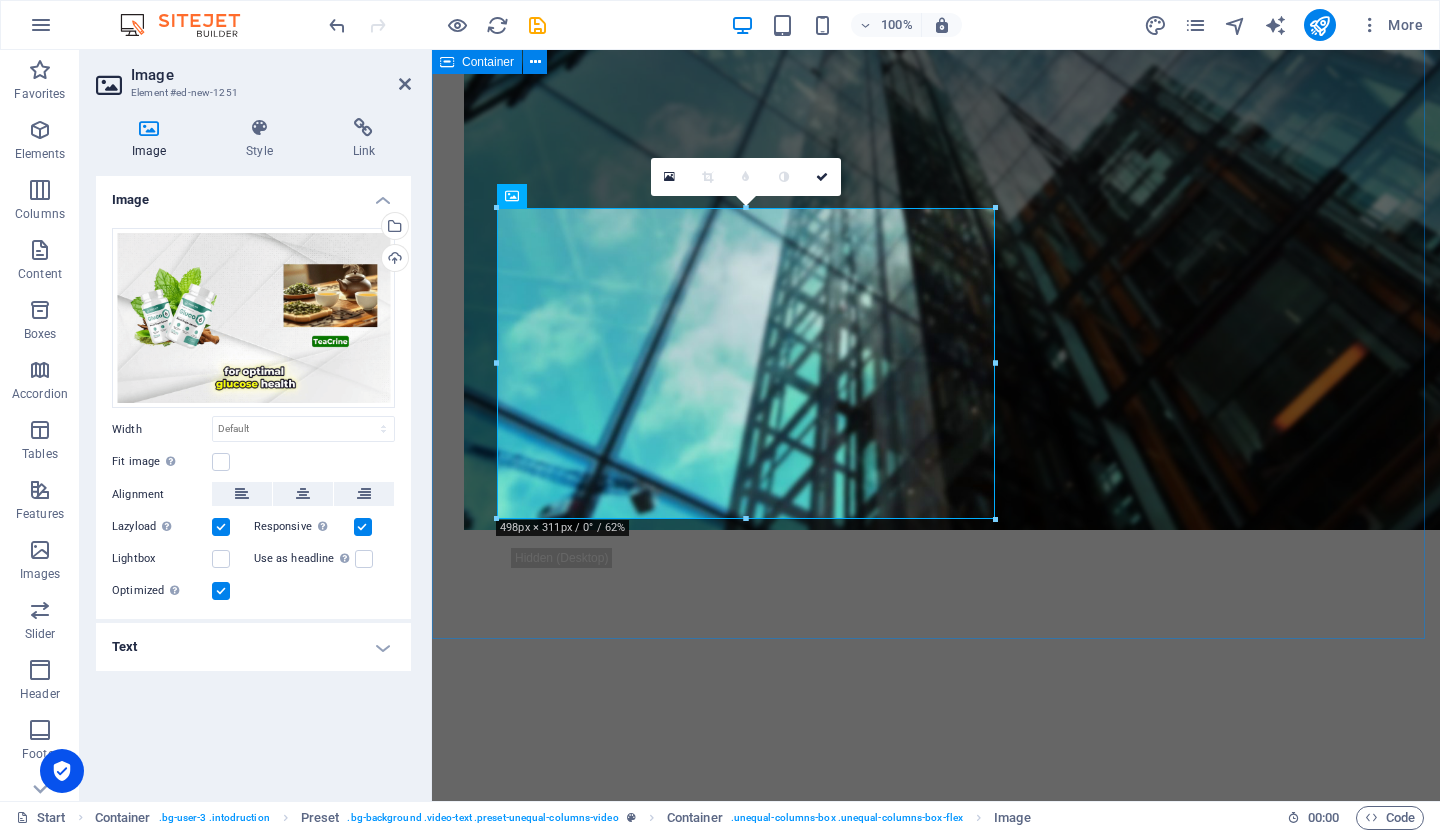click on "Quick Introdruction about the Software" at bounding box center [936, 1745] 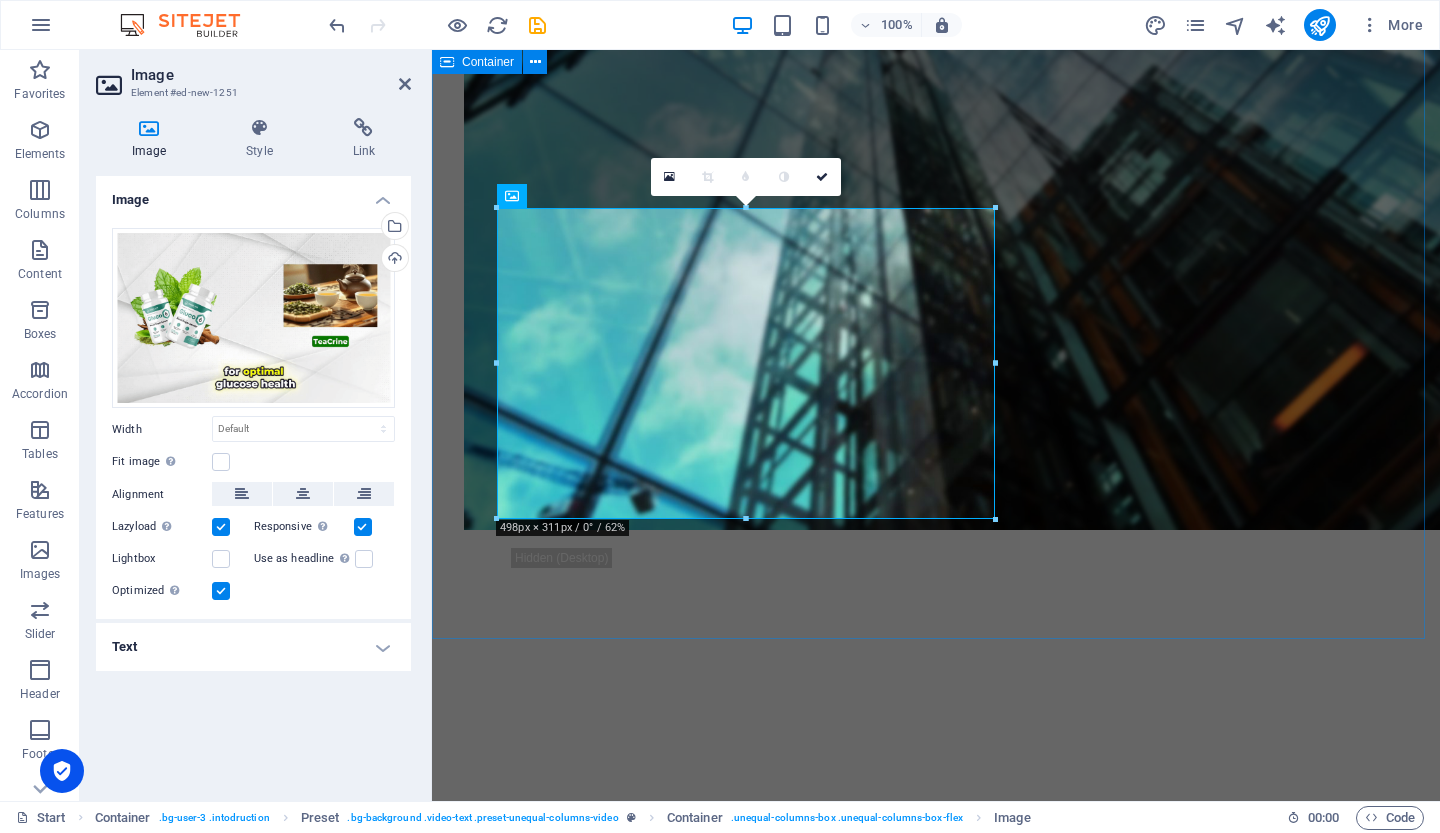 click on "Quick Introdruction about the Software" at bounding box center [936, 1745] 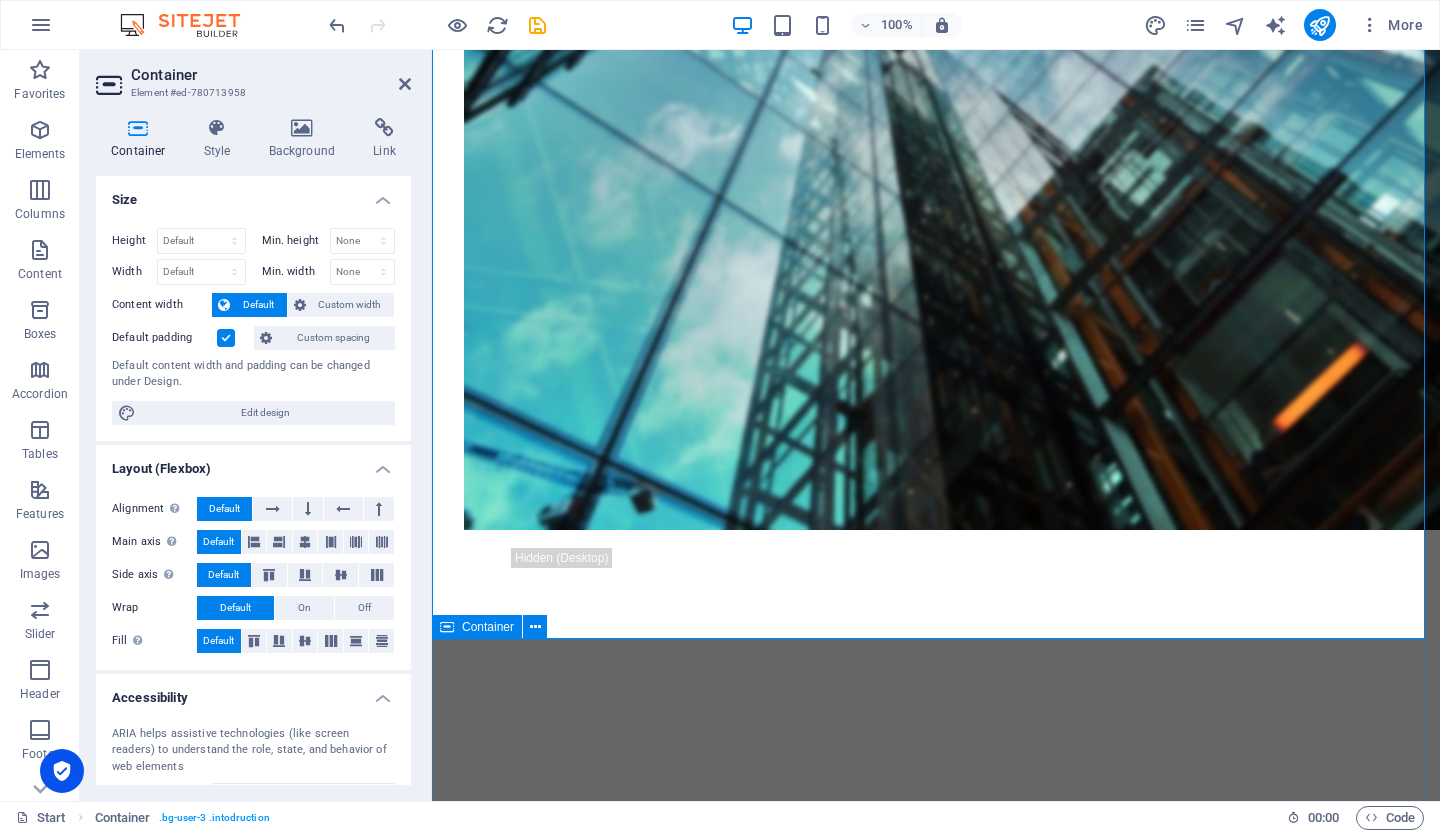 click on "What our Customer have to say about us Stet clita kasd gubergren, no sea takimata sanctus est Lorem ipsum dolor sit amet. Lorem ipsum dolor sit amet, consetetur sadipscing elitr, sed diam nonumy eirmod tempor invidunt ut labore et dolore magna aliquyam erat, sed diam voluptua. [PERSON_NAME] [PERSON_NAME] The Marketer, [GEOGRAPHIC_DATA] At vero eos et accusam et [PERSON_NAME] duo [PERSON_NAME] et ea rebum. Stet clita kasd gubergren, no sea takimata sanctus est Lorem ipsum dolor sit amet. Stet clita kasd gubergren, no sea takimata sanctus est Lorem ipsum dolor sit amet. [PERSON_NAME], [GEOGRAPHIC_DATA]" at bounding box center (936, 2637) 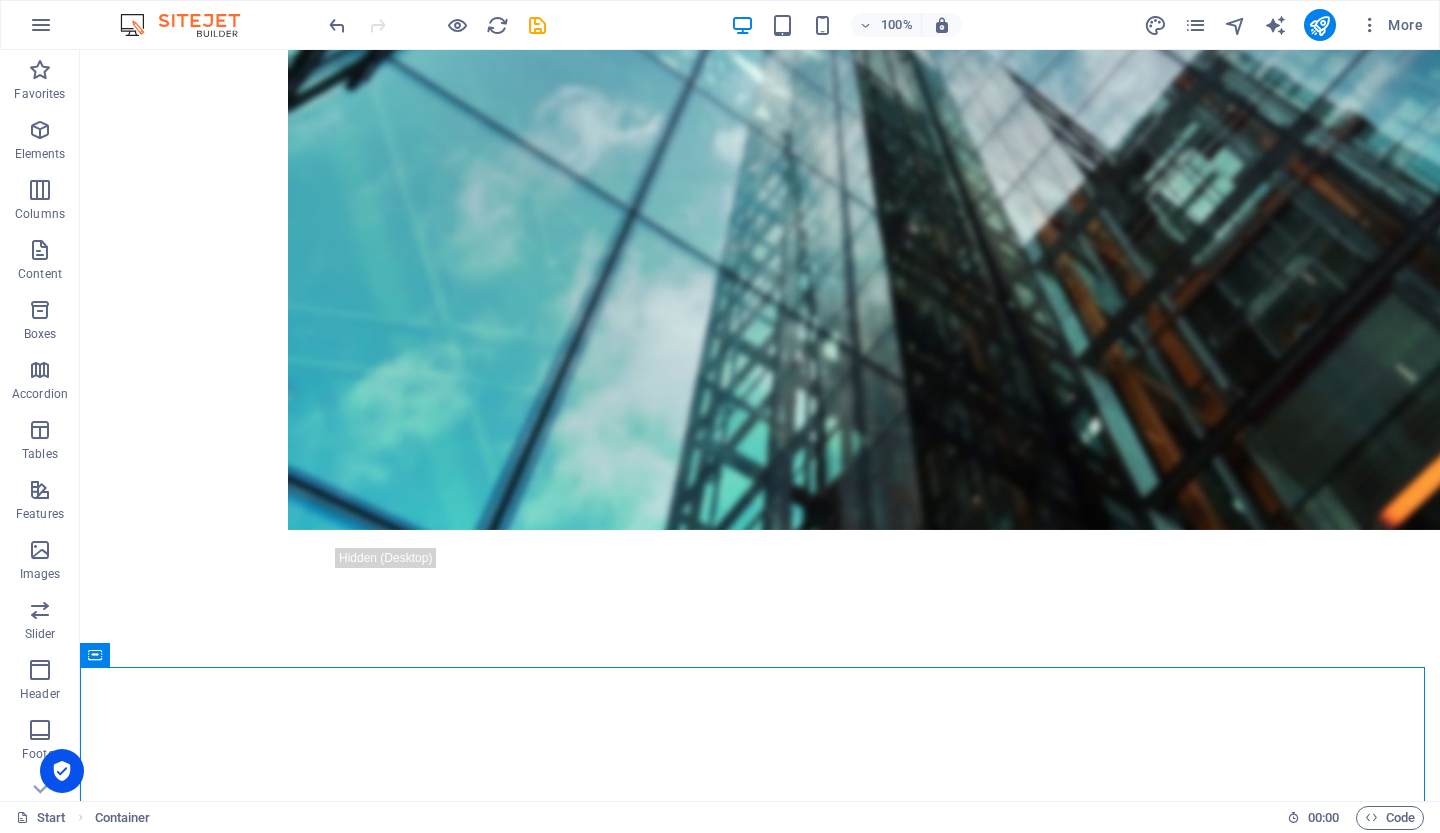 scroll, scrollTop: 796, scrollLeft: 0, axis: vertical 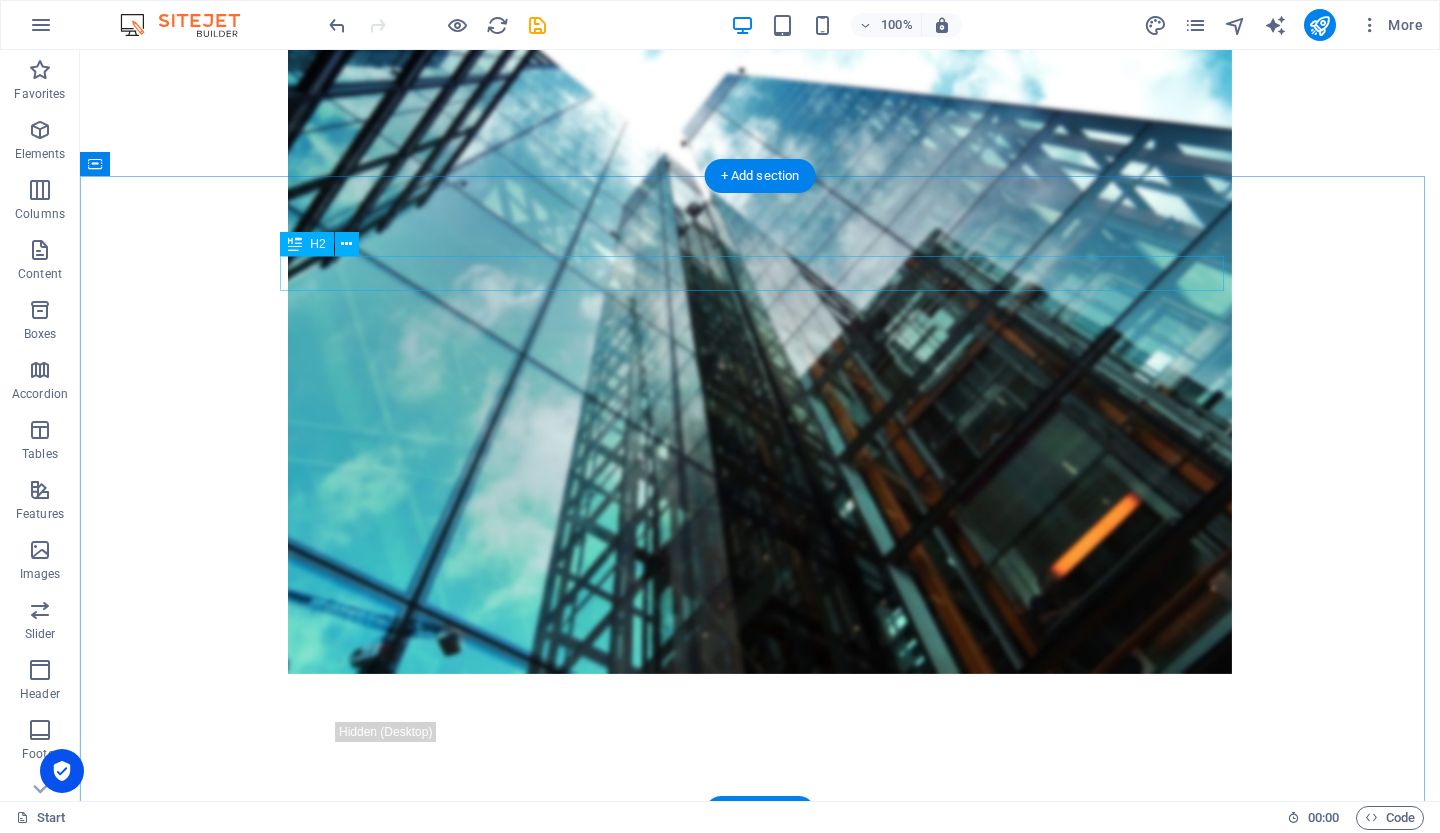 click on "Quick Introdruction about the Software" at bounding box center [760, 1508] 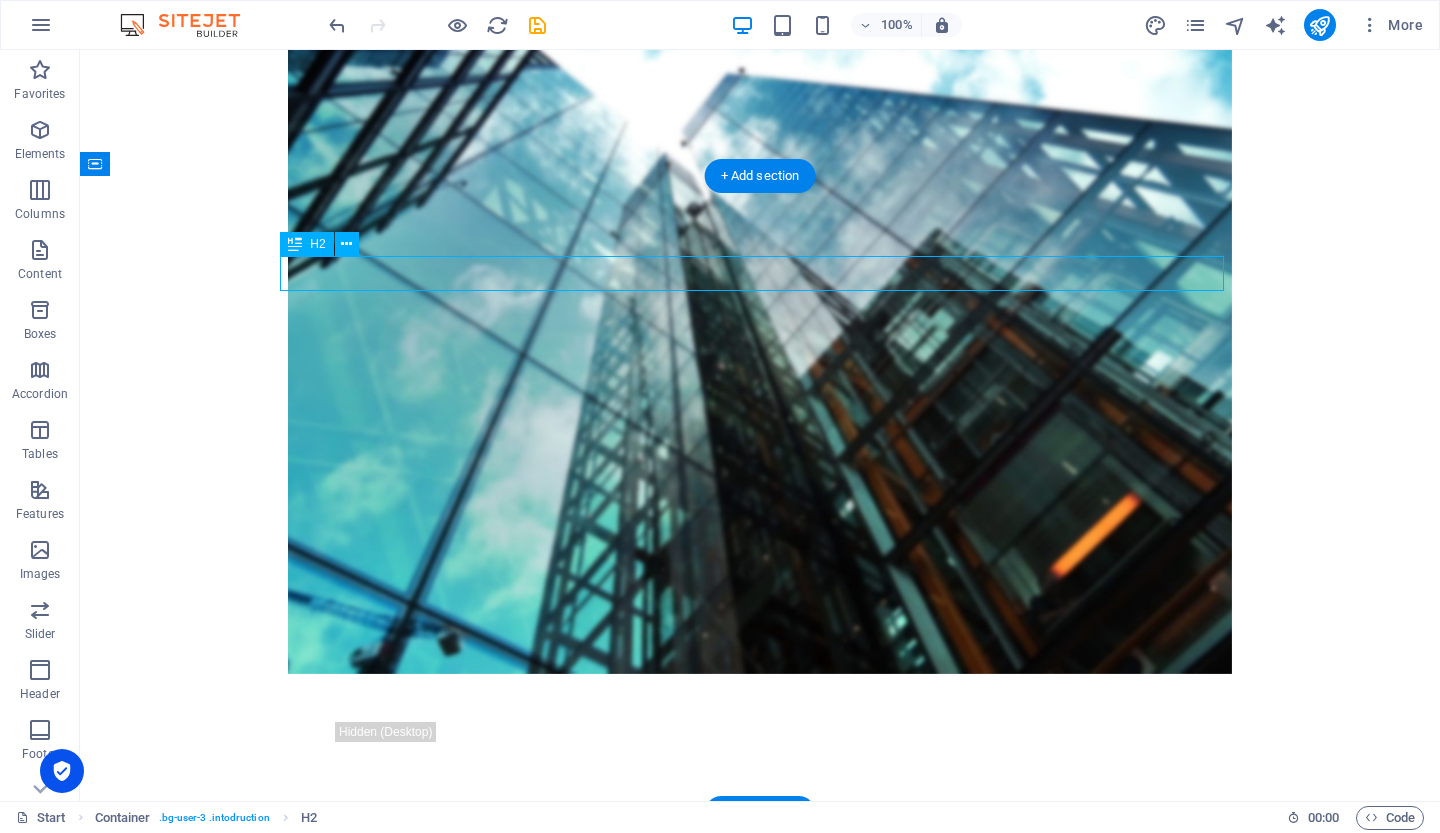 click on "Quick Introdruction about the Software" at bounding box center [760, 1508] 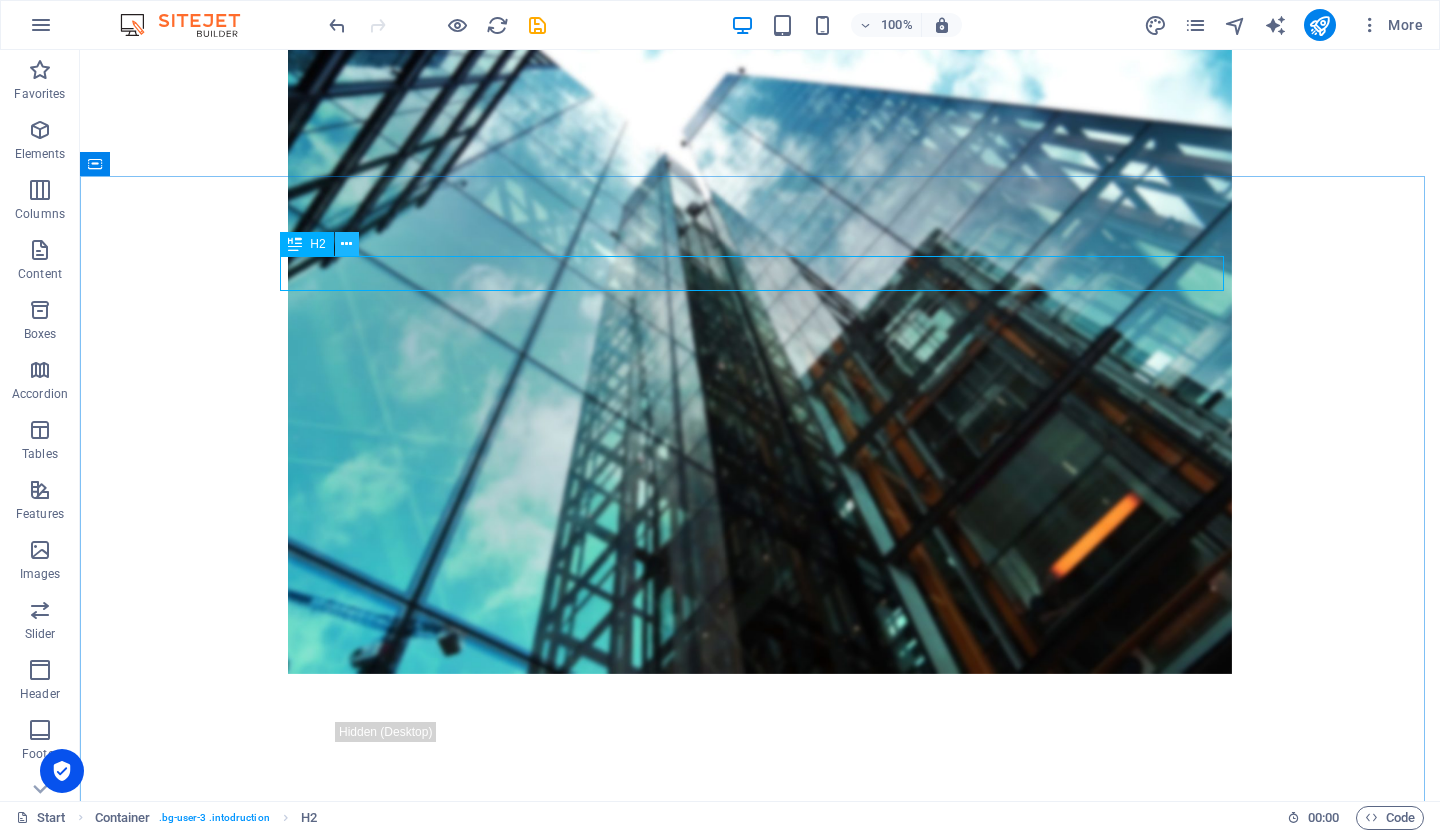 click at bounding box center (346, 244) 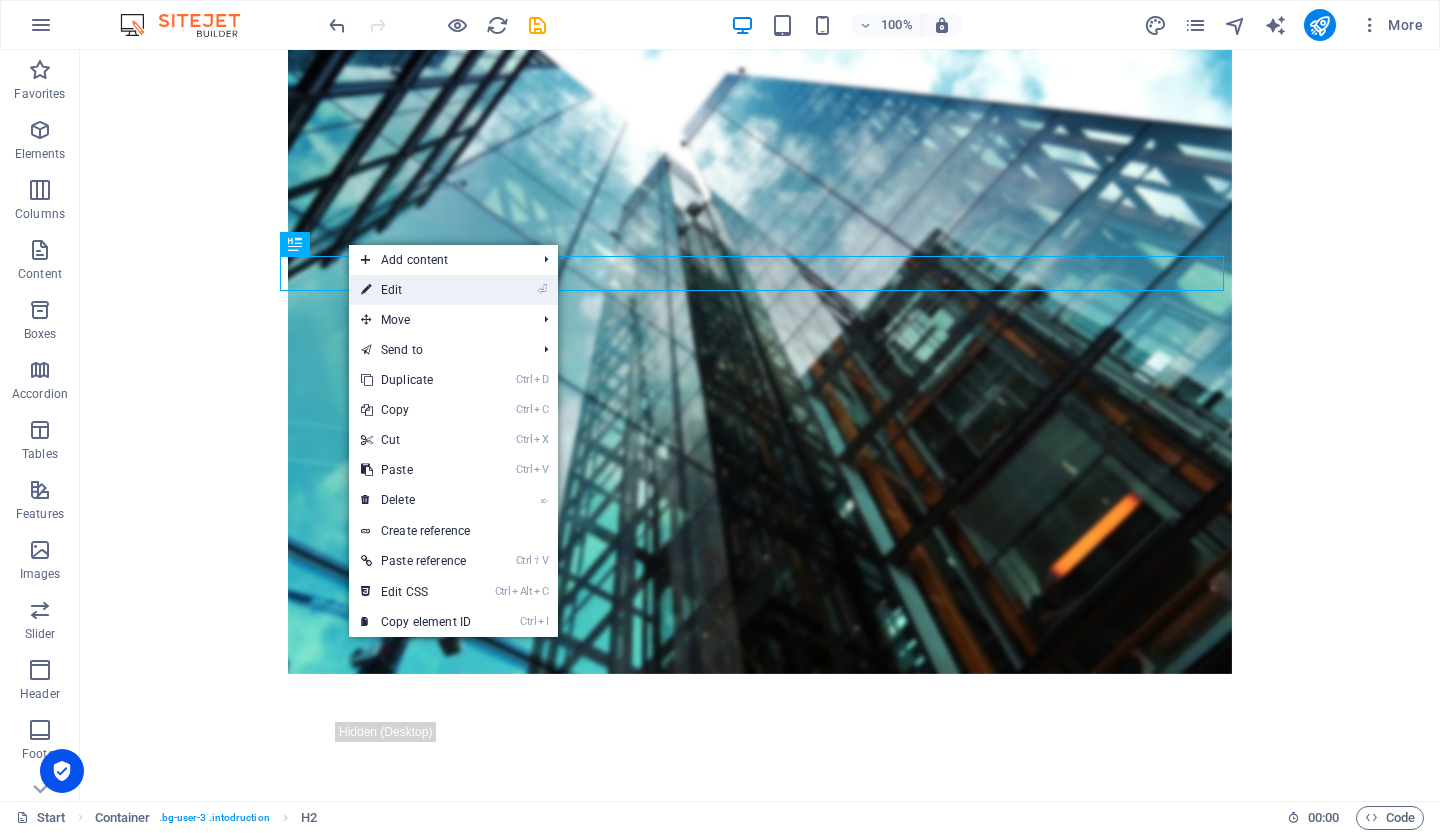 click on "⏎  Edit" at bounding box center (416, 290) 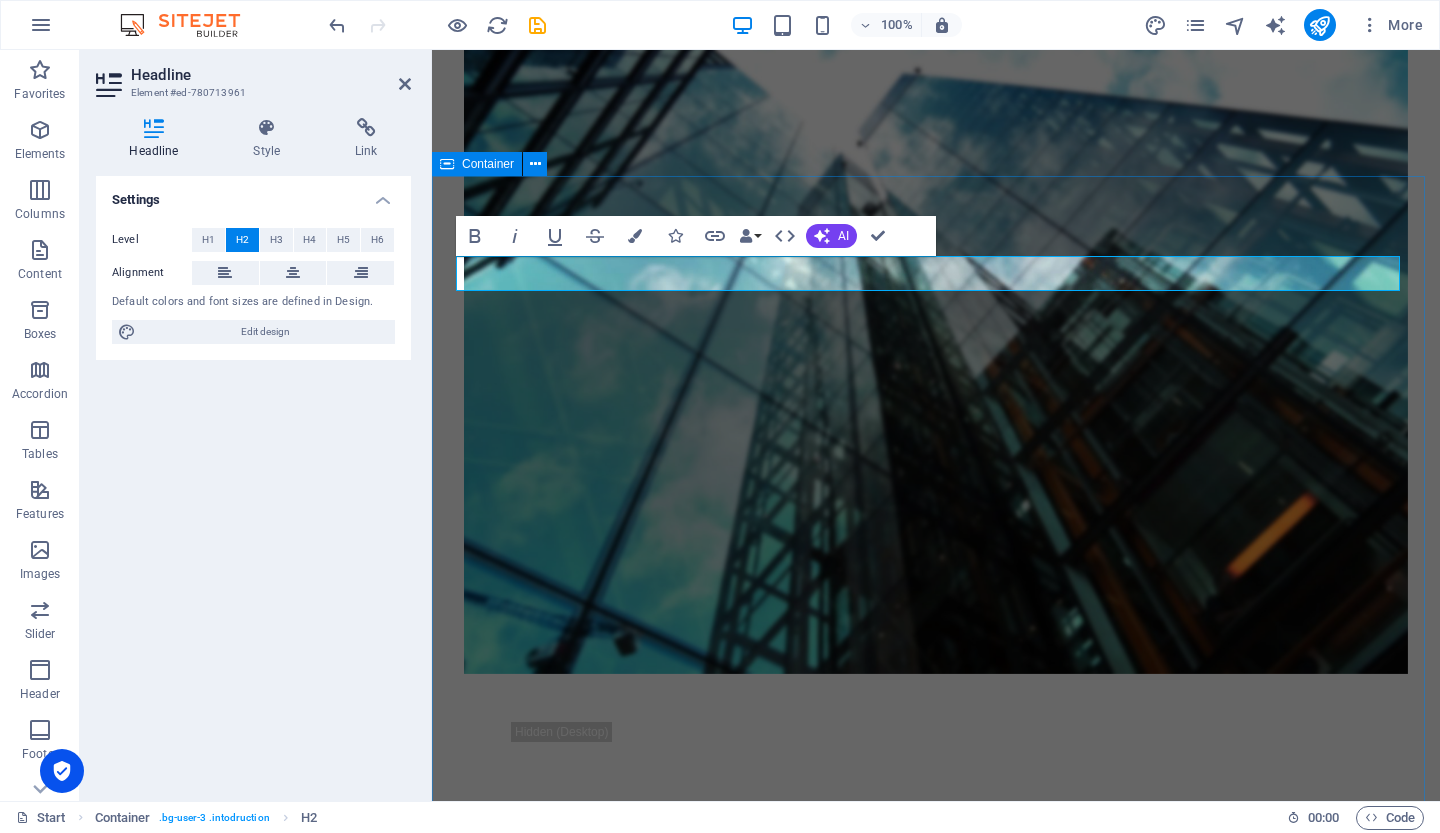 click on "​" at bounding box center (936, 1919) 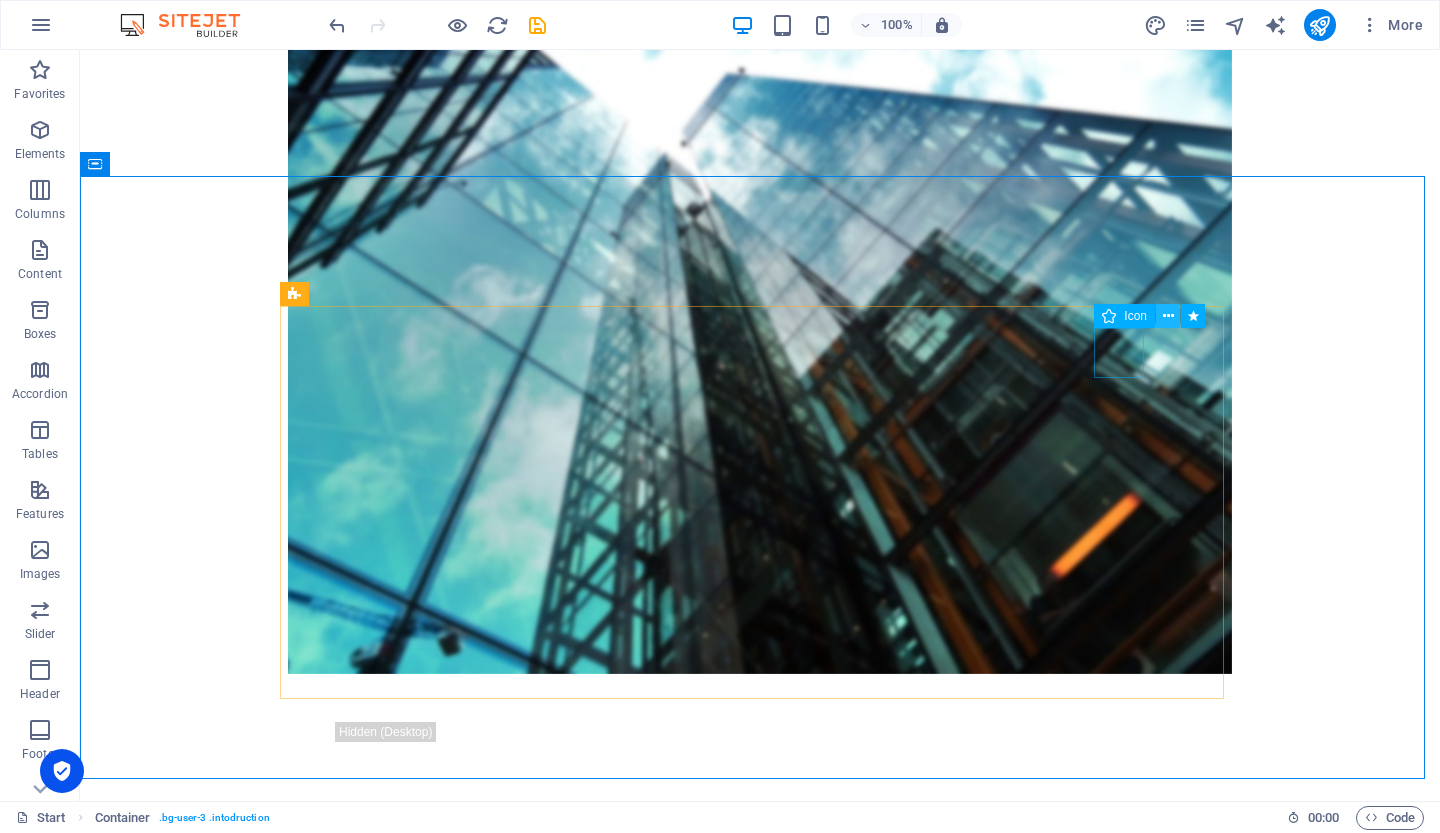 click at bounding box center [1168, 316] 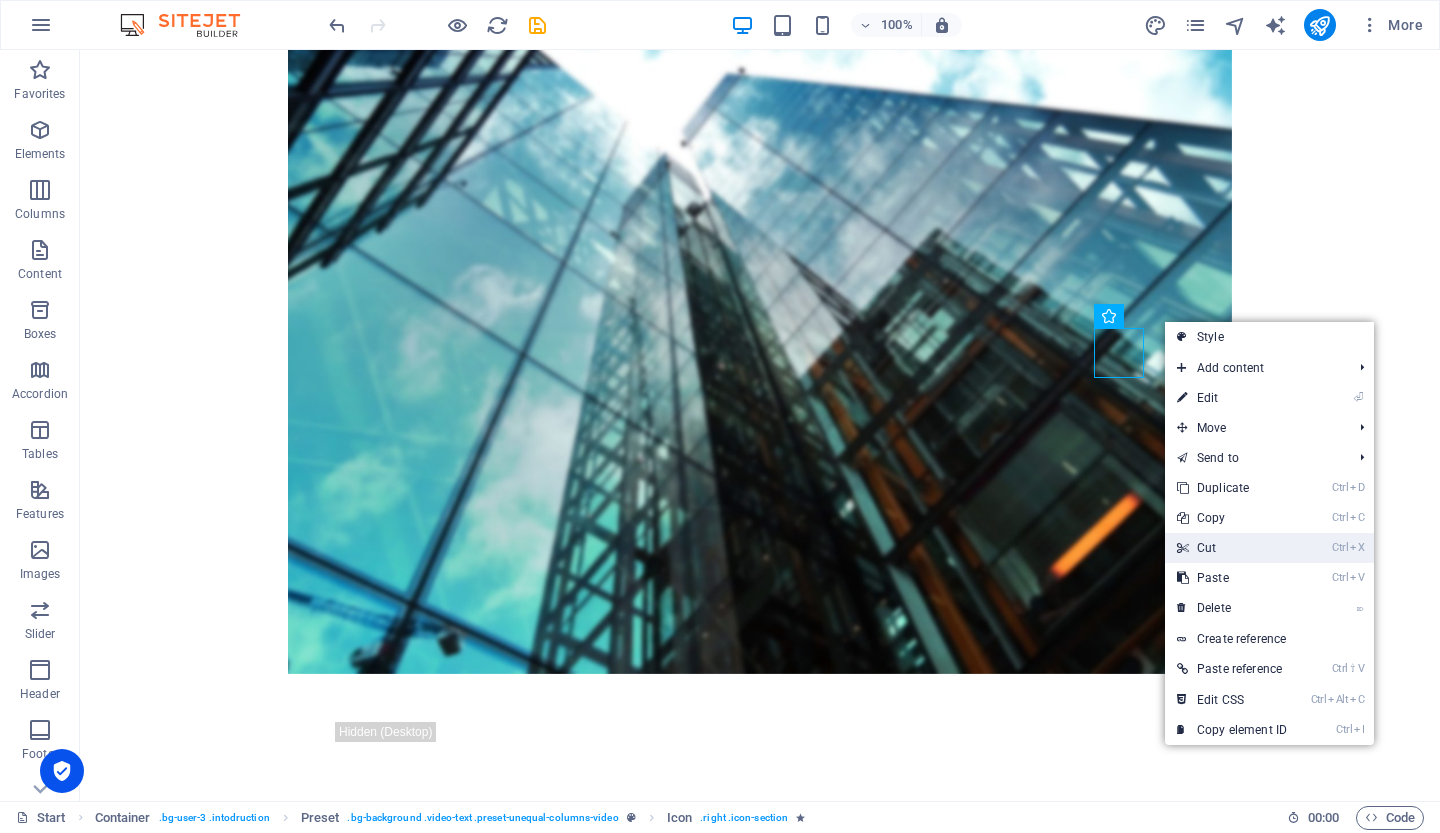 click on "Ctrl X  Cut" at bounding box center (1232, 548) 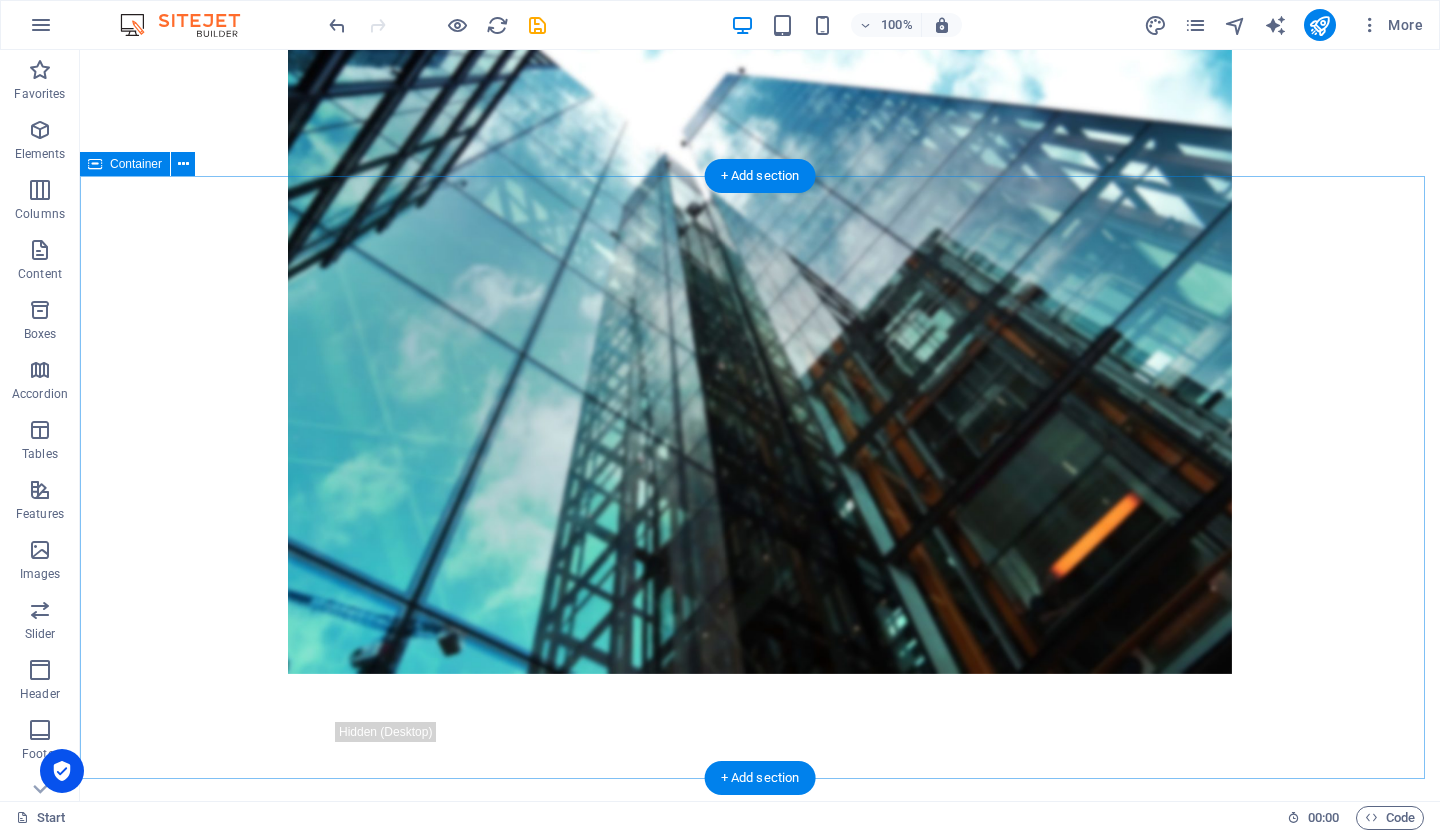 click at bounding box center (760, 2011) 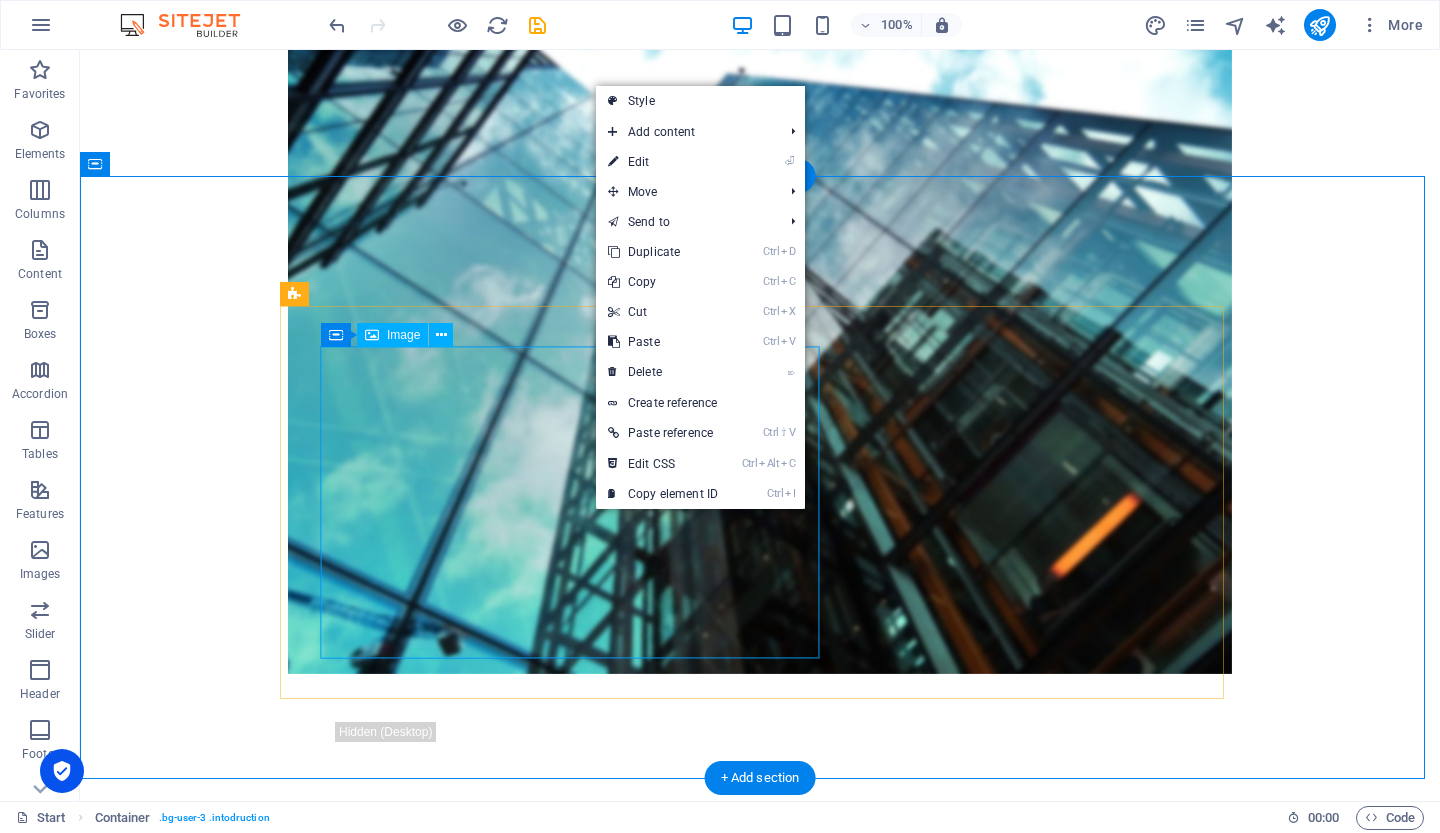 click at bounding box center (760, 2007) 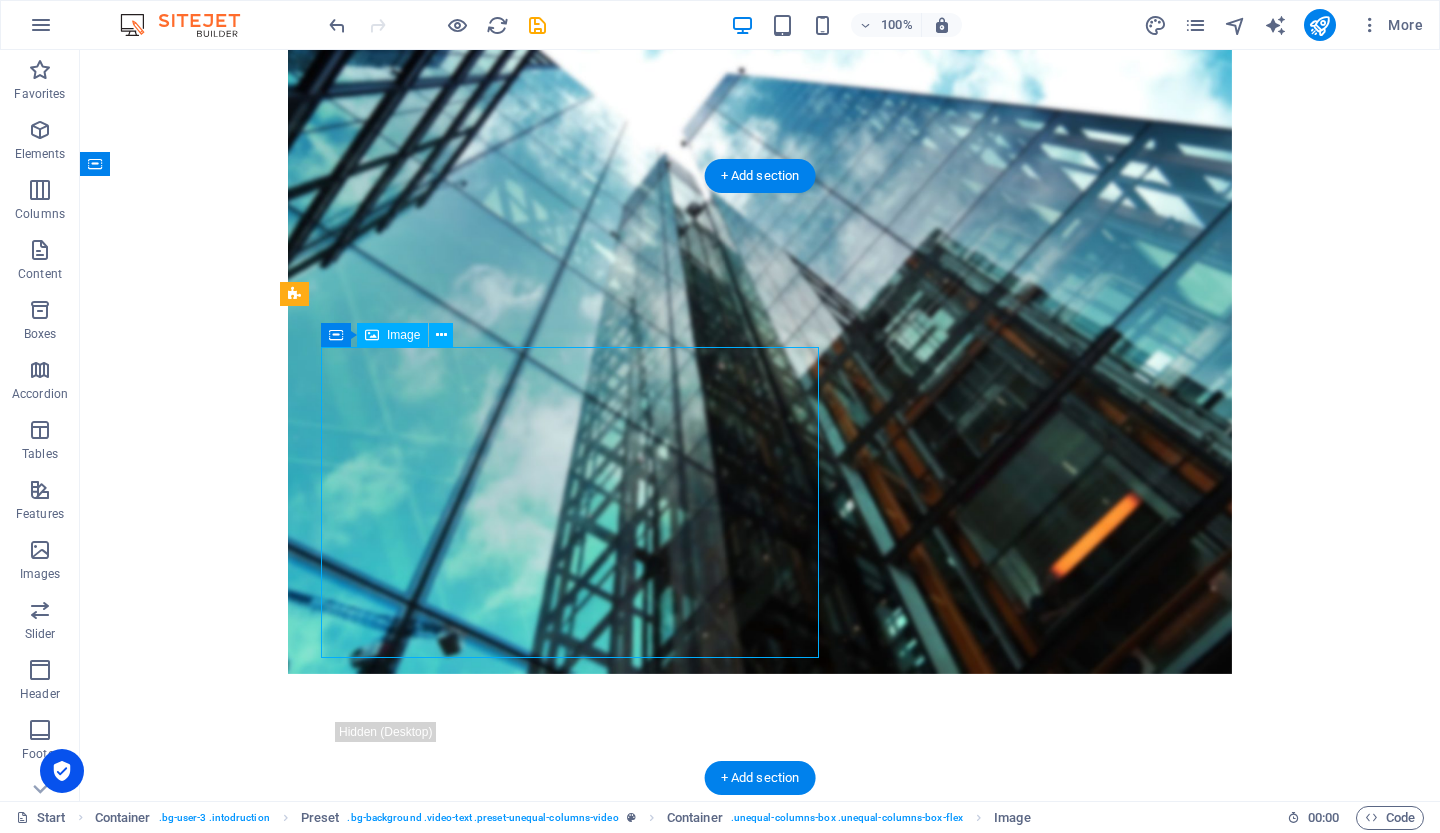 click at bounding box center (760, 2007) 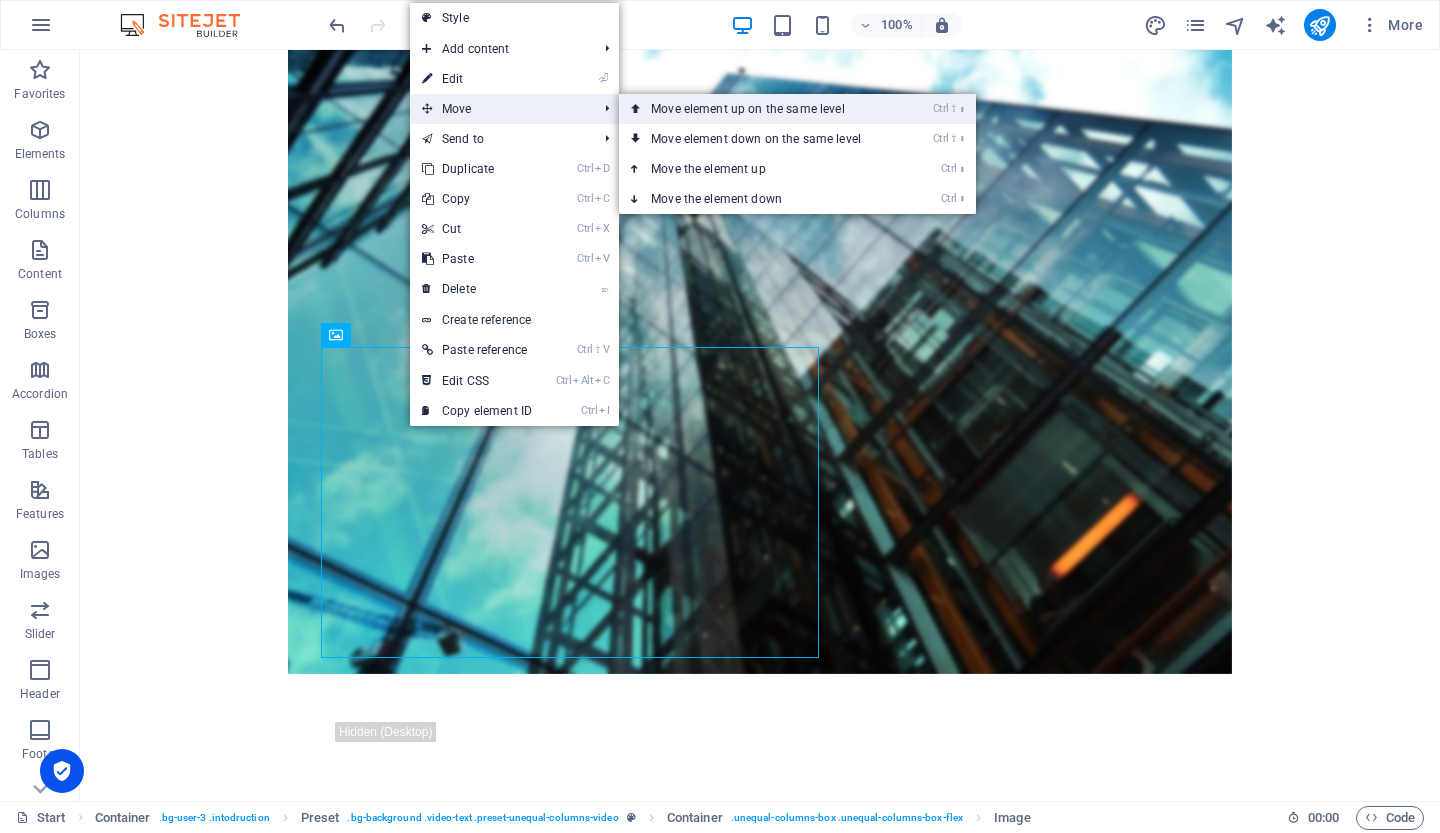 click on "Ctrl ⇧ ⬆  Move element up on the same level" at bounding box center (760, 109) 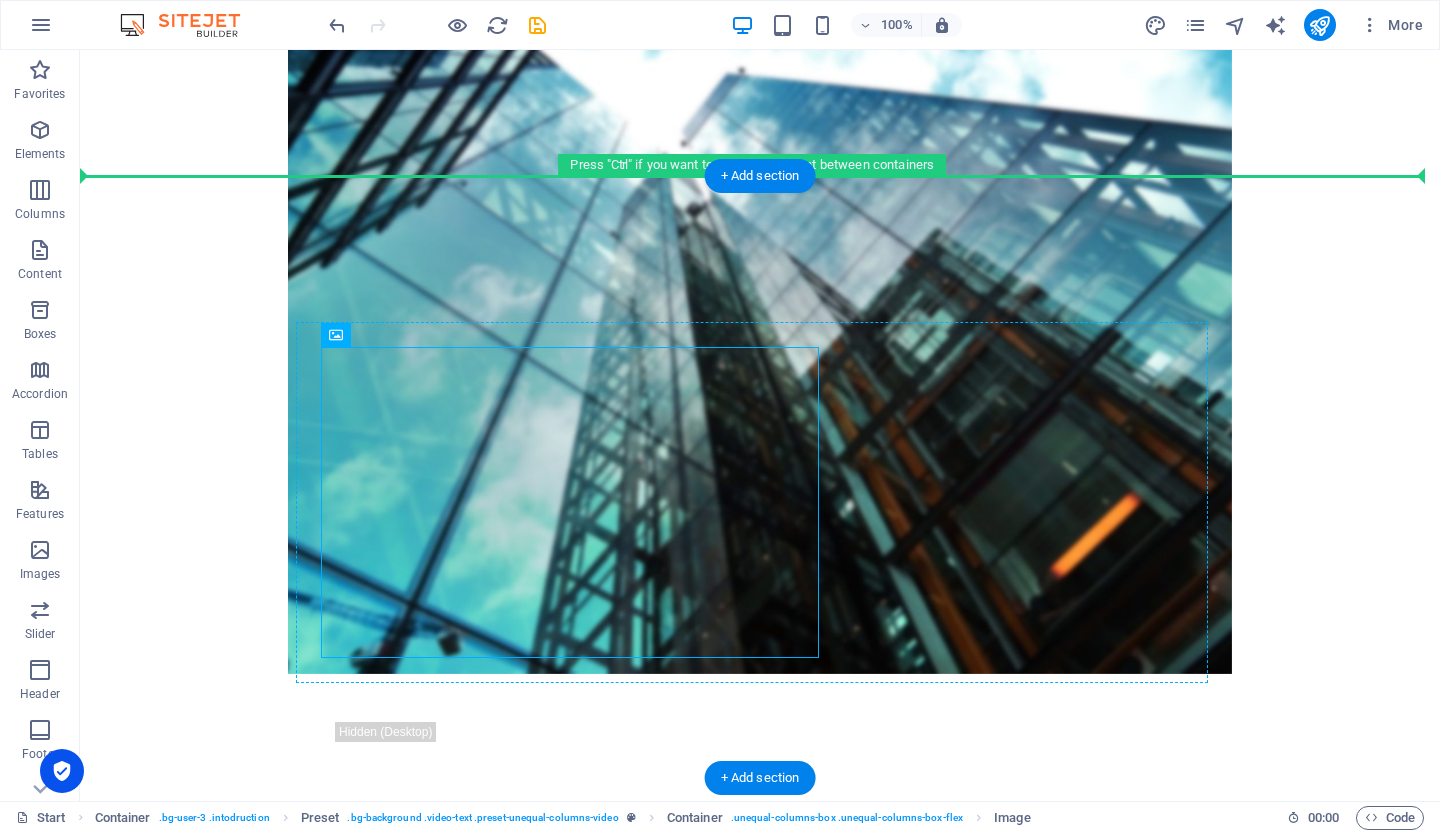 drag, startPoint x: 572, startPoint y: 389, endPoint x: 896, endPoint y: 455, distance: 330.6539 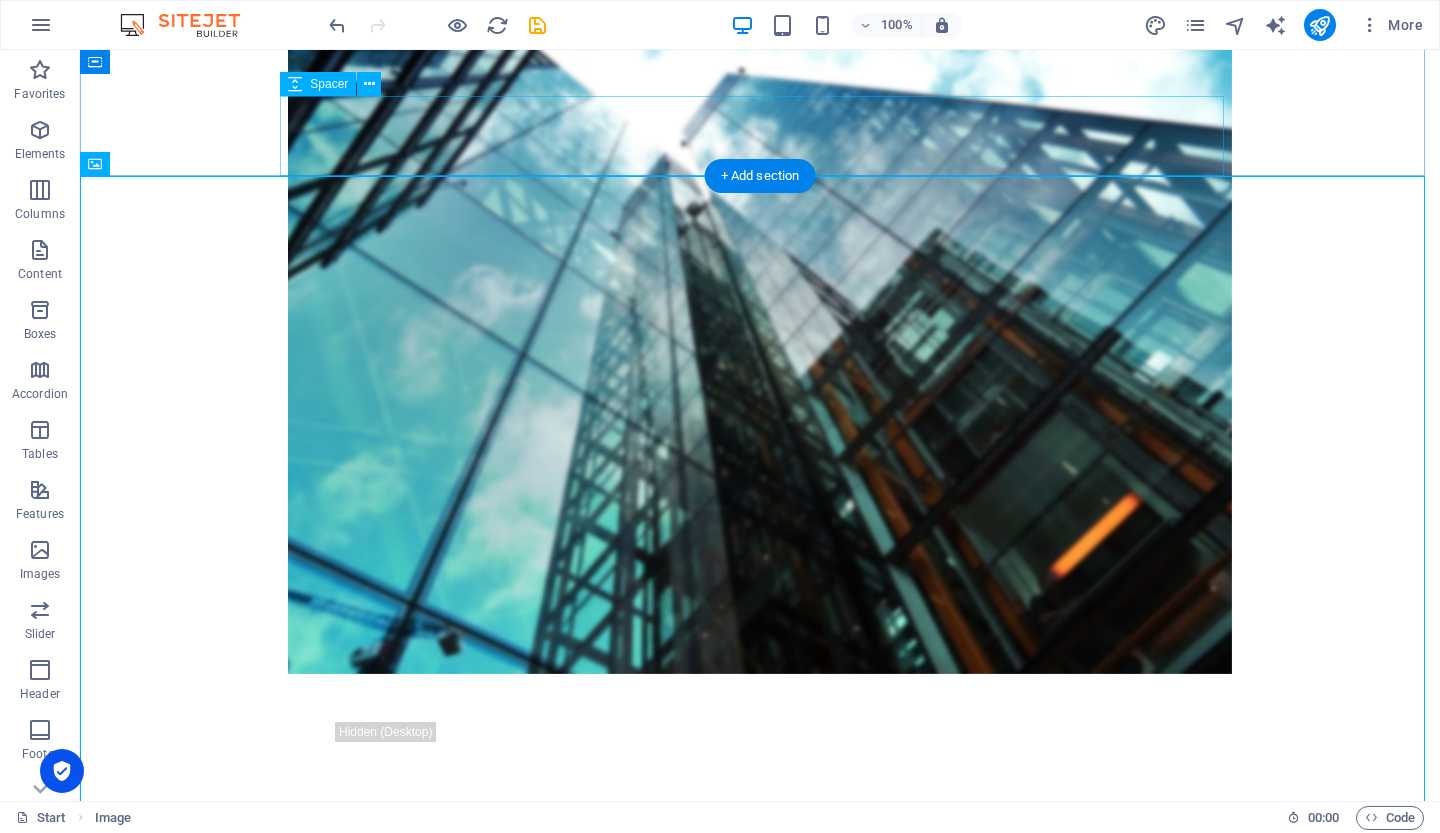 click at bounding box center (760, 1371) 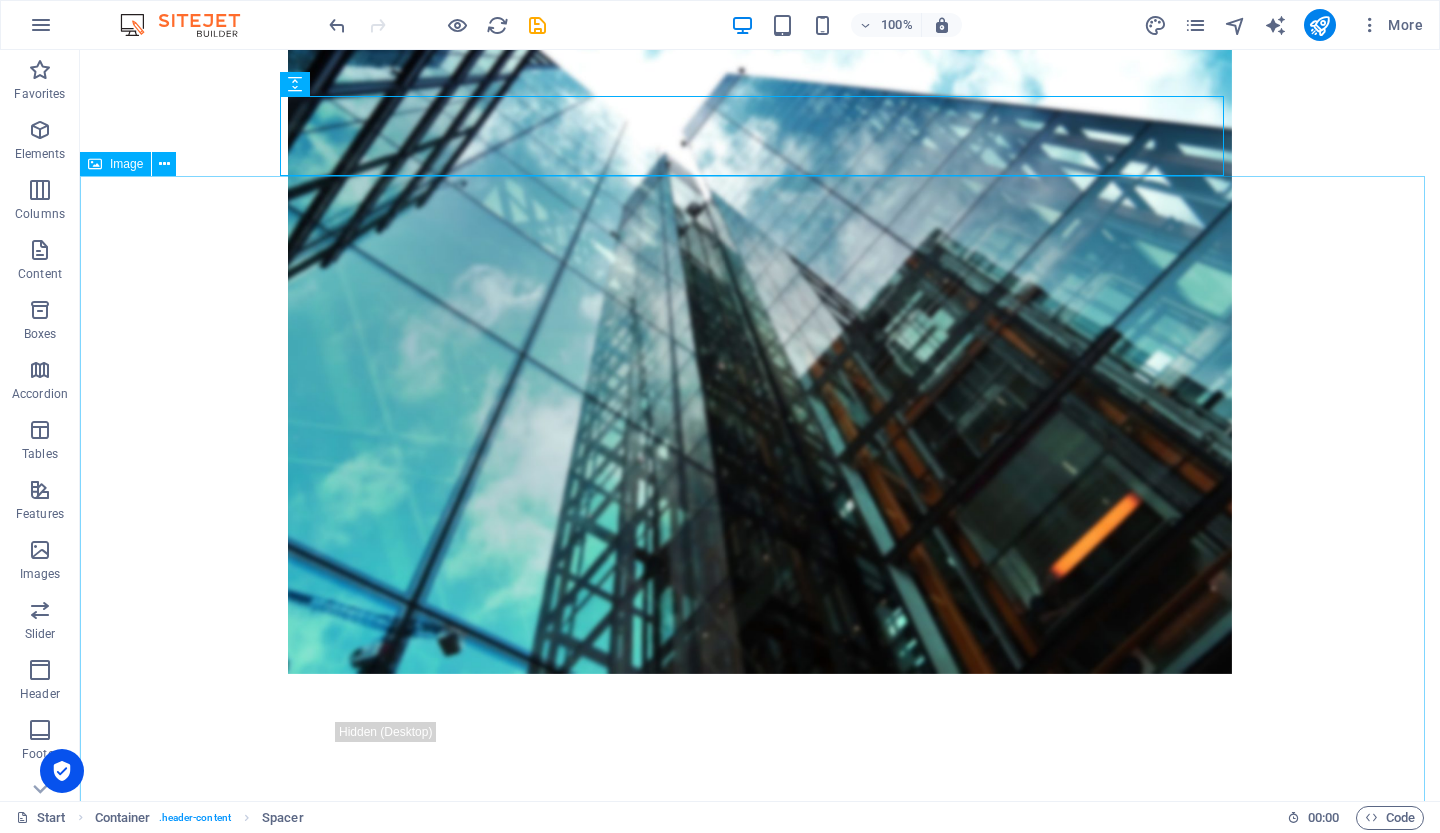 click on "Image" at bounding box center [115, 164] 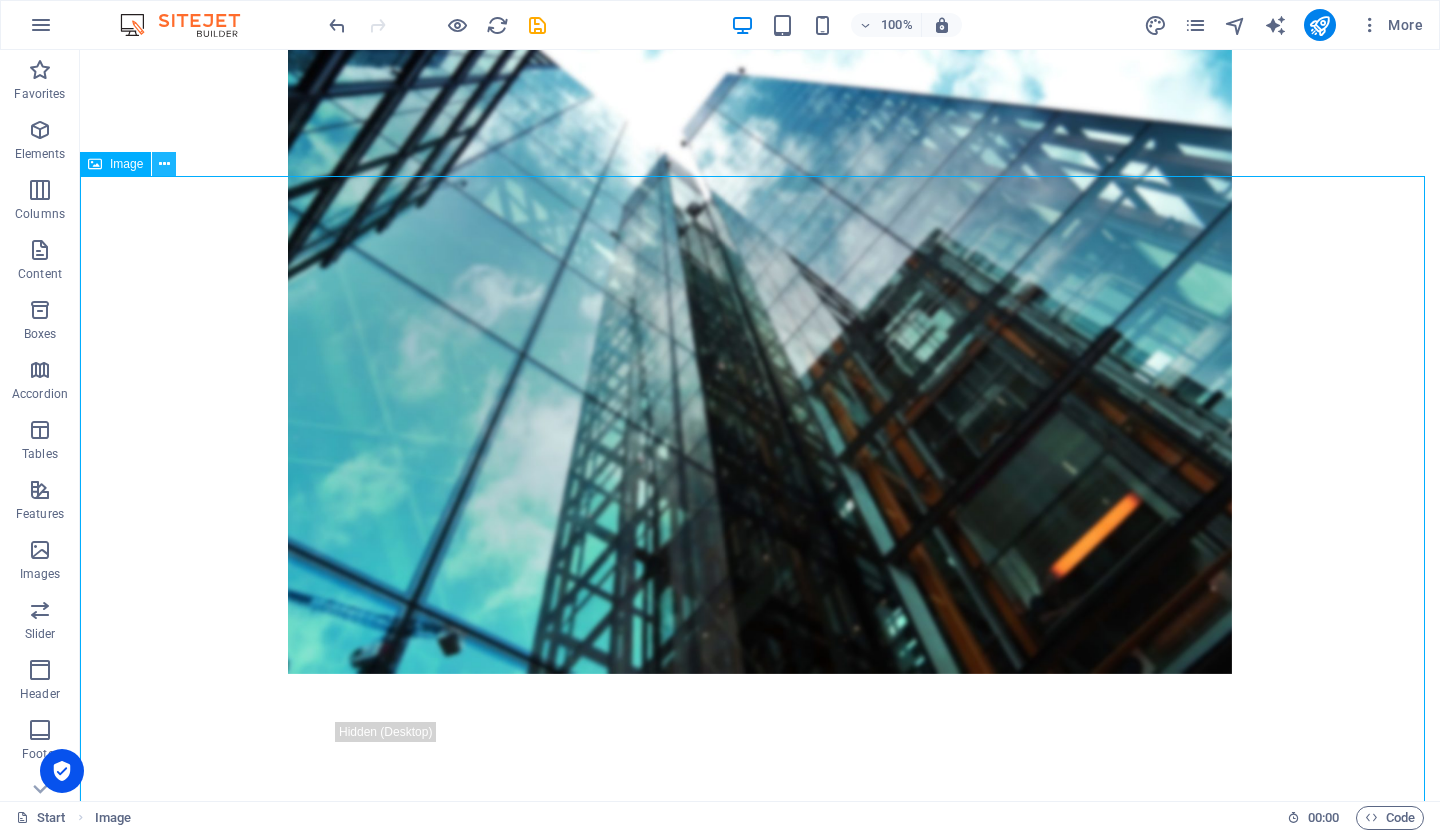 click at bounding box center [164, 164] 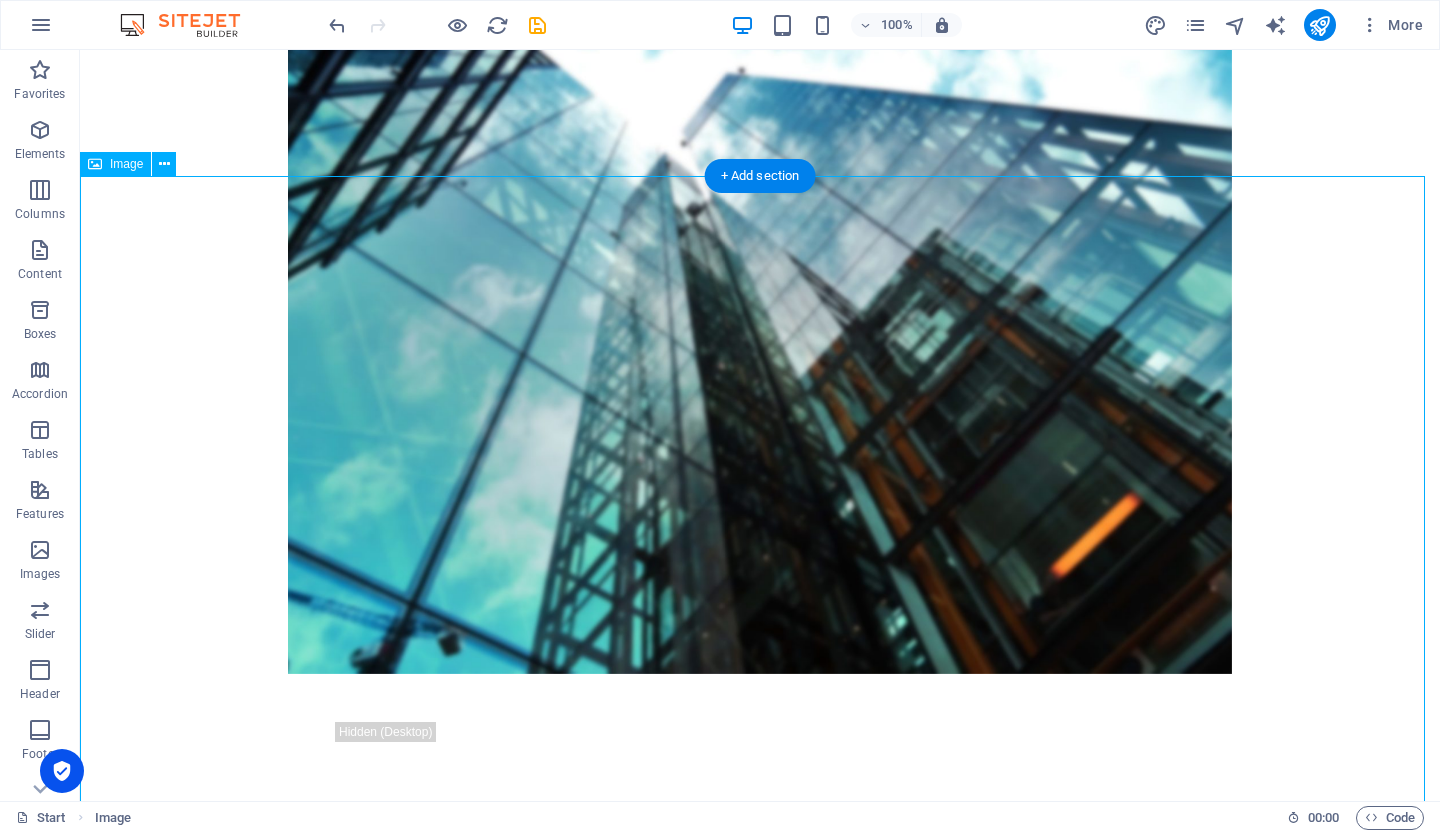 click at bounding box center (760, 1836) 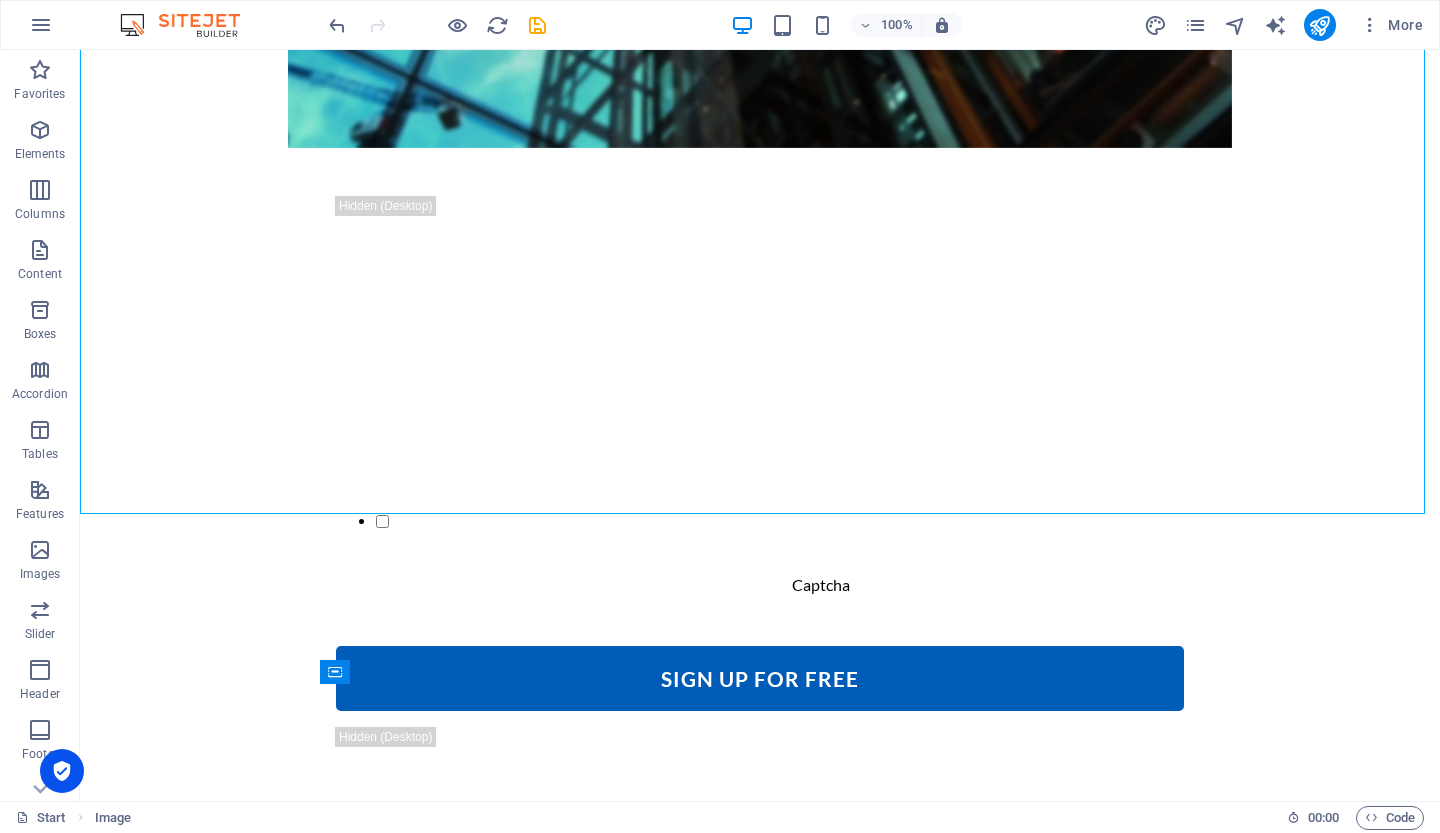 scroll, scrollTop: 1356, scrollLeft: 0, axis: vertical 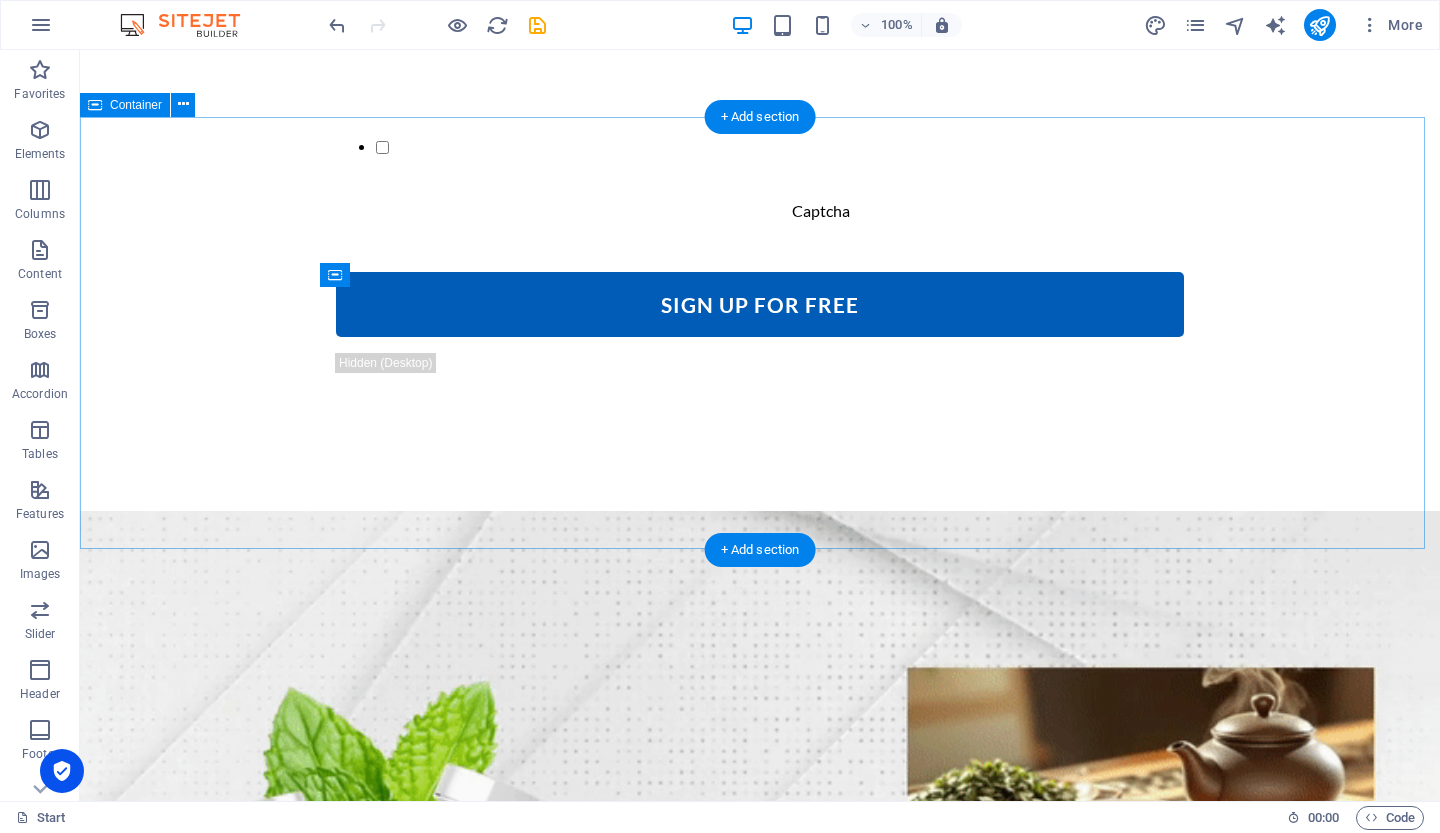 click on "Drop content here or  Add elements  Paste clipboard" at bounding box center [760, 1607] 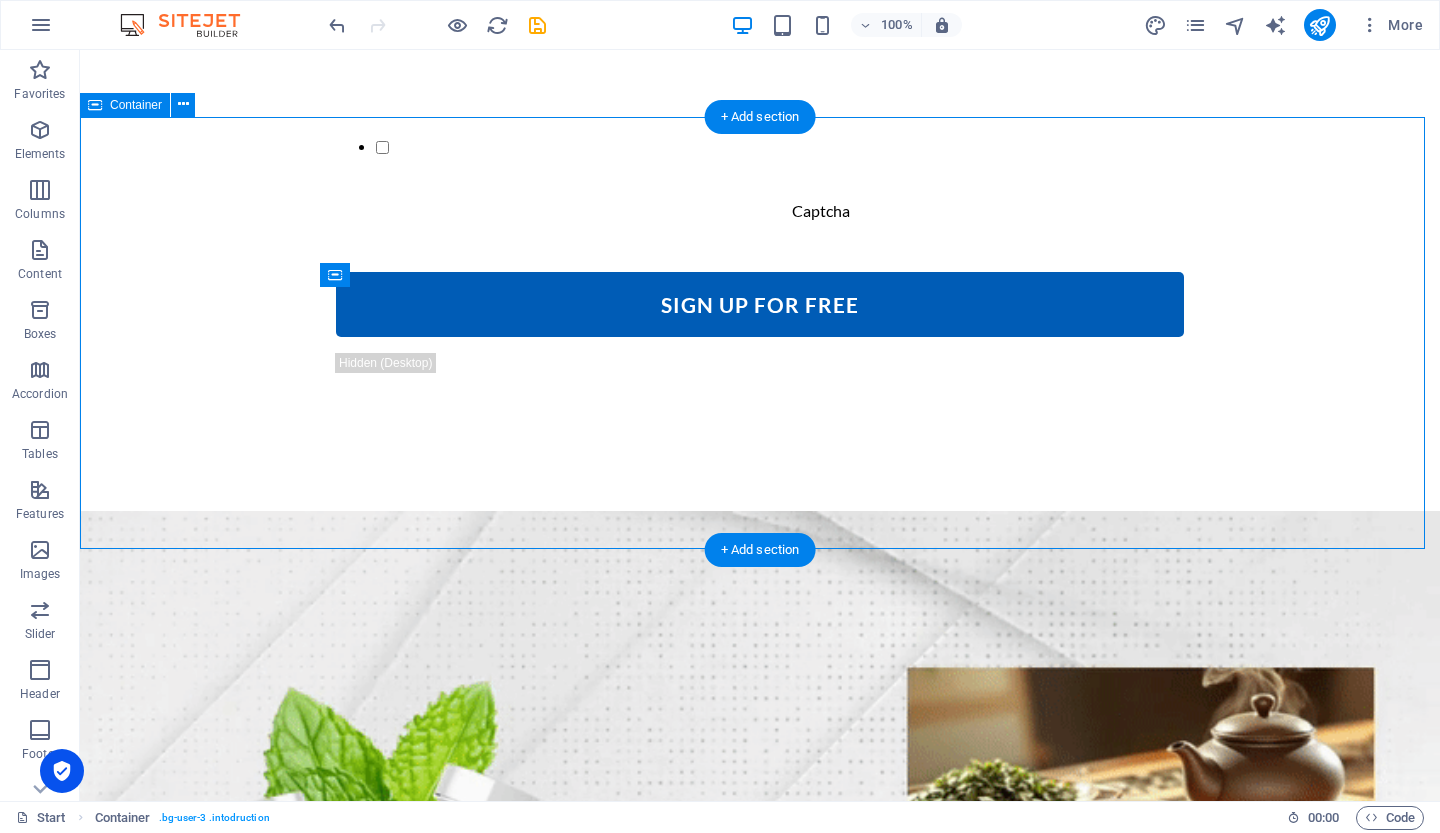 click on "Drop content here or  Add elements  Paste clipboard" at bounding box center (760, 1607) 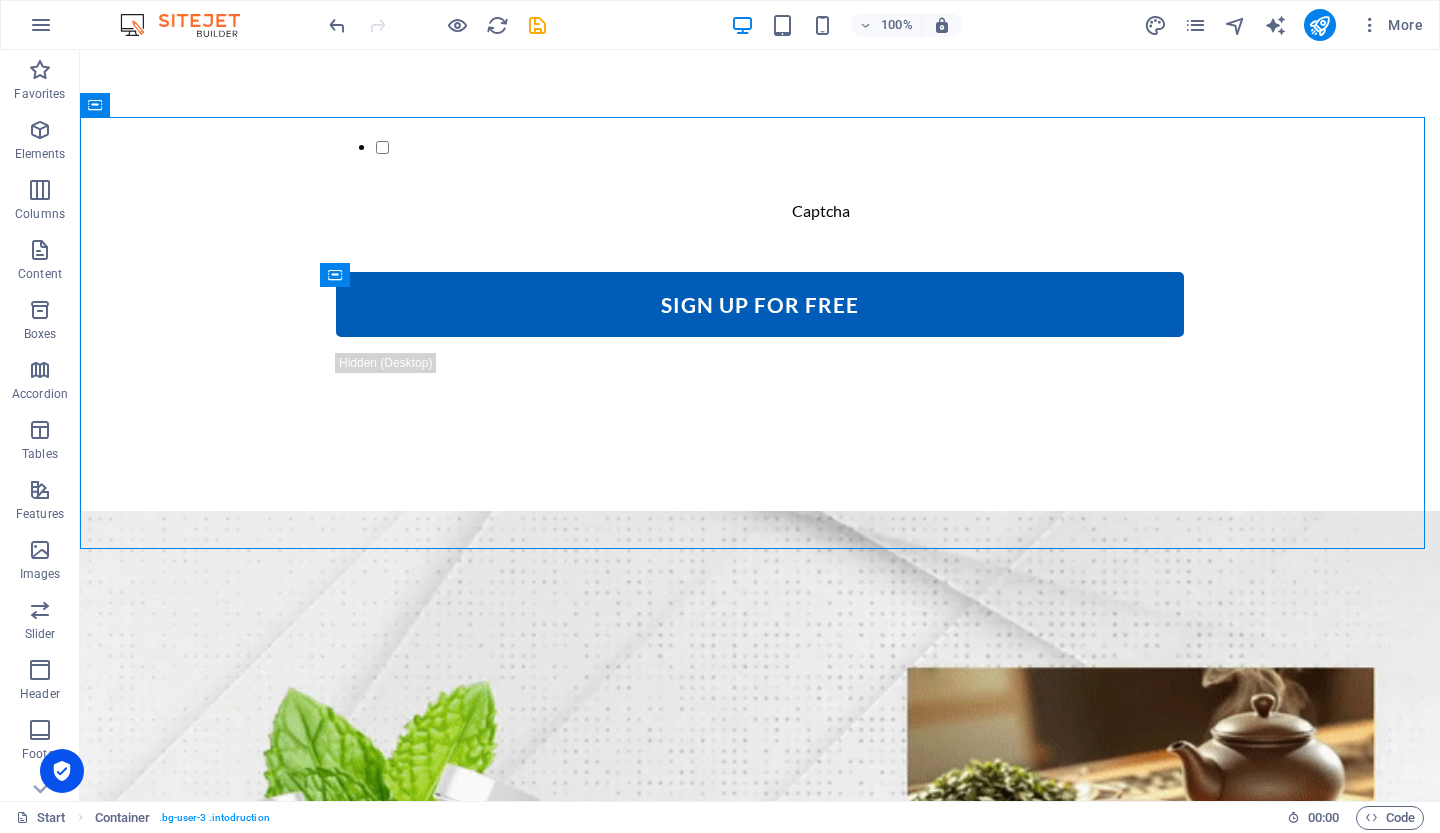 scroll, scrollTop: 1758, scrollLeft: 0, axis: vertical 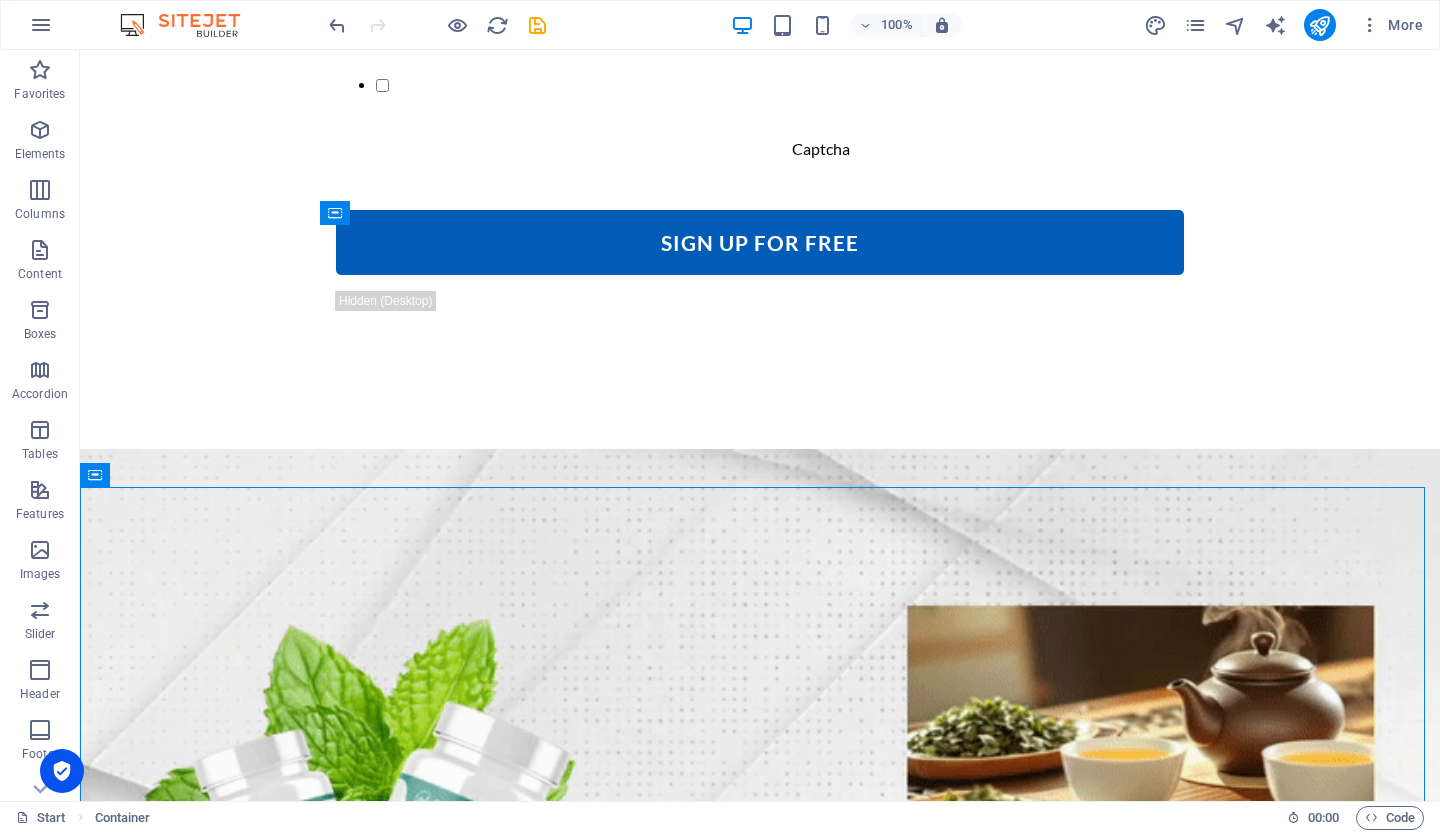 drag, startPoint x: 1422, startPoint y: 529, endPoint x: 1431, endPoint y: 620, distance: 91.44397 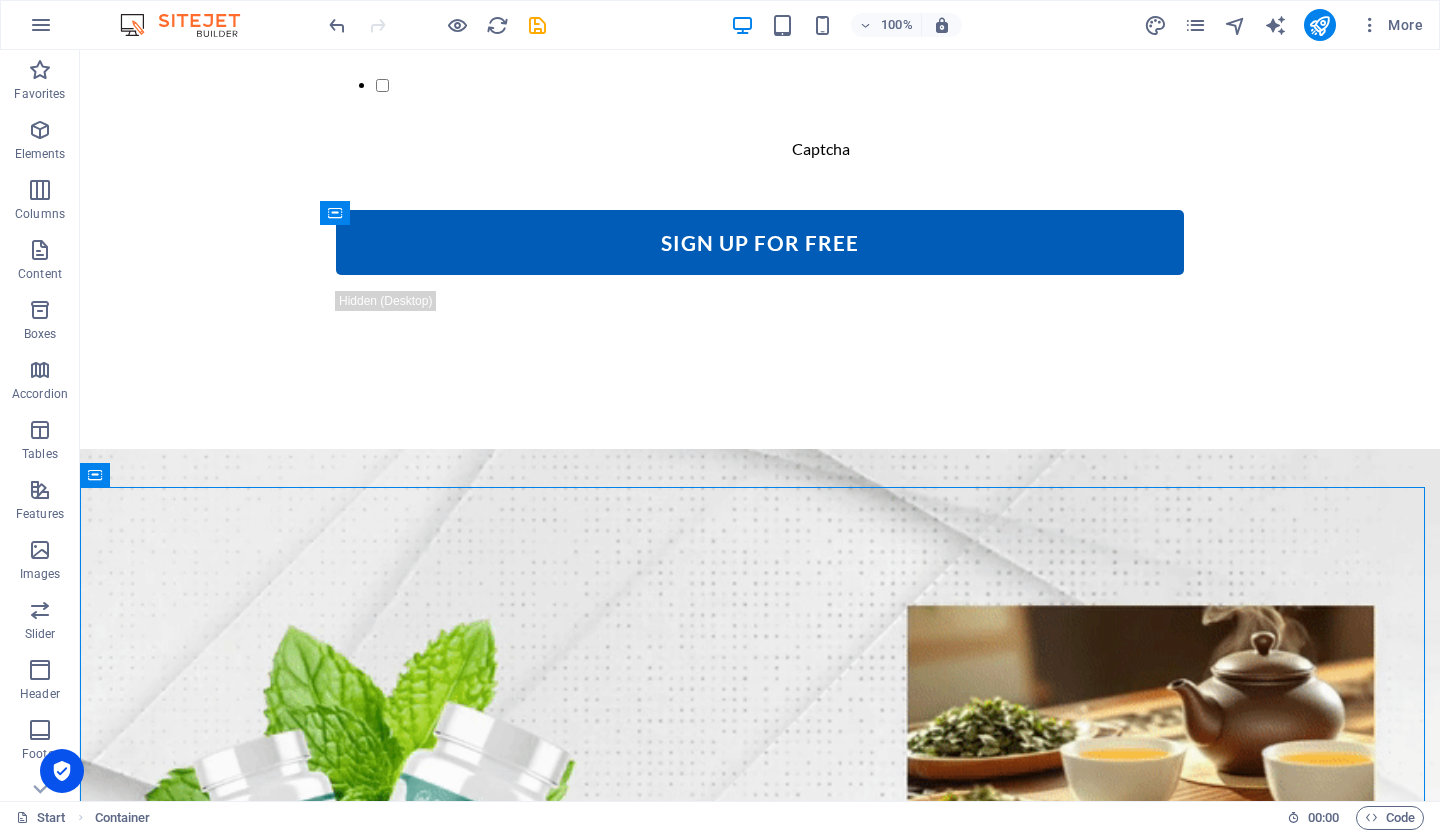 click on "Skip to main content
The only Marketing Tool that you can control. Good Health For YouToday Thankyou for visiting [DOMAIN_NAME]  Multiple Users Free Upgrades Request a FREE Trial   Give it a try and sign up  for a FREE Trial! To get the free Trial, please fill in the Form. Full Name Your E-Mail   I have read and understand the privacy policy. Unreadable? Regenerate Sign up for free Drop content here or  Add elements  Paste clipboard What our Customer have to say about us Stet clita kasd gubergren, no sea takimata sanctus est Lorem ipsum dolor sit amet. Lorem ipsum dolor sit amet, consetetur sadipscing elitr, sed diam nonumy eirmod tempor invidunt ut labore et dolore magna aliquyam erat, sed diam voluptua. [PERSON_NAME] [PERSON_NAME] The Marketer, [GEOGRAPHIC_DATA] At vero eos et accusam et [PERSON_NAME] duo [PERSON_NAME] et ea rebum. Stet clita kasd gubergren, no sea takimata sanctus est Lorem ipsum dolor sit amet. Stet clita kasd gubergren, no sea takimata sanctus est Lorem ipsum dolor sit amet. [PERSON_NAME], [GEOGRAPHIC_DATA]" at bounding box center (760, 860) 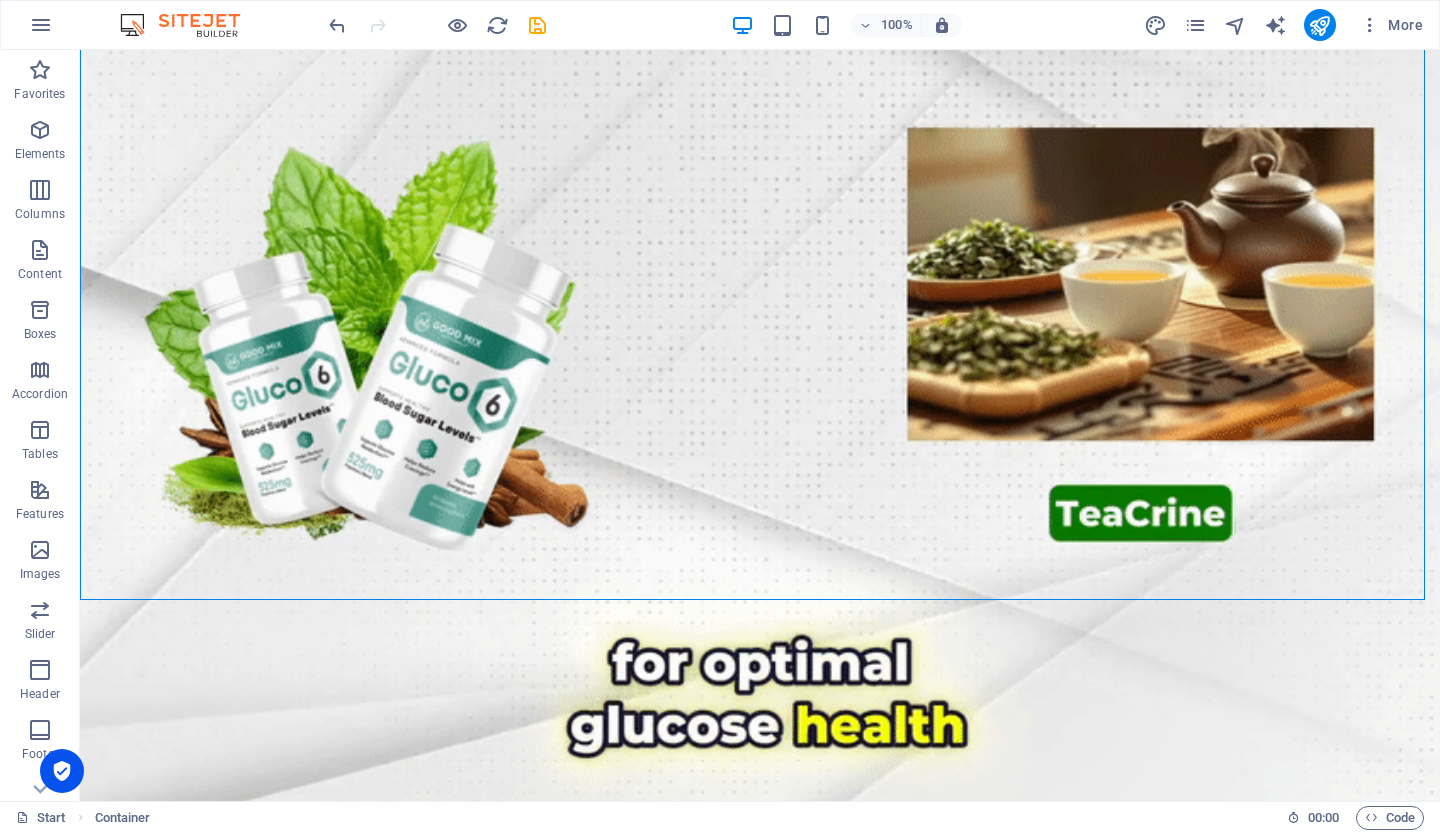 scroll, scrollTop: 2266, scrollLeft: 0, axis: vertical 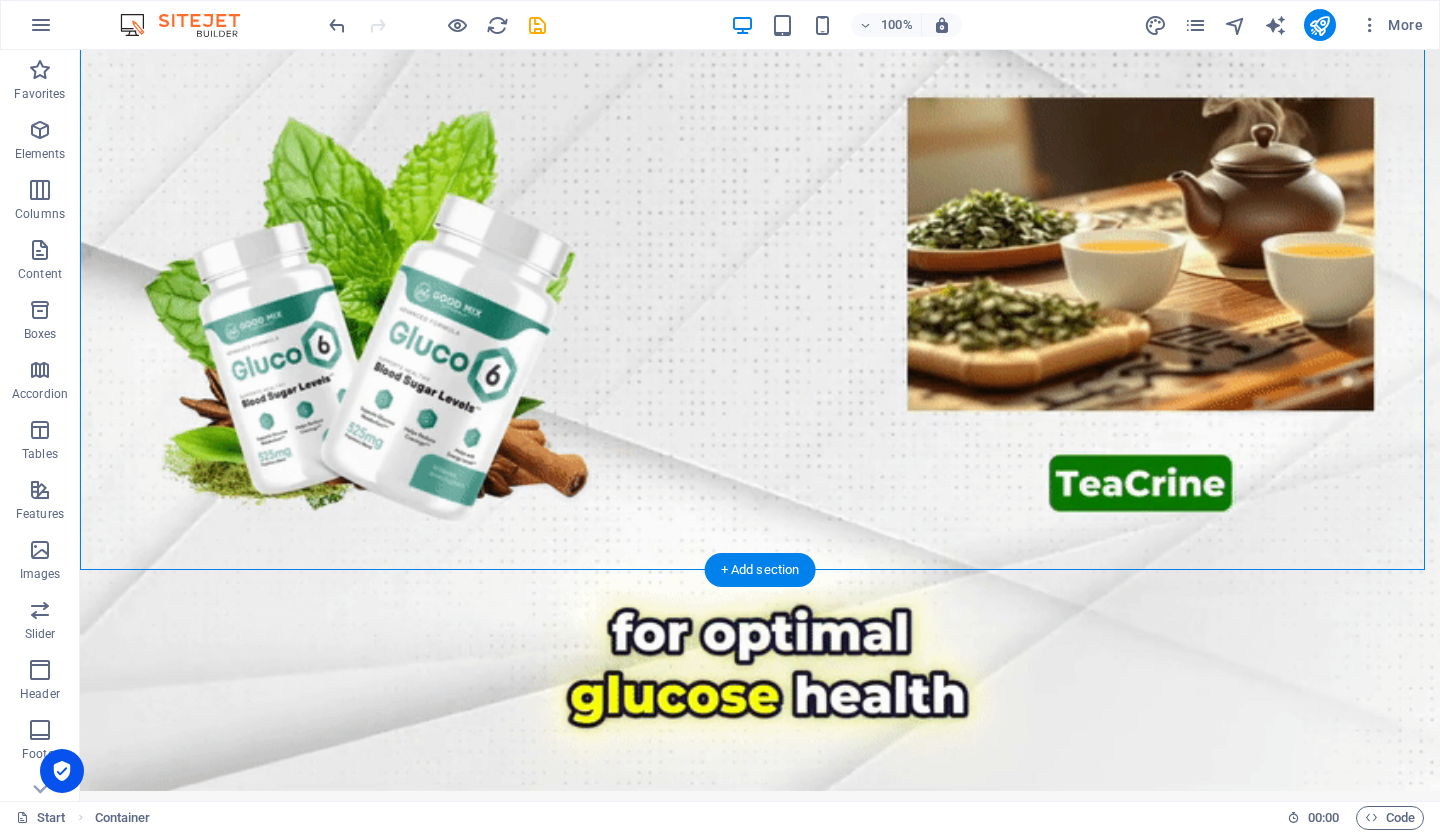 click on "At vero eos et accusam et [PERSON_NAME] duo [PERSON_NAME] et ea rebum. Stet clita kasd gubergren, no sea takimata sanctus est Lorem ipsum dolor sit amet. Stet clita kasd gubergren, no sea takimata sanctus est Lorem ipsum dolor sit amet." at bounding box center (760, 1833) 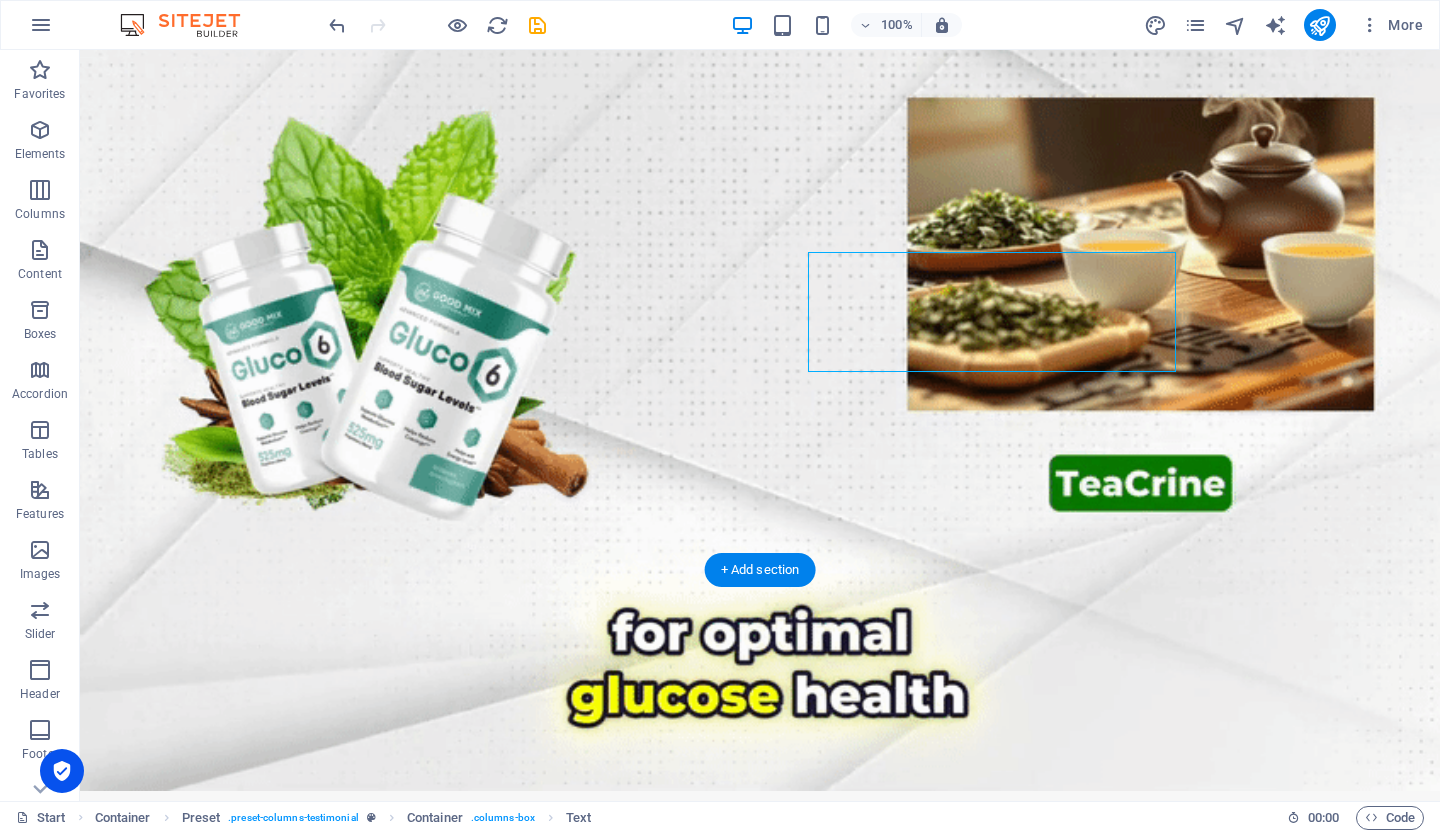 click on "At vero eos et accusam et [PERSON_NAME] duo [PERSON_NAME] et ea rebum. Stet clita kasd gubergren, no sea takimata sanctus est Lorem ipsum dolor sit amet. Stet clita kasd gubergren, no sea takimata sanctus est Lorem ipsum dolor sit amet." at bounding box center [760, 1833] 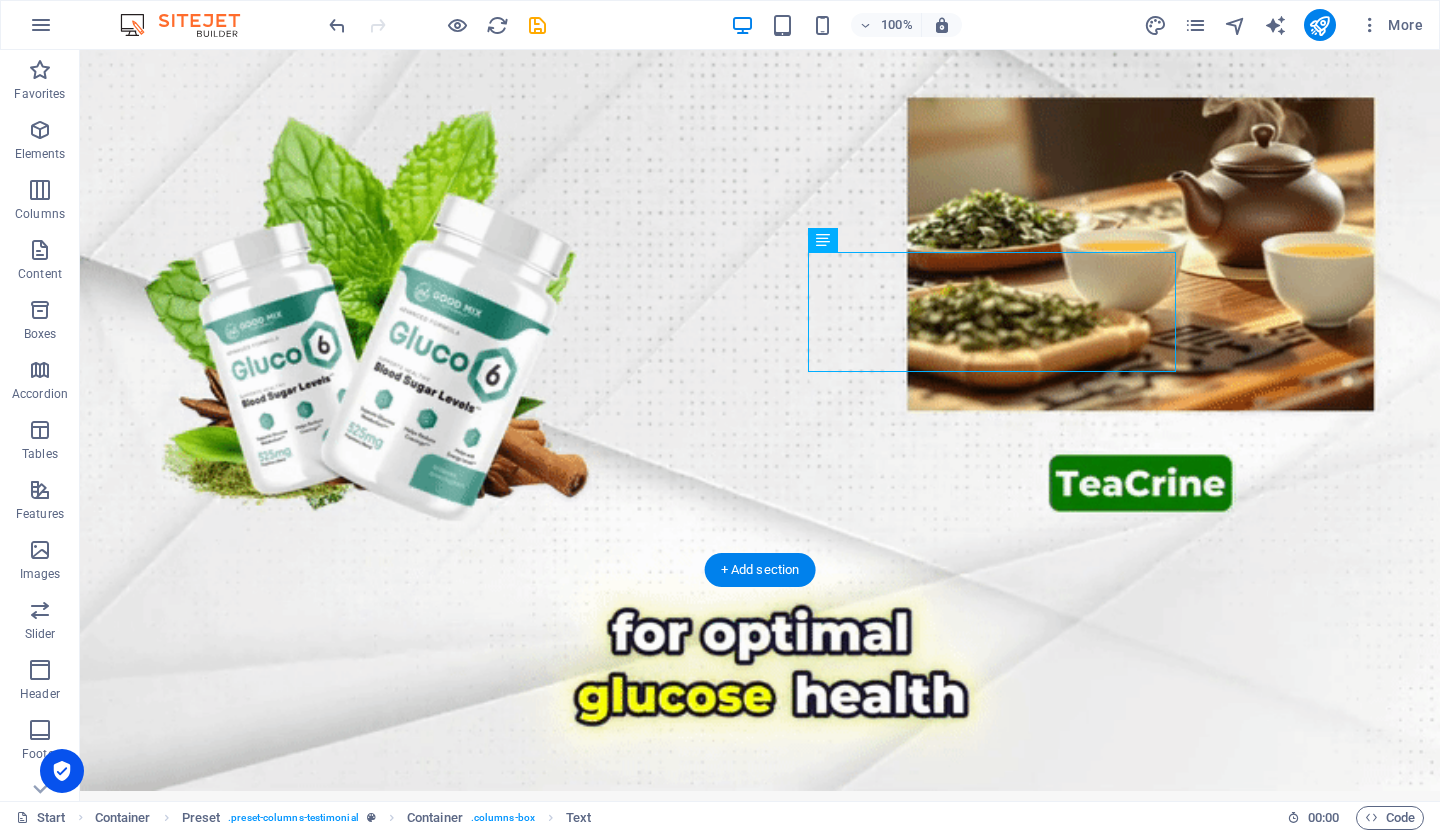 drag, startPoint x: 959, startPoint y: 361, endPoint x: 890, endPoint y: 324, distance: 78.29432 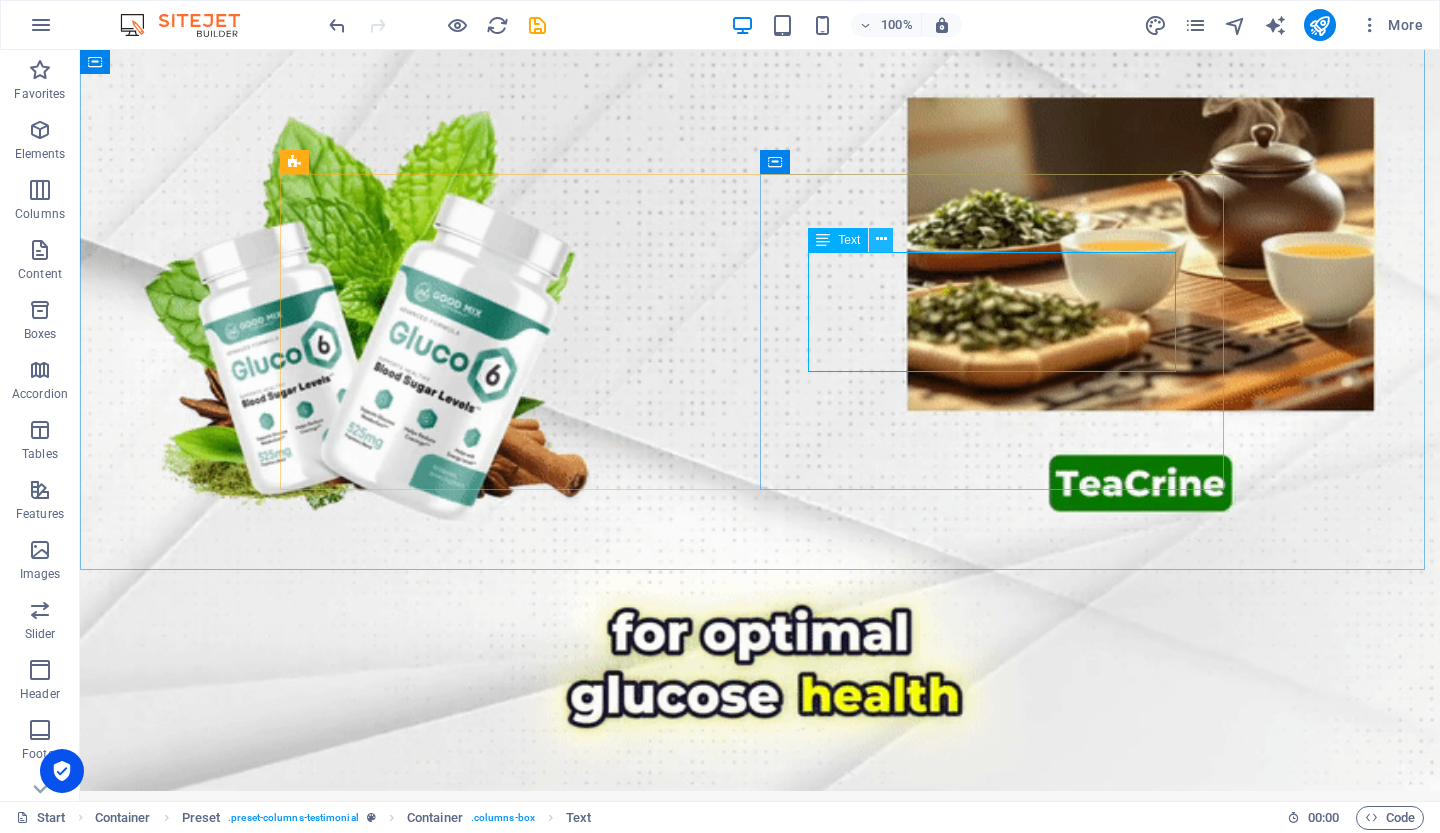 click at bounding box center [881, 239] 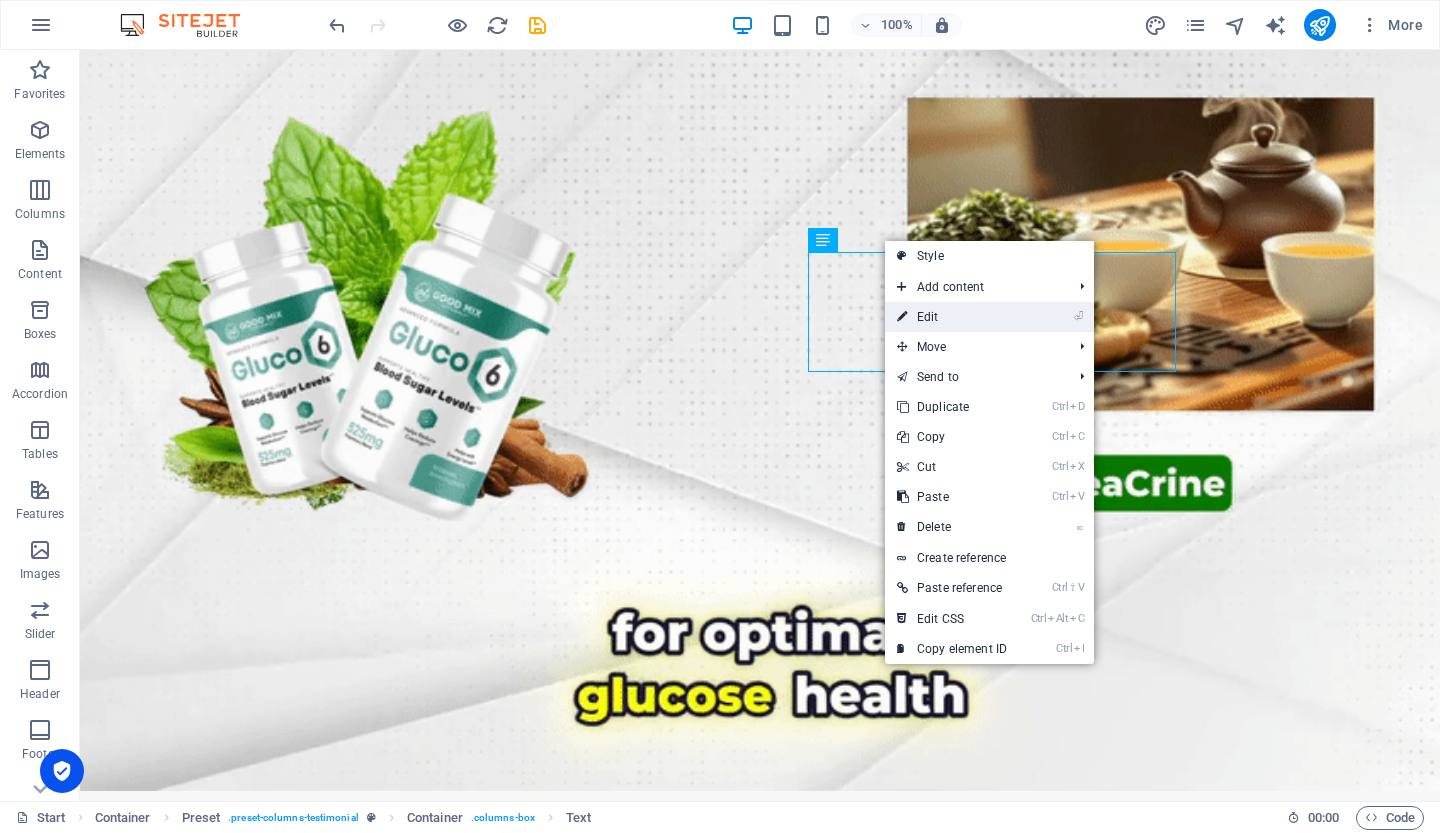 click on "⏎  Edit" at bounding box center [952, 317] 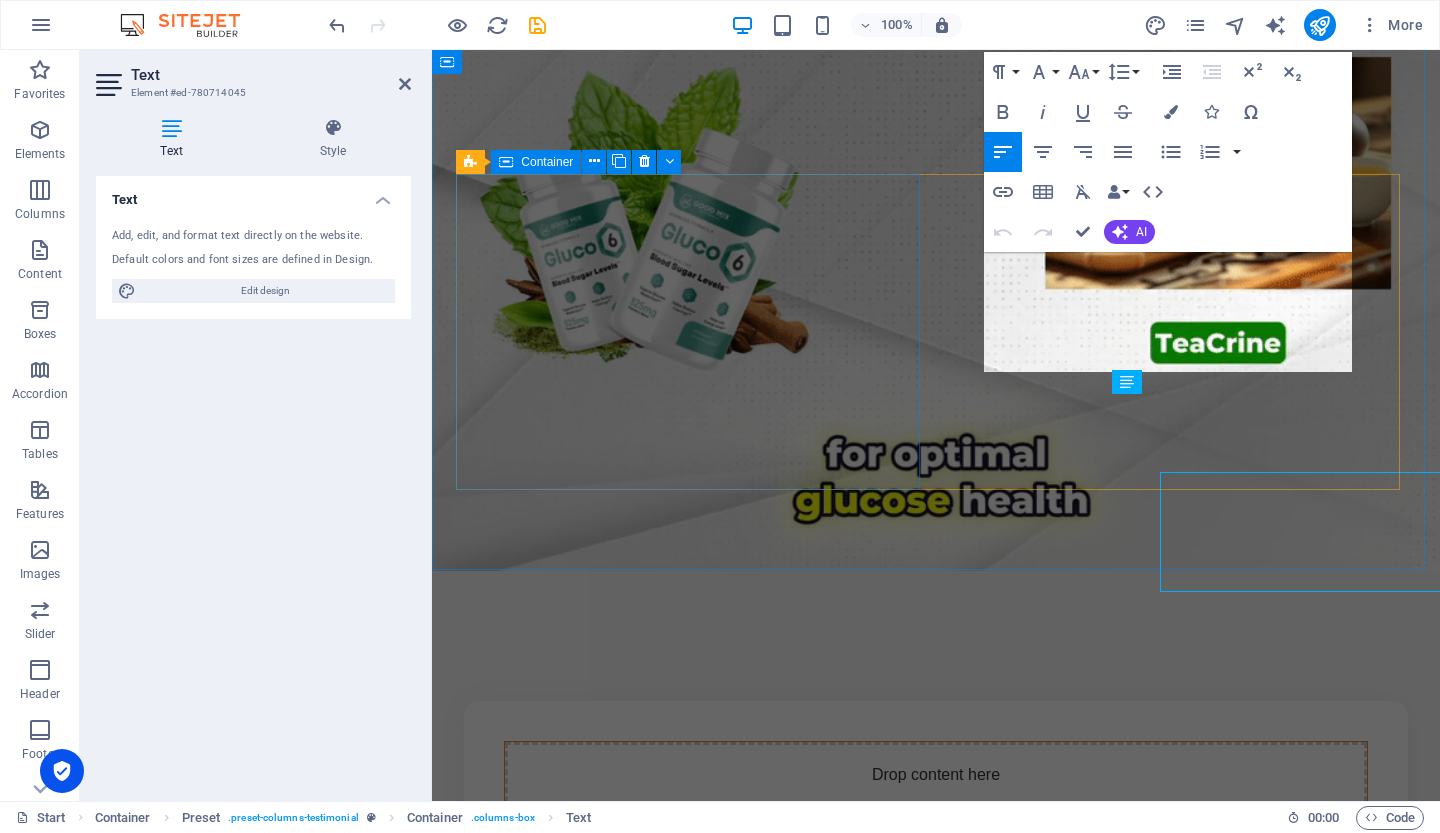 scroll, scrollTop: 2046, scrollLeft: 0, axis: vertical 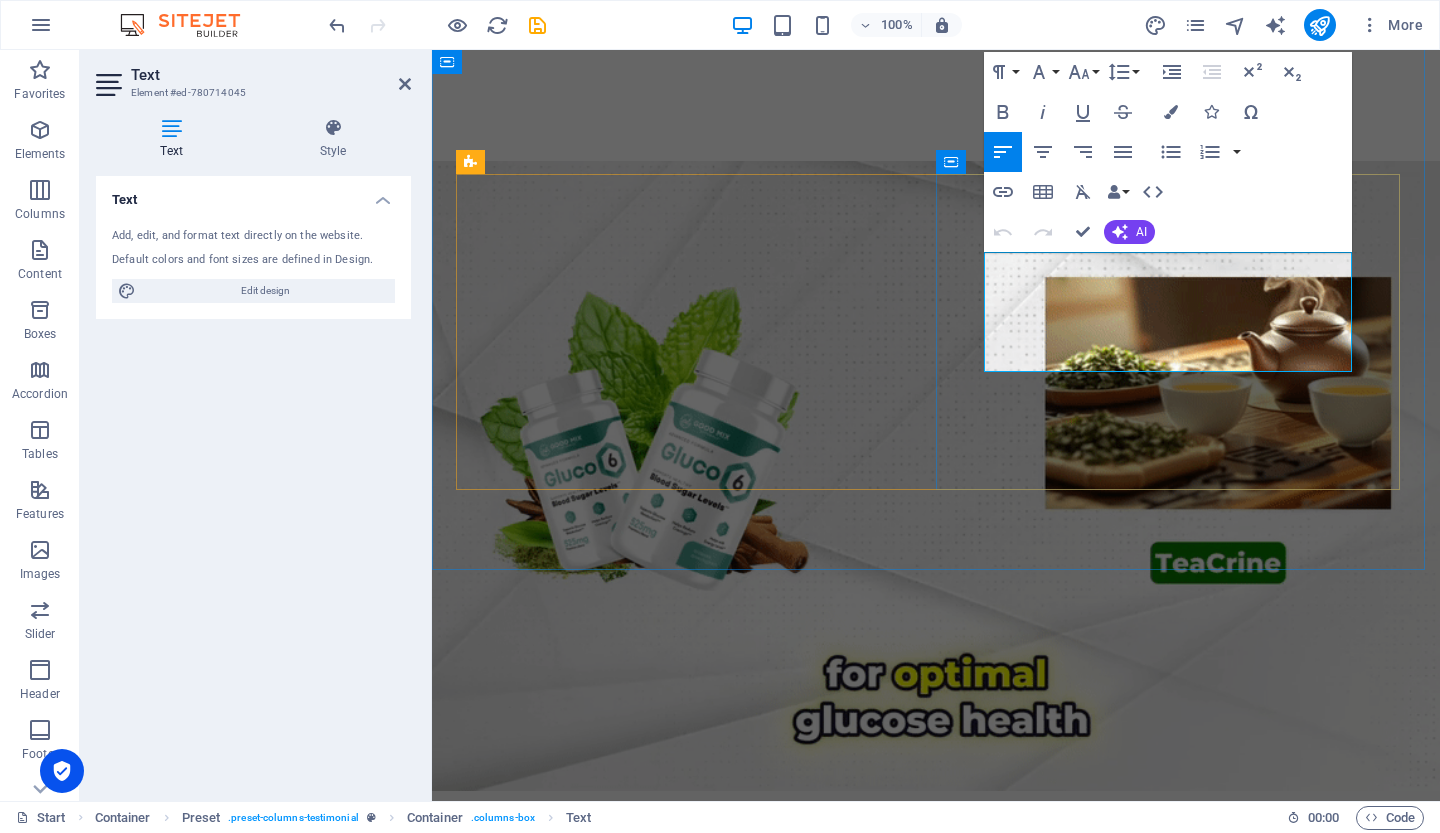 click on "At vero eos et accusam et [PERSON_NAME] duo [PERSON_NAME] et ea rebum. Stet clita kasd gubergren, no sea takimata sanctus est Lorem ipsum dolor sit amet. Stet clita kasd gubergren, no sea takimata sanctus est Lorem ipsum dolor sit amet." at bounding box center (936, 1833) 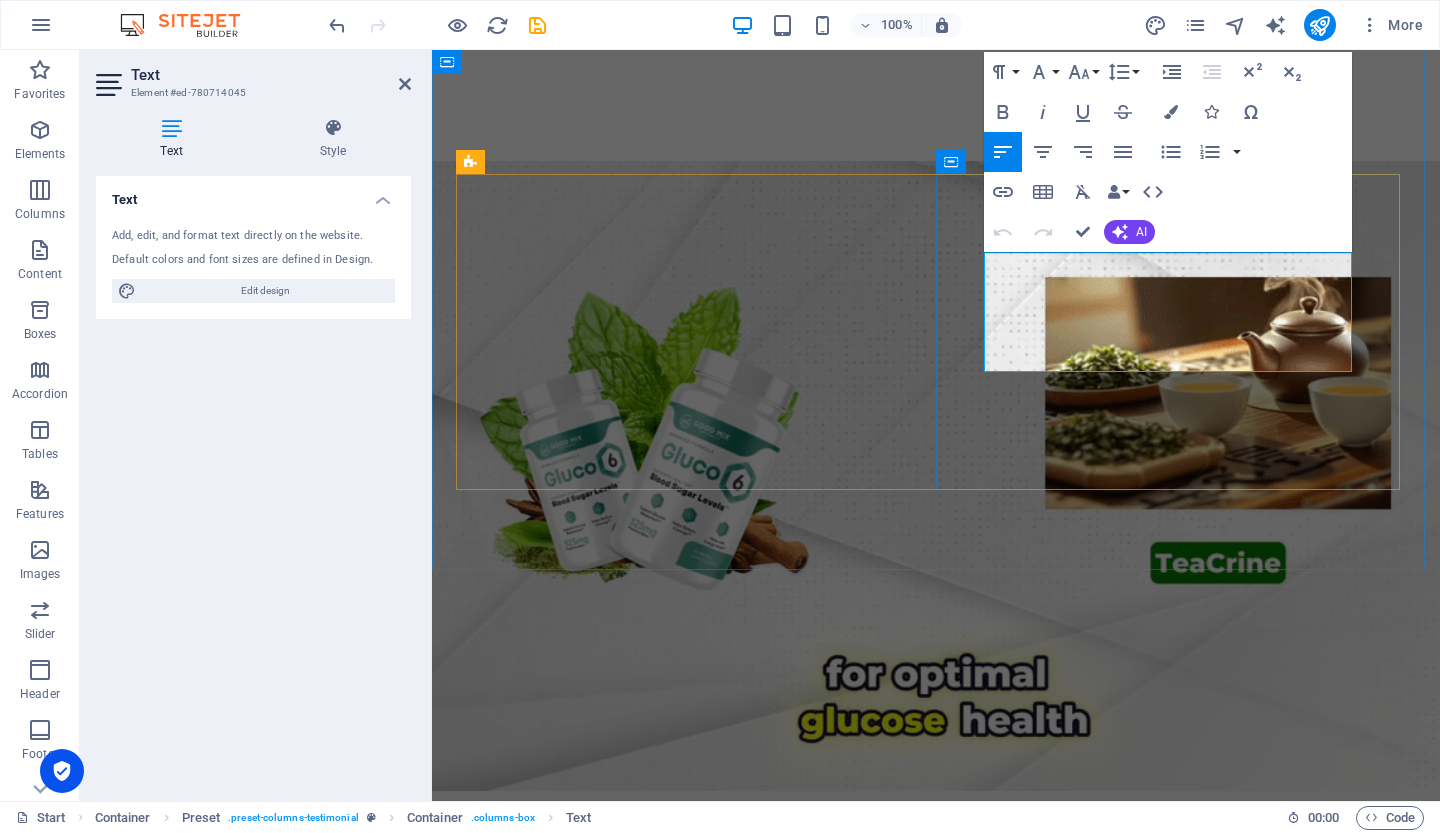 drag, startPoint x: 984, startPoint y: 268, endPoint x: 1169, endPoint y: 371, distance: 211.7404 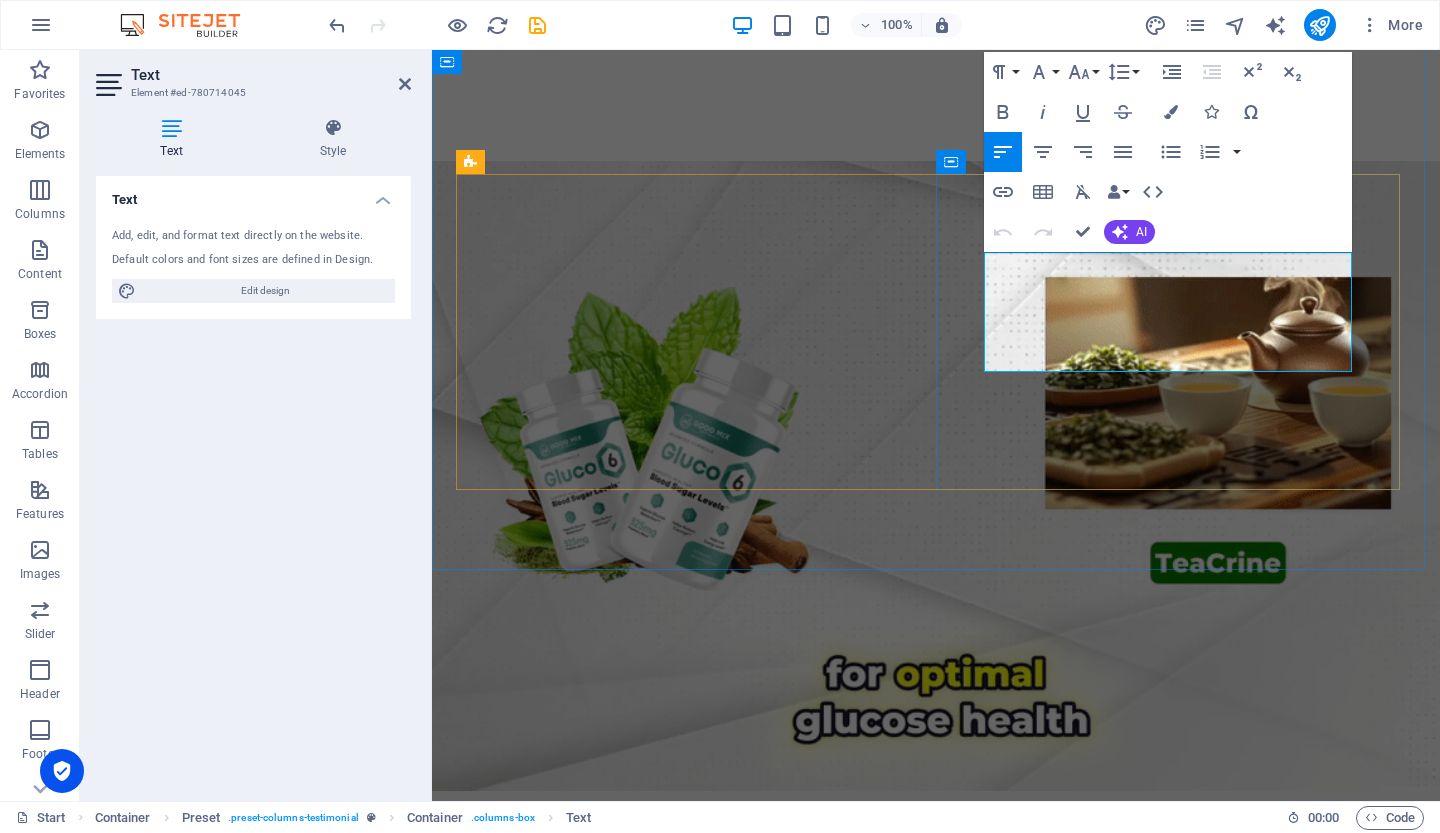 click on "At vero eos et accusam et [PERSON_NAME] duo [PERSON_NAME] et ea rebum. Stet clita kasd gubergren, no sea takimata sanctus est Lorem ipsum dolor sit amet. Stet clita kasd gubergren, no sea takimata sanctus est Lorem ipsum dolor sit amet." at bounding box center [936, 1833] 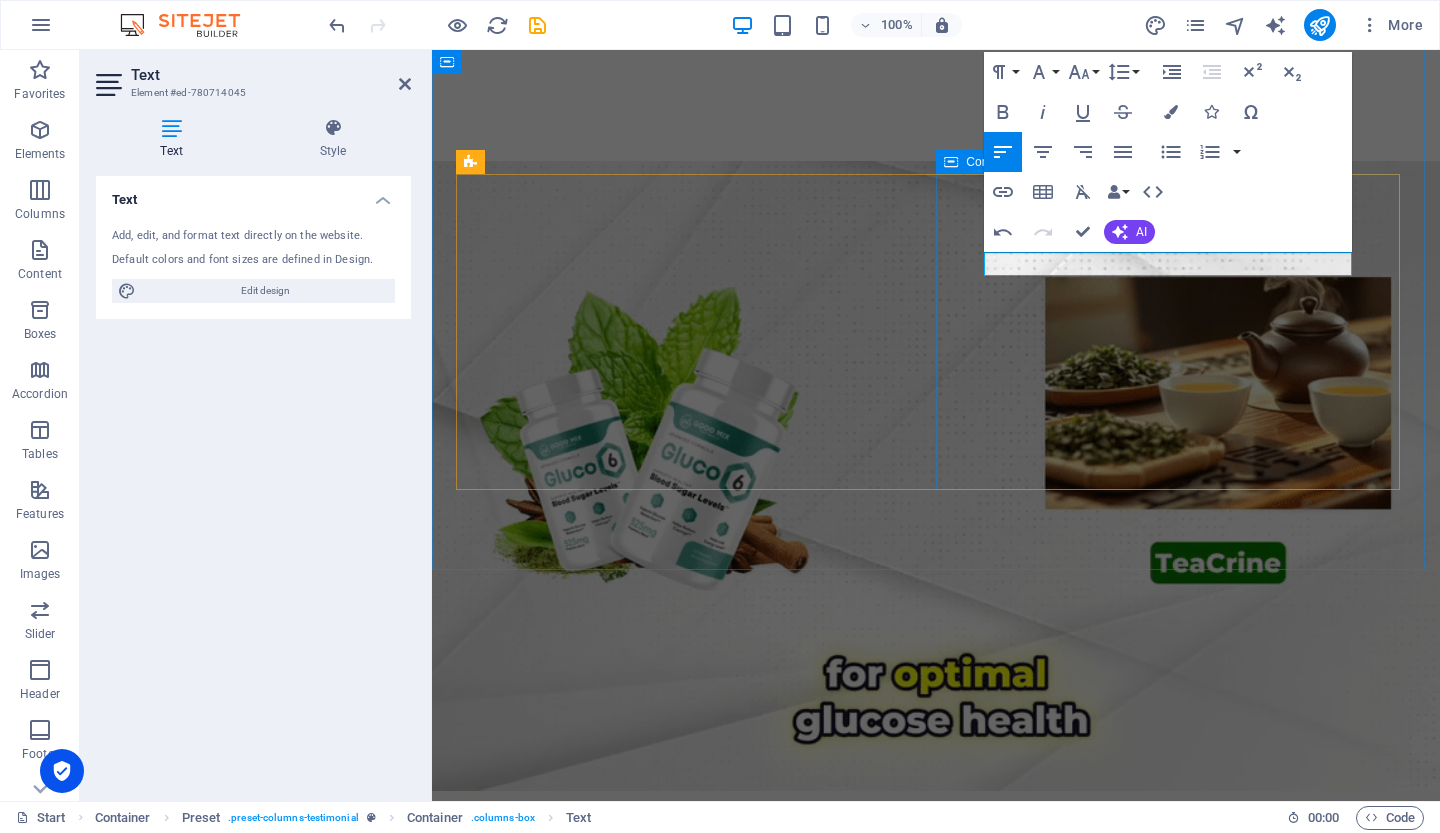 click on "[PERSON_NAME], [GEOGRAPHIC_DATA]" at bounding box center [936, 1841] 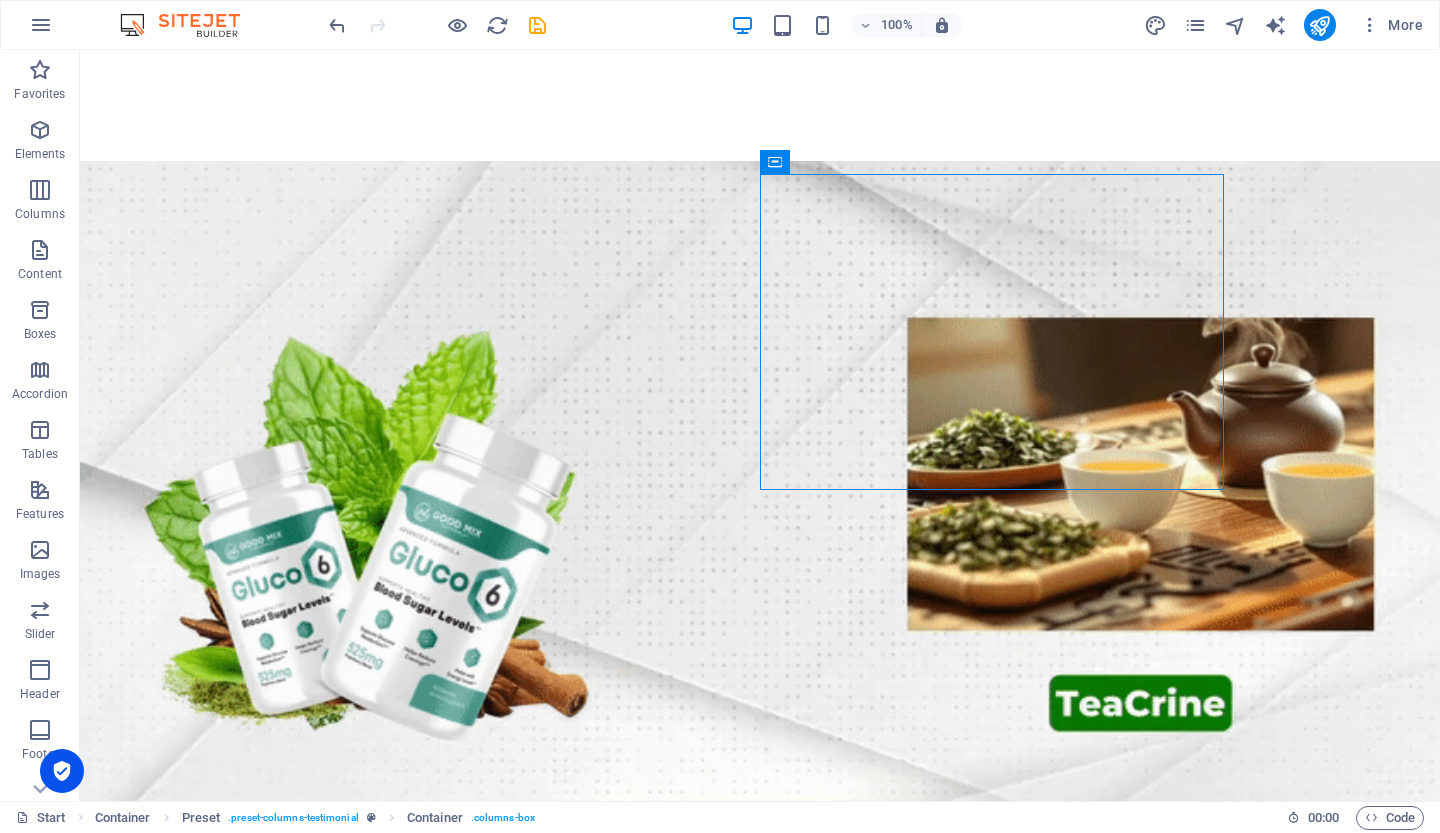 scroll, scrollTop: 2266, scrollLeft: 0, axis: vertical 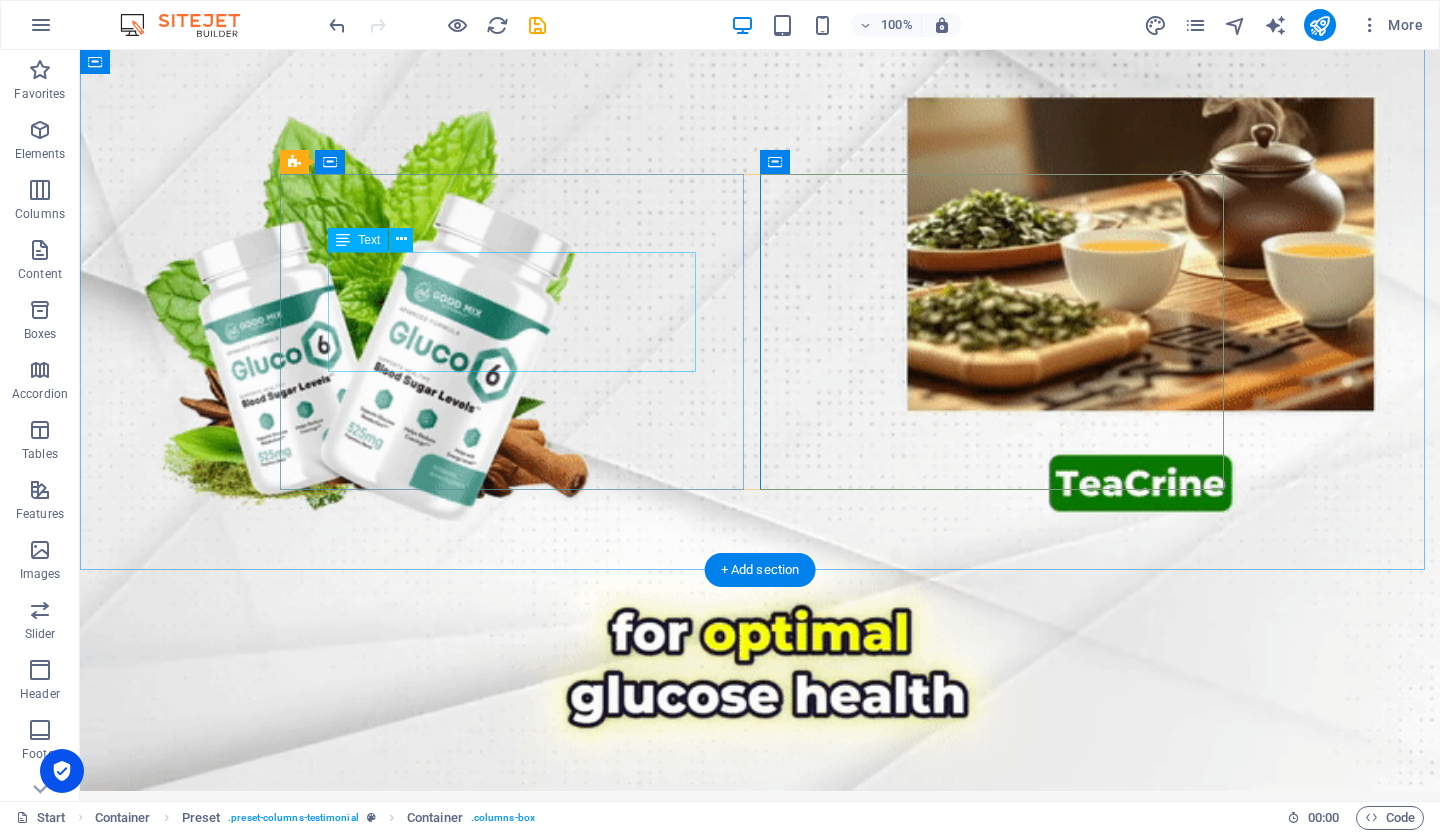 click on "Stet clita kasd gubergren, no sea takimata sanctus est Lorem ipsum dolor sit amet. Lorem ipsum dolor sit amet, consetetur sadipscing elitr, sed diam nonumy eirmod tempor invidunt ut labore et dolore magna aliquyam erat, sed diam voluptua." at bounding box center [760, 1580] 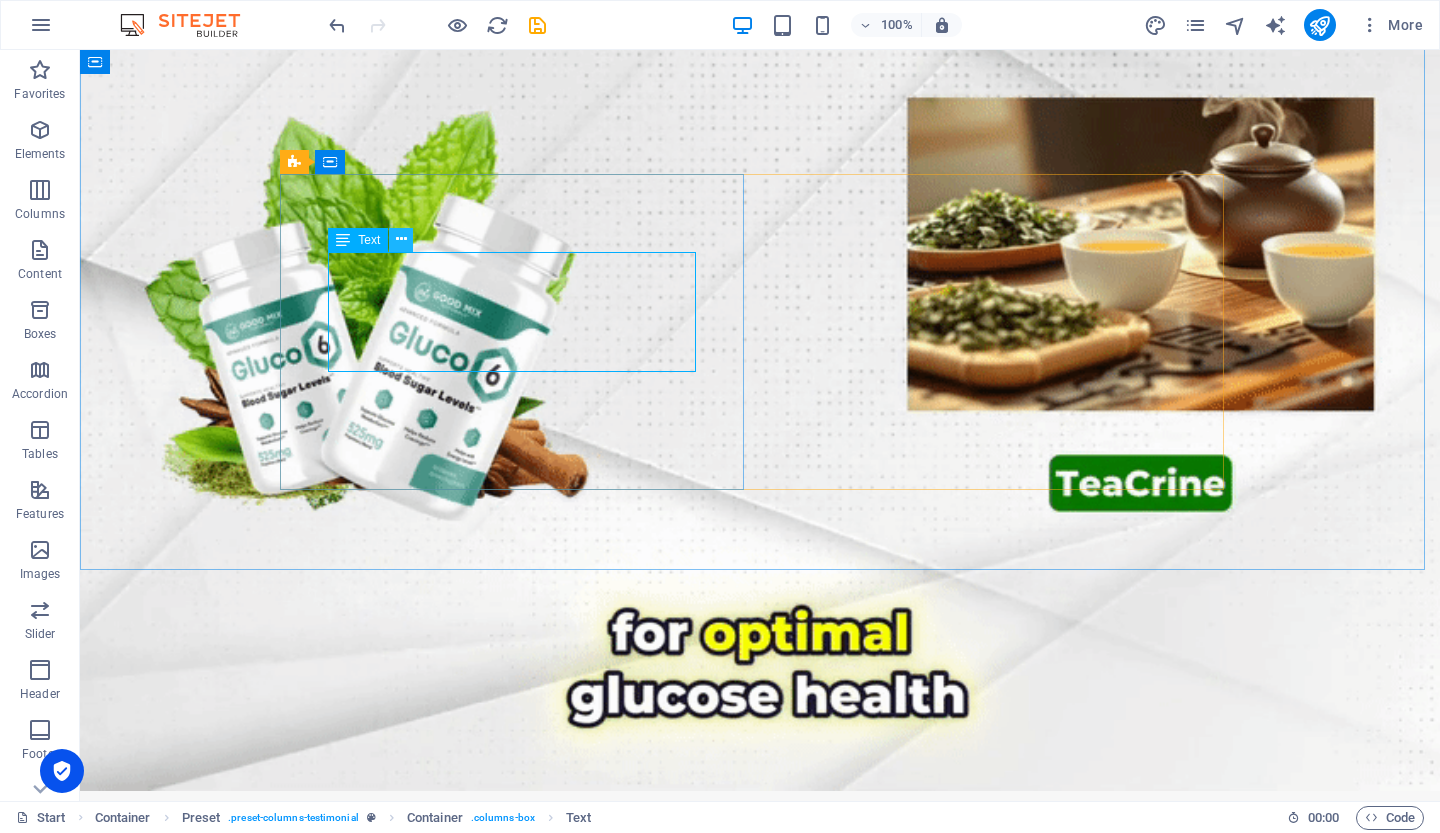 click at bounding box center [401, 239] 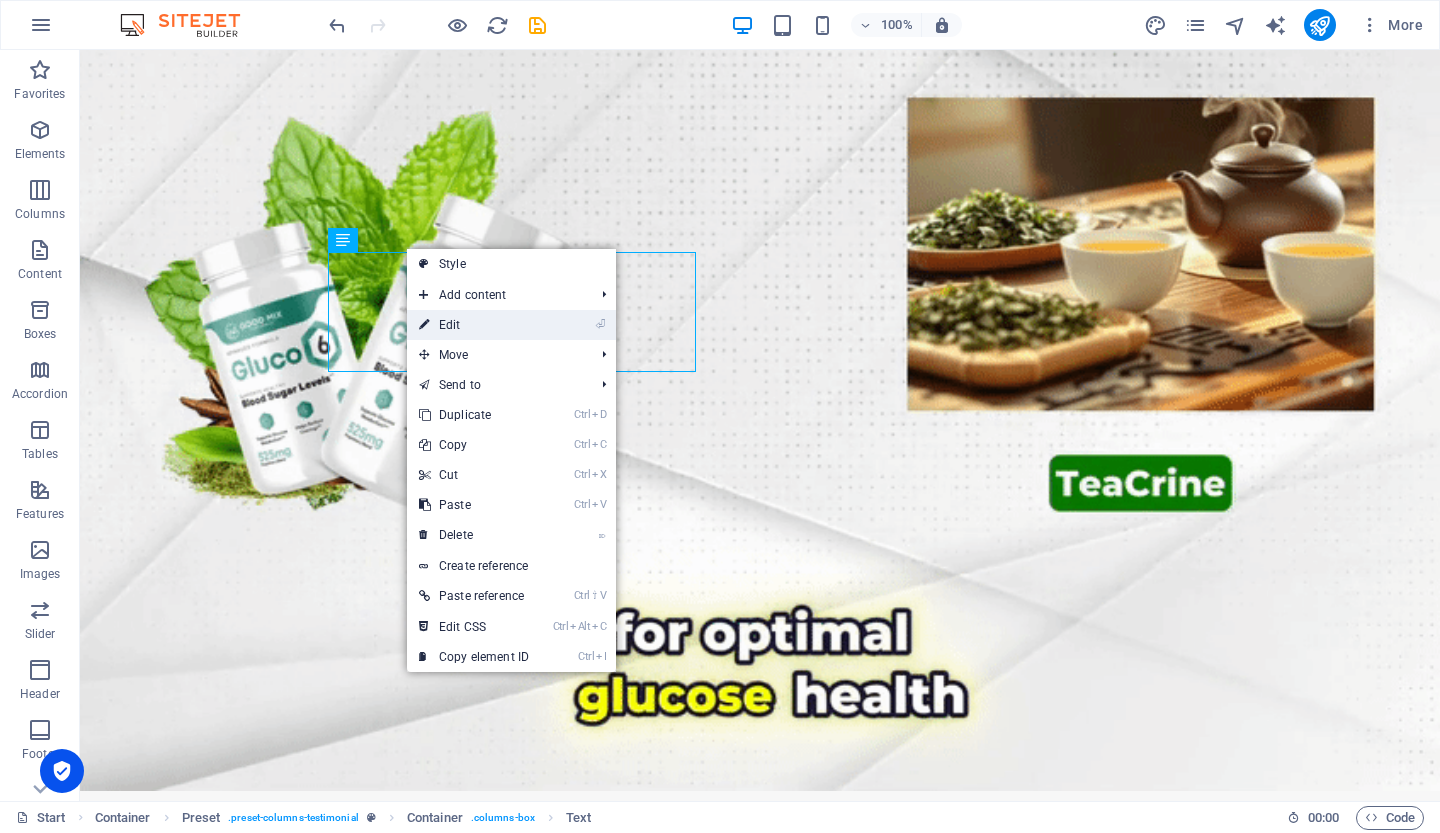click on "⏎  Edit" at bounding box center [474, 325] 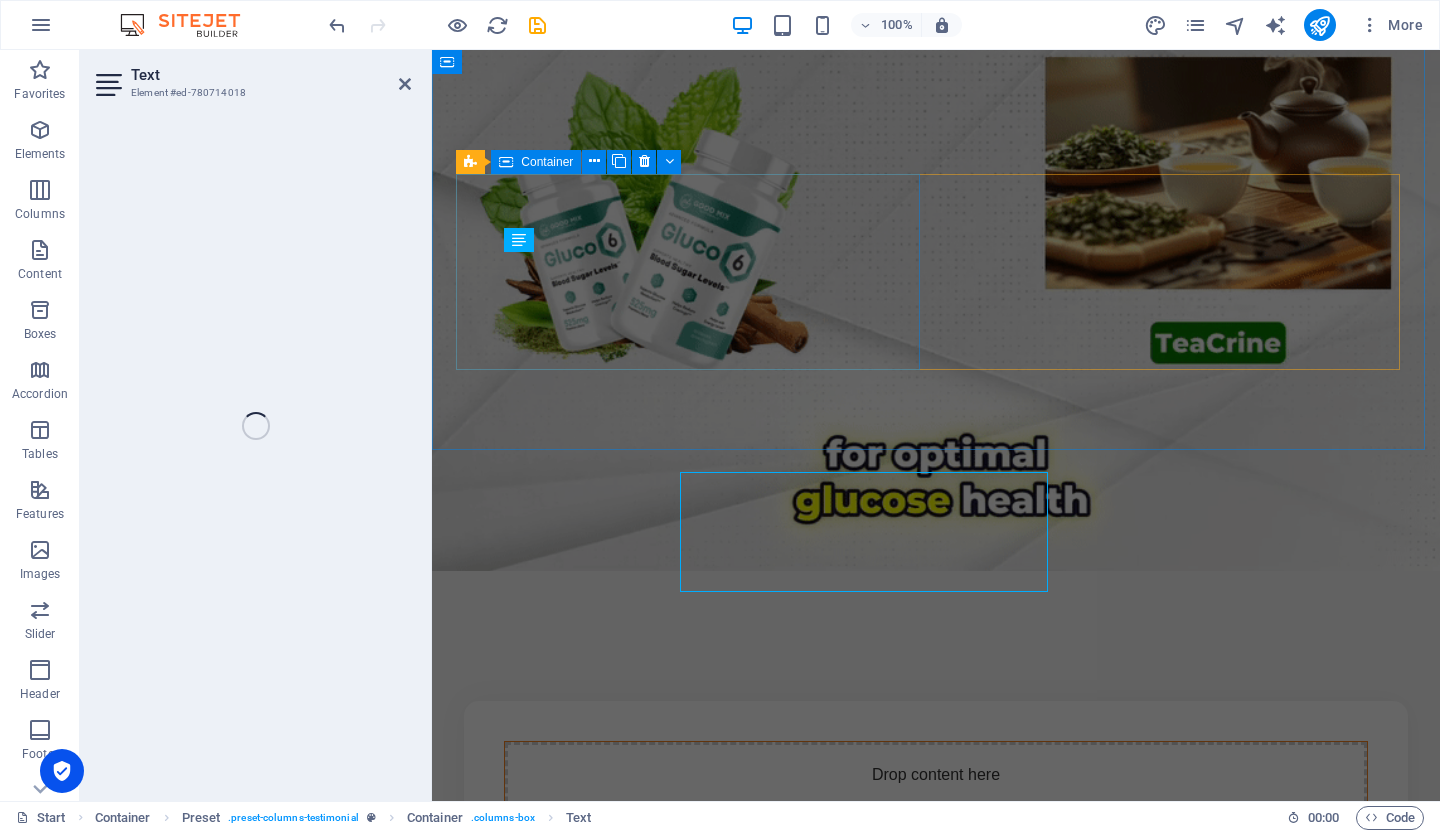 scroll, scrollTop: 2046, scrollLeft: 0, axis: vertical 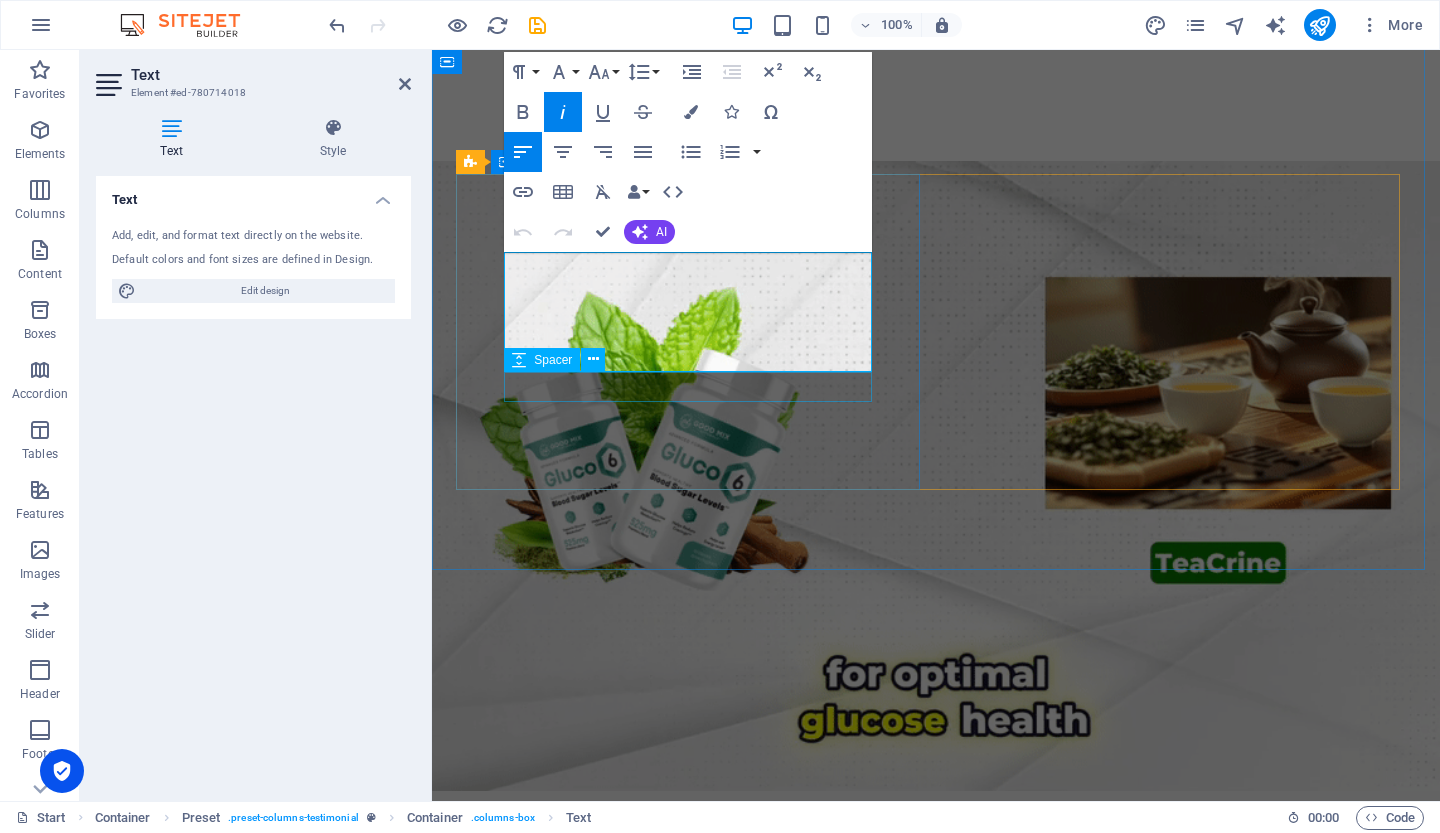 drag, startPoint x: 506, startPoint y: 263, endPoint x: 838, endPoint y: 375, distance: 350.38266 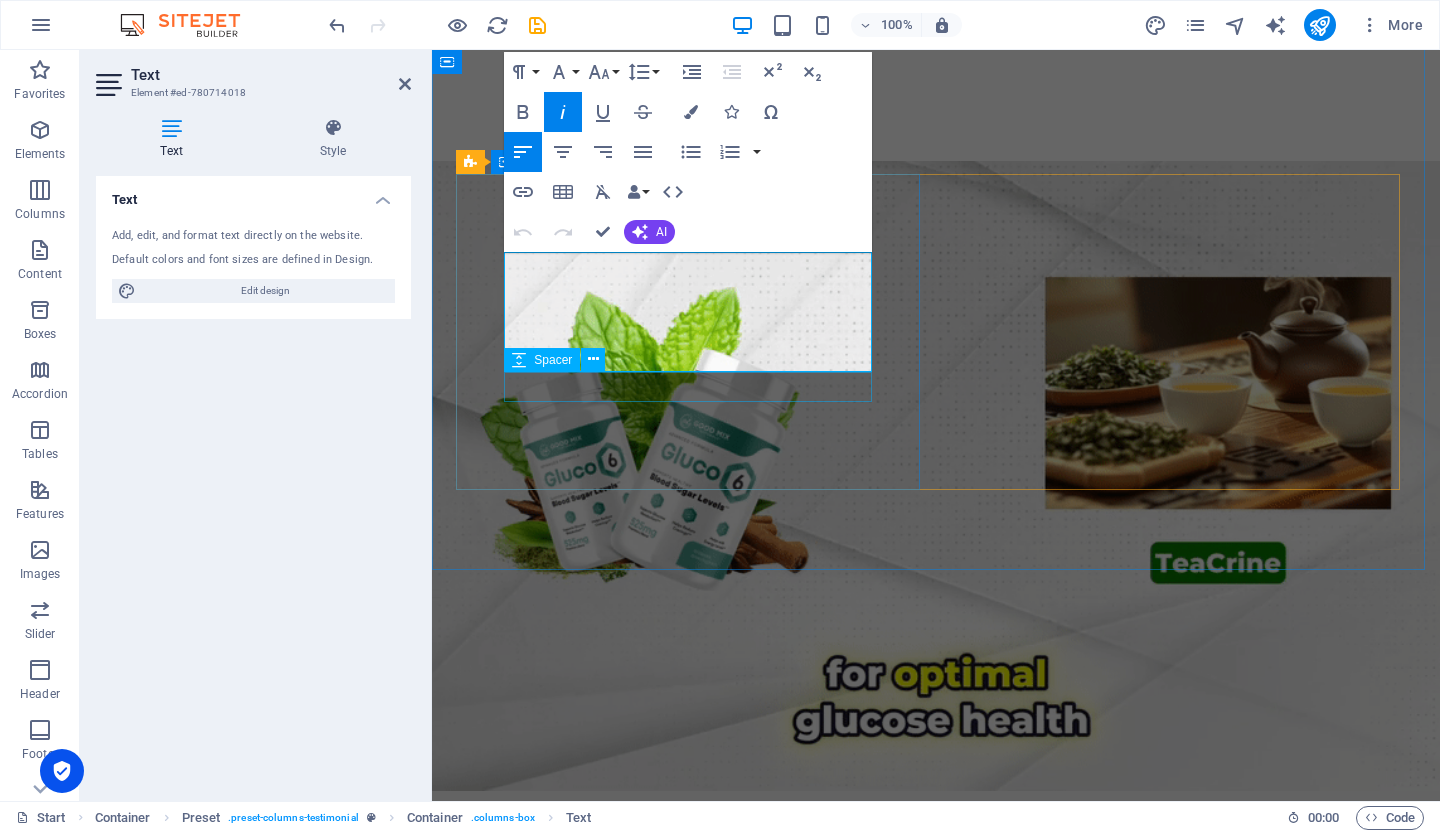 click on "Stet clita kasd gubergren, no sea takimata sanctus est Lorem ipsum dolor sit amet. Lorem ipsum dolor sit amet, consetetur sadipscing elitr, sed diam nonumy eirmod tempor invidunt ut labore et dolore magna aliquyam erat, sed diam voluptua. [PERSON_NAME] [PERSON_NAME] The Marketer, [GEOGRAPHIC_DATA]" at bounding box center [936, 1600] 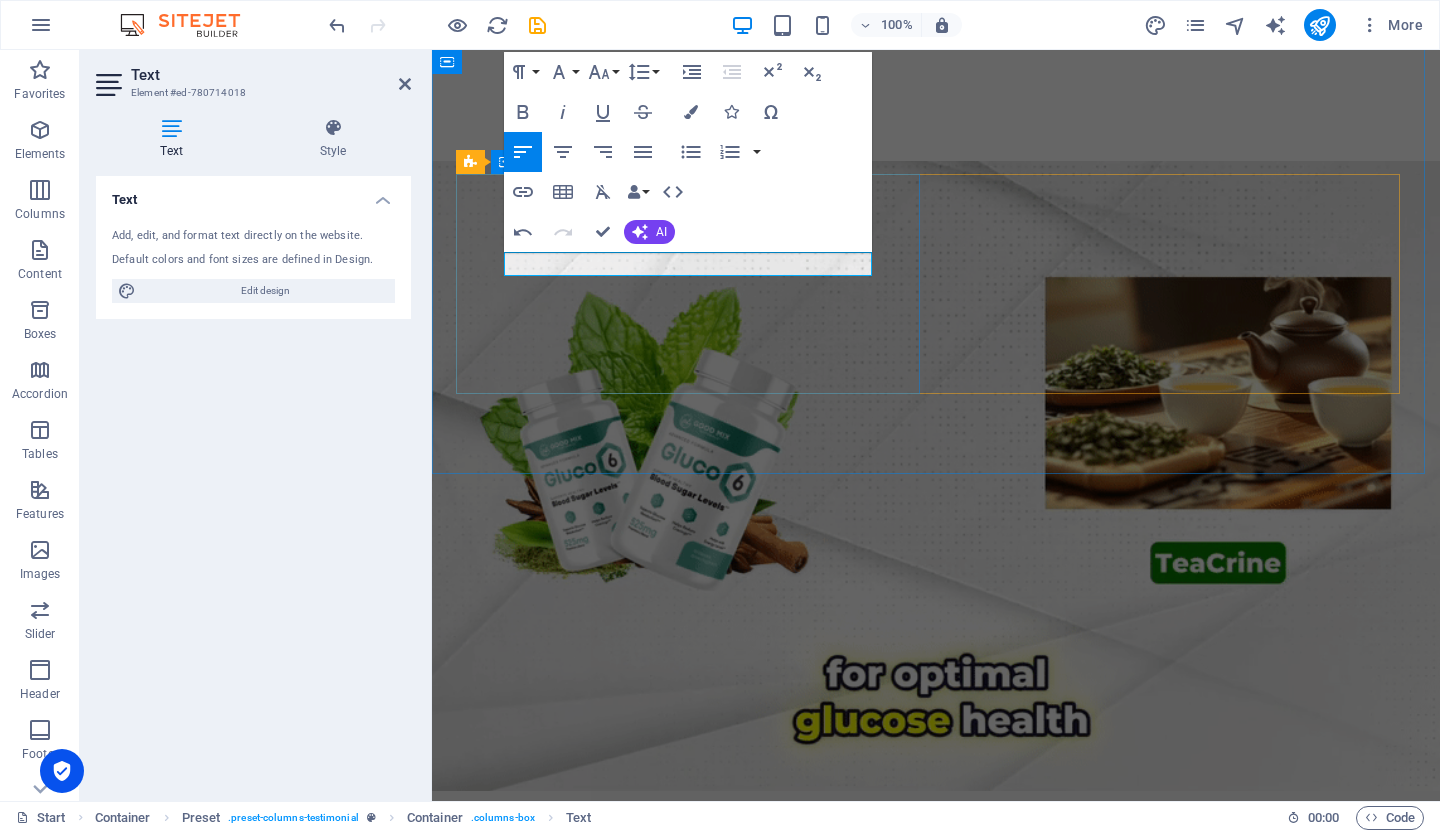 click on "[PERSON_NAME] [PERSON_NAME] The Marketer, [GEOGRAPHIC_DATA]" at bounding box center (936, 1588) 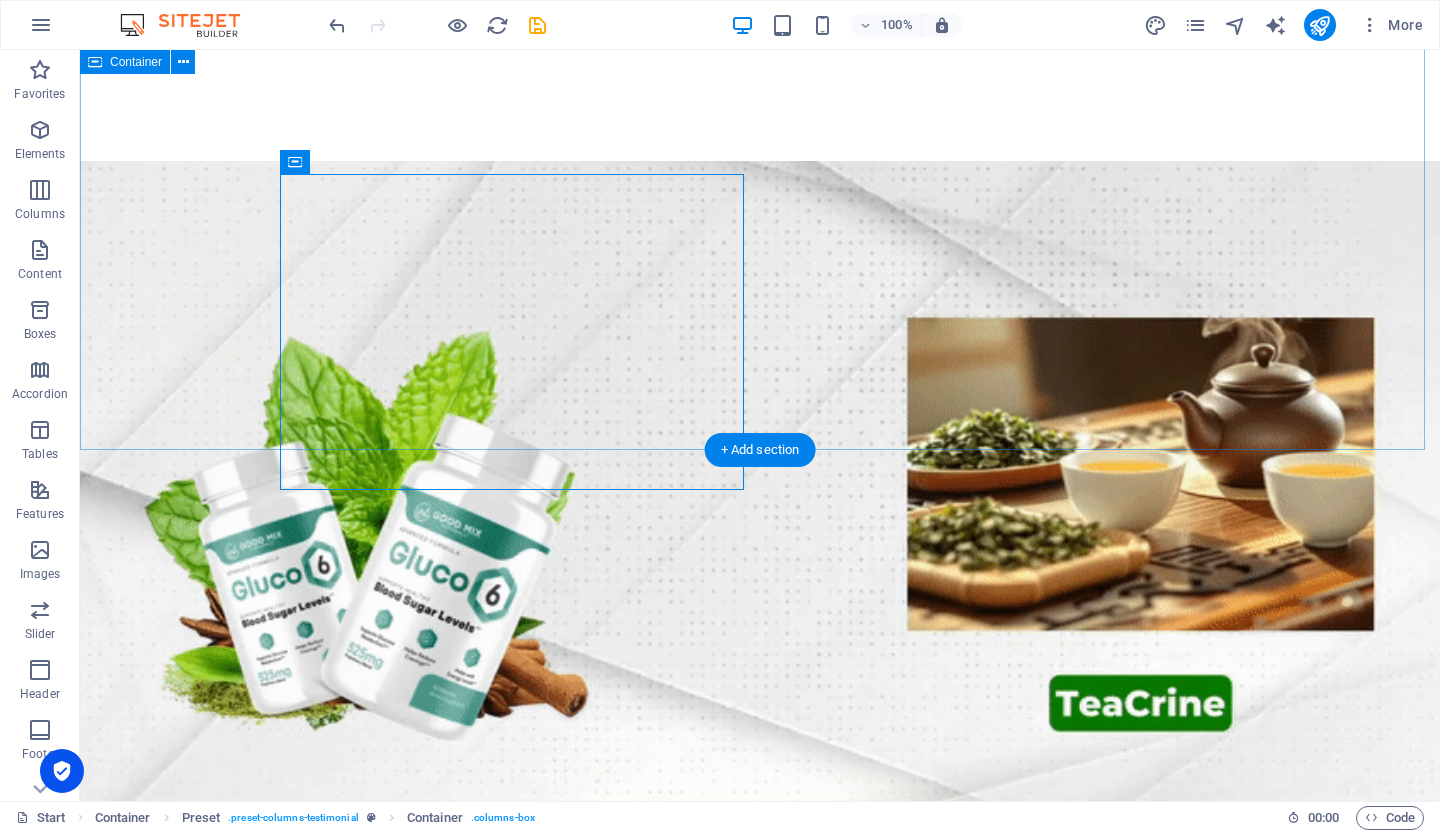 scroll, scrollTop: 2266, scrollLeft: 0, axis: vertical 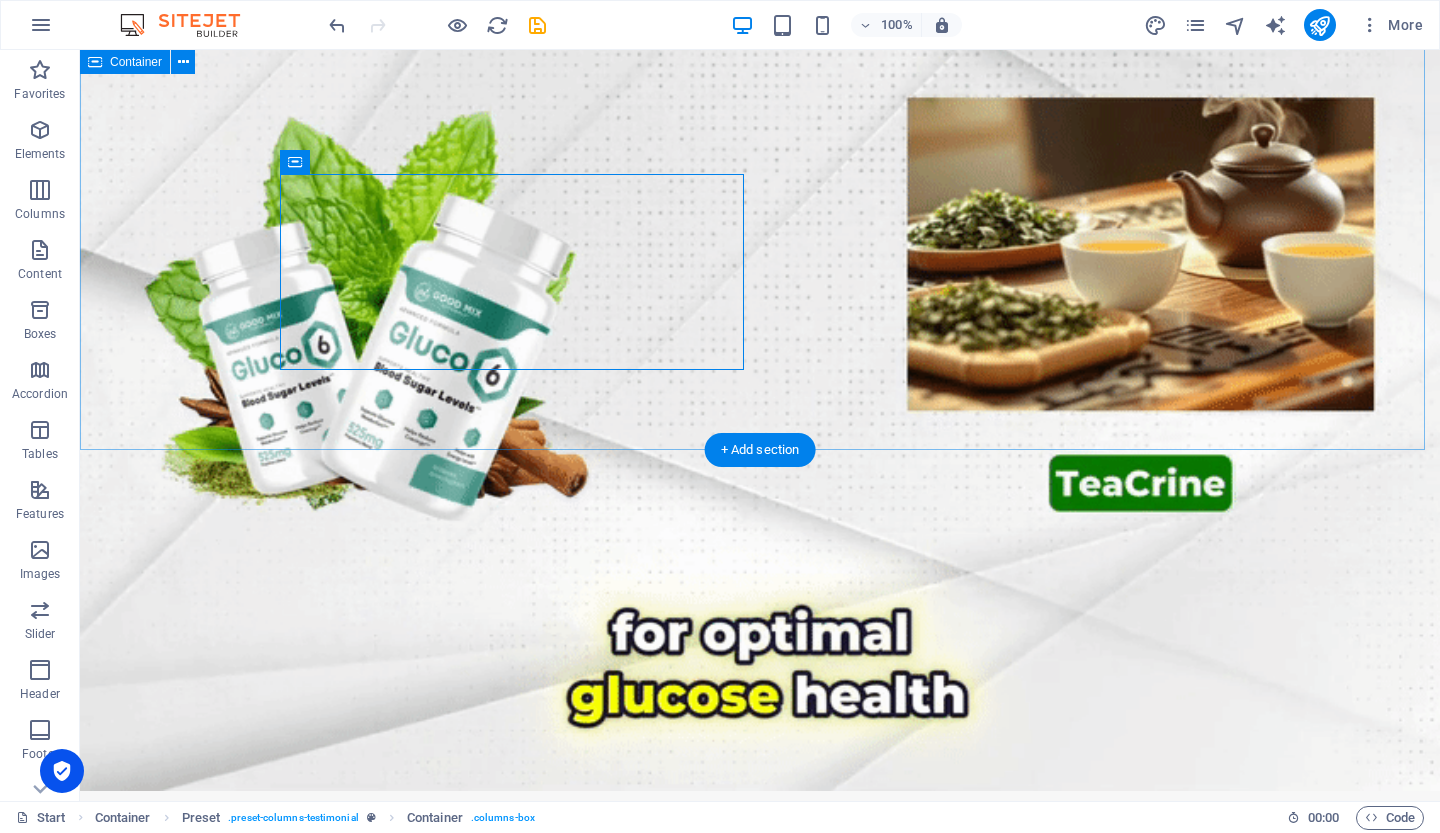 click on "What our Customer have to say about us [PERSON_NAME] [PERSON_NAME] The Marketer, [GEOGRAPHIC_DATA] [PERSON_NAME], [GEOGRAPHIC_DATA]" at bounding box center [760, 1621] 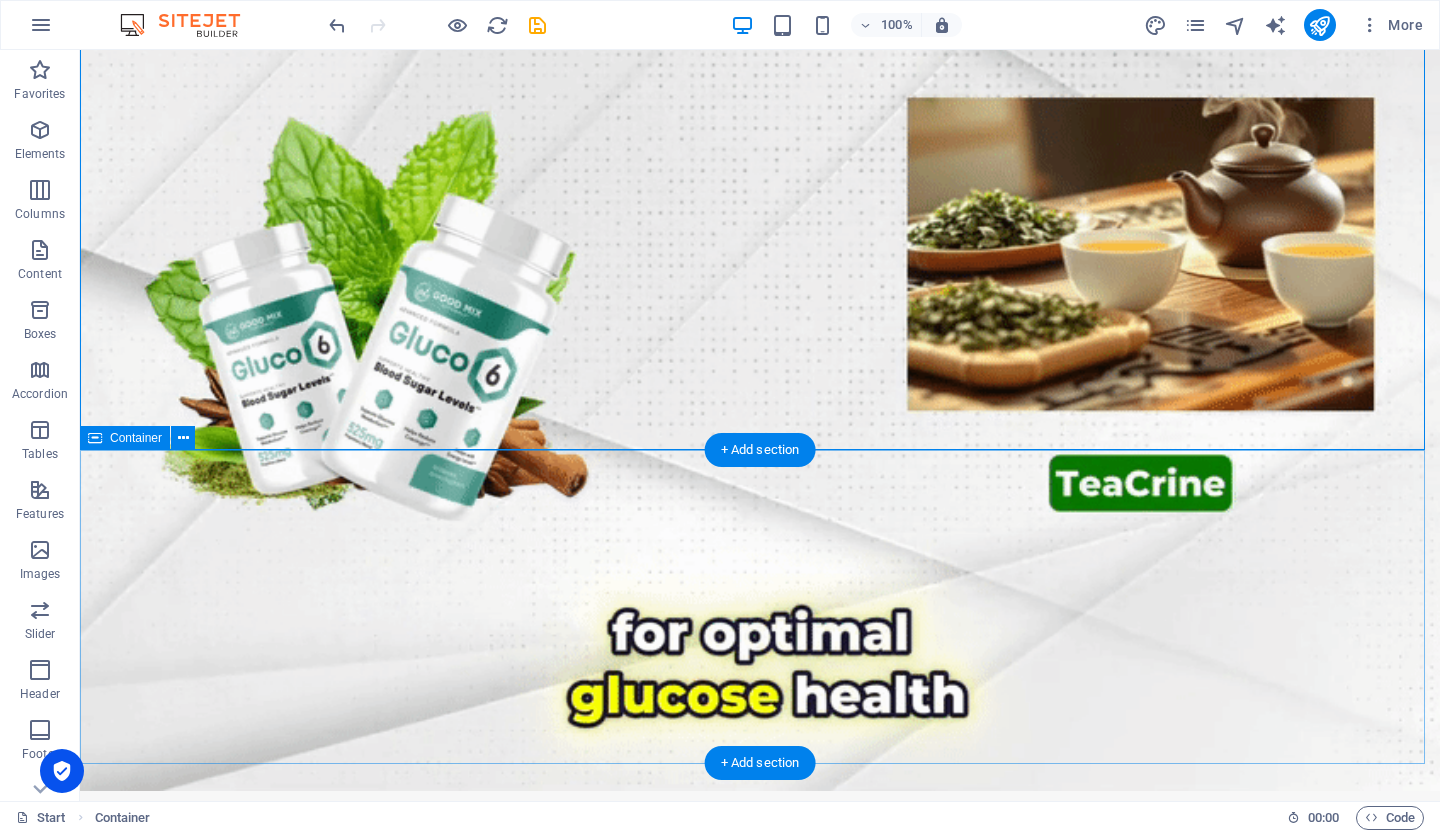 click on "Successful with over 1000+ Clients" at bounding box center (760, 2317) 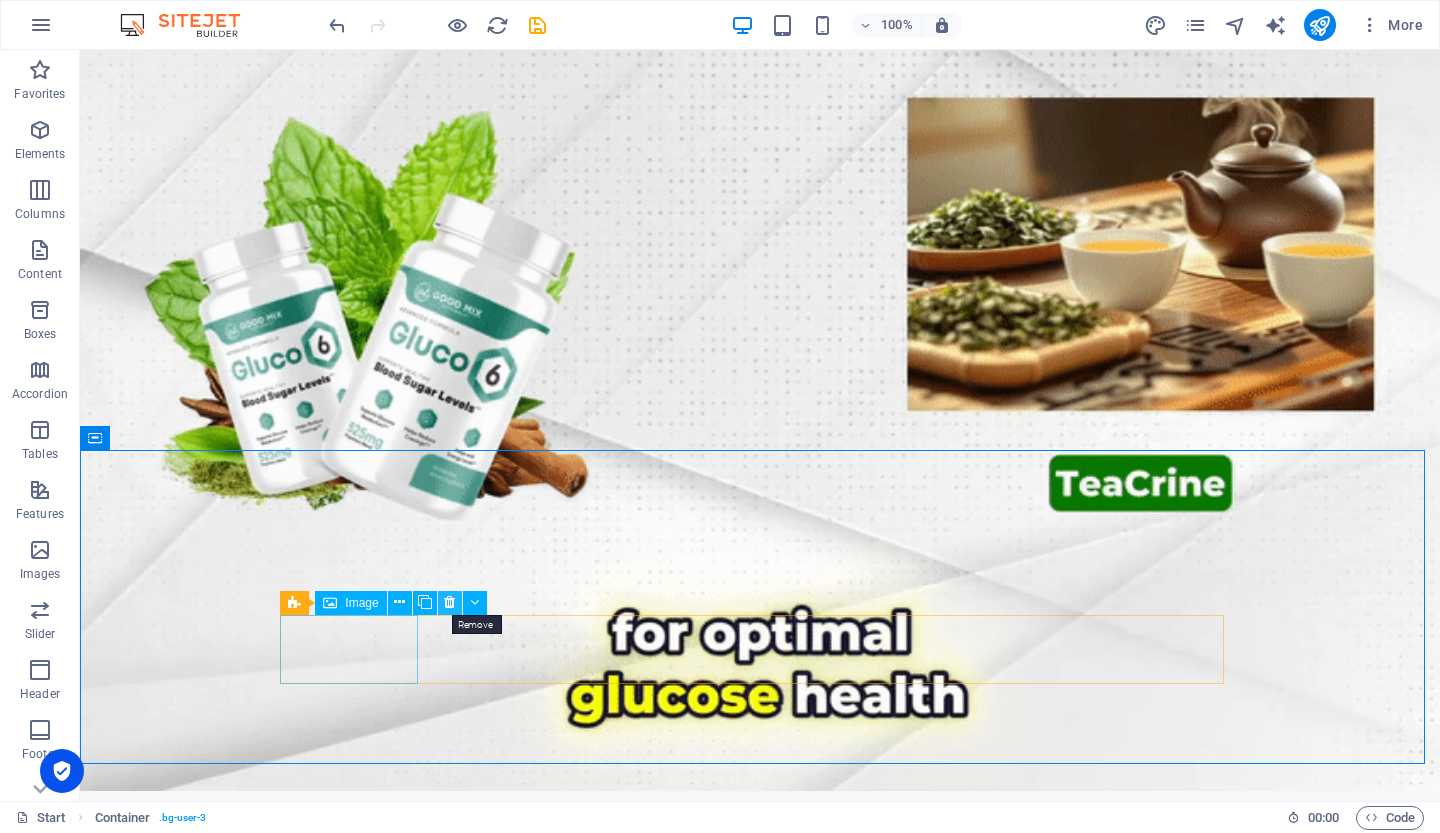 click at bounding box center [449, 602] 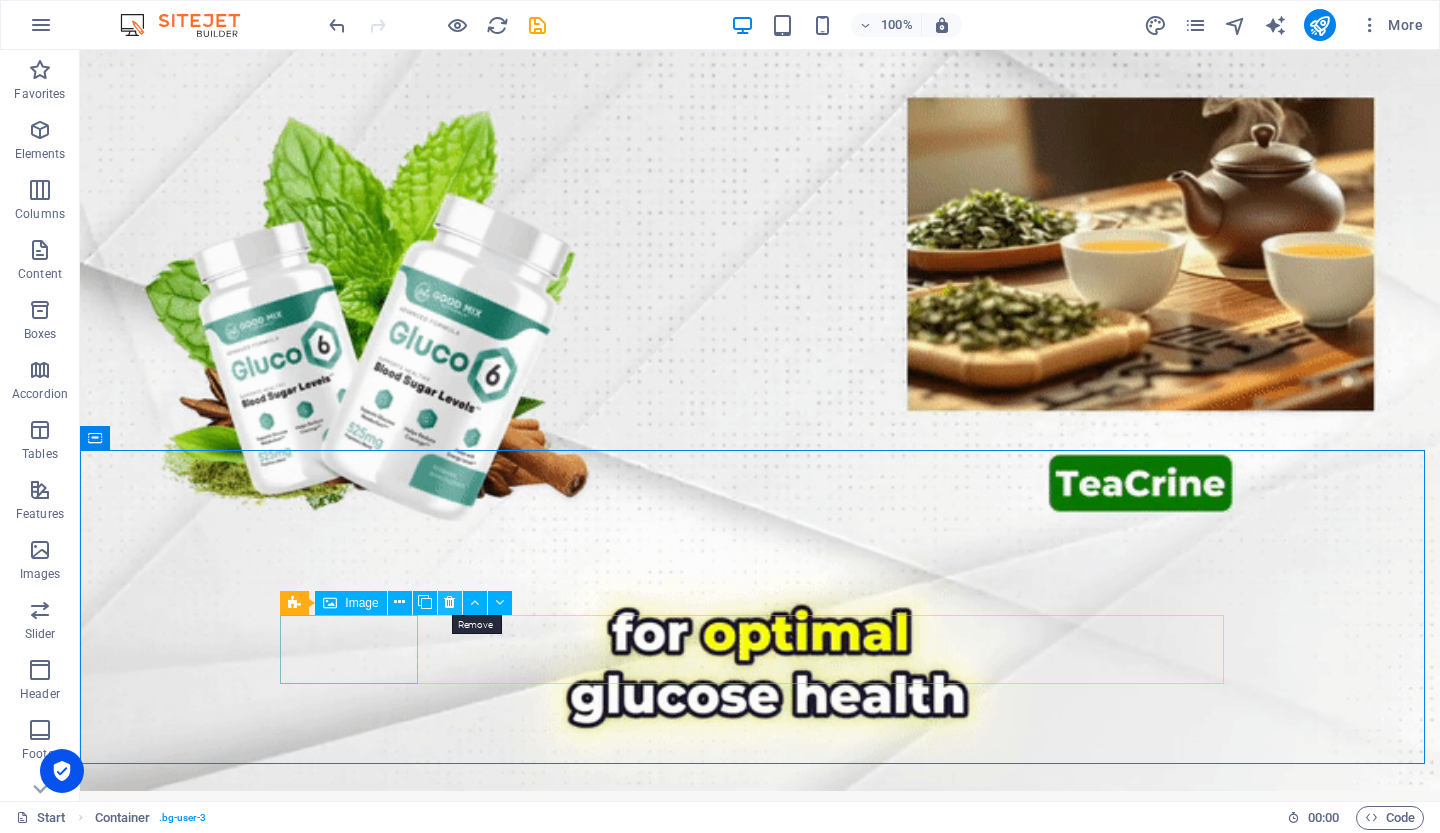 click at bounding box center (449, 602) 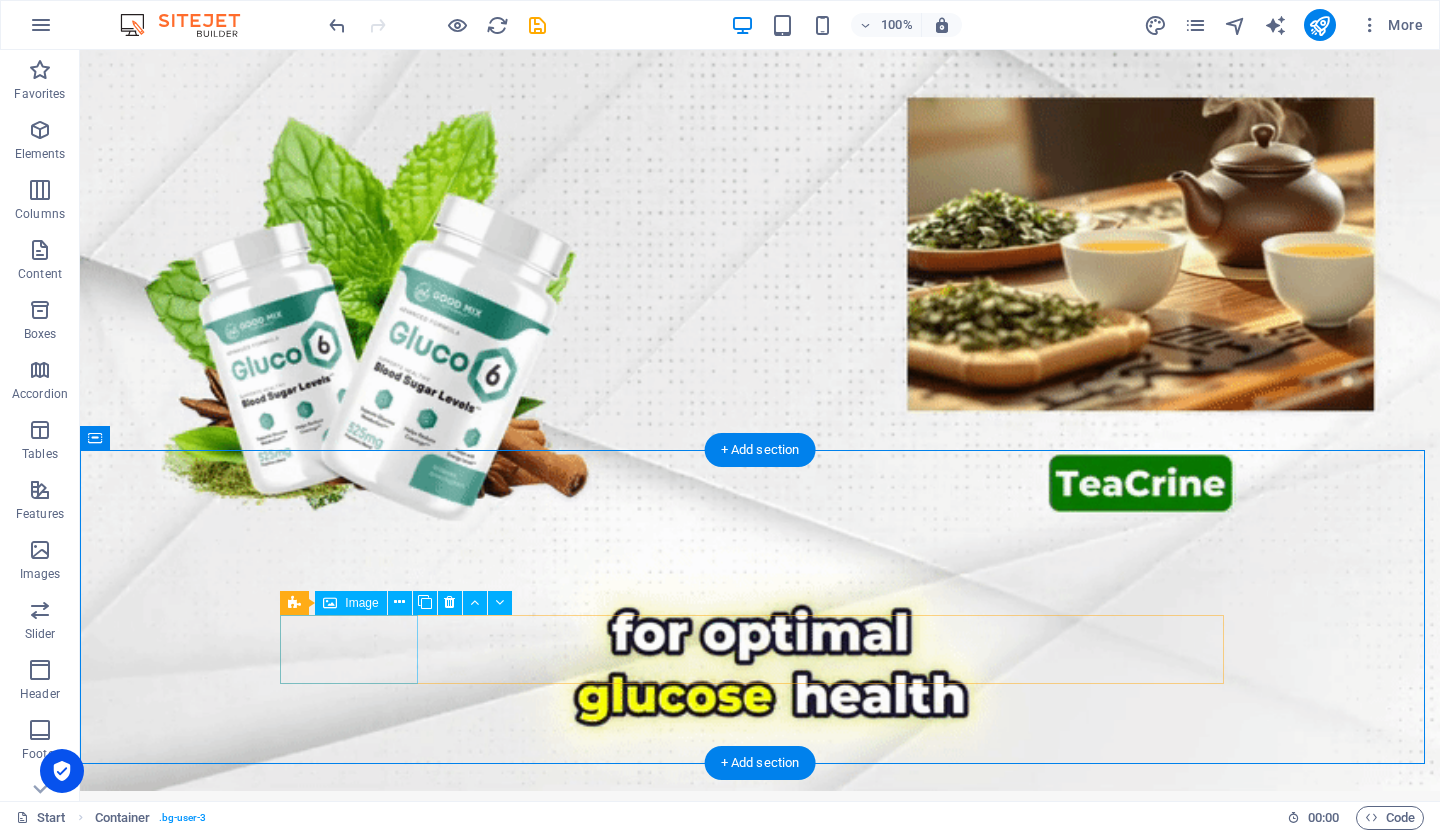 click at bounding box center (357, 2158) 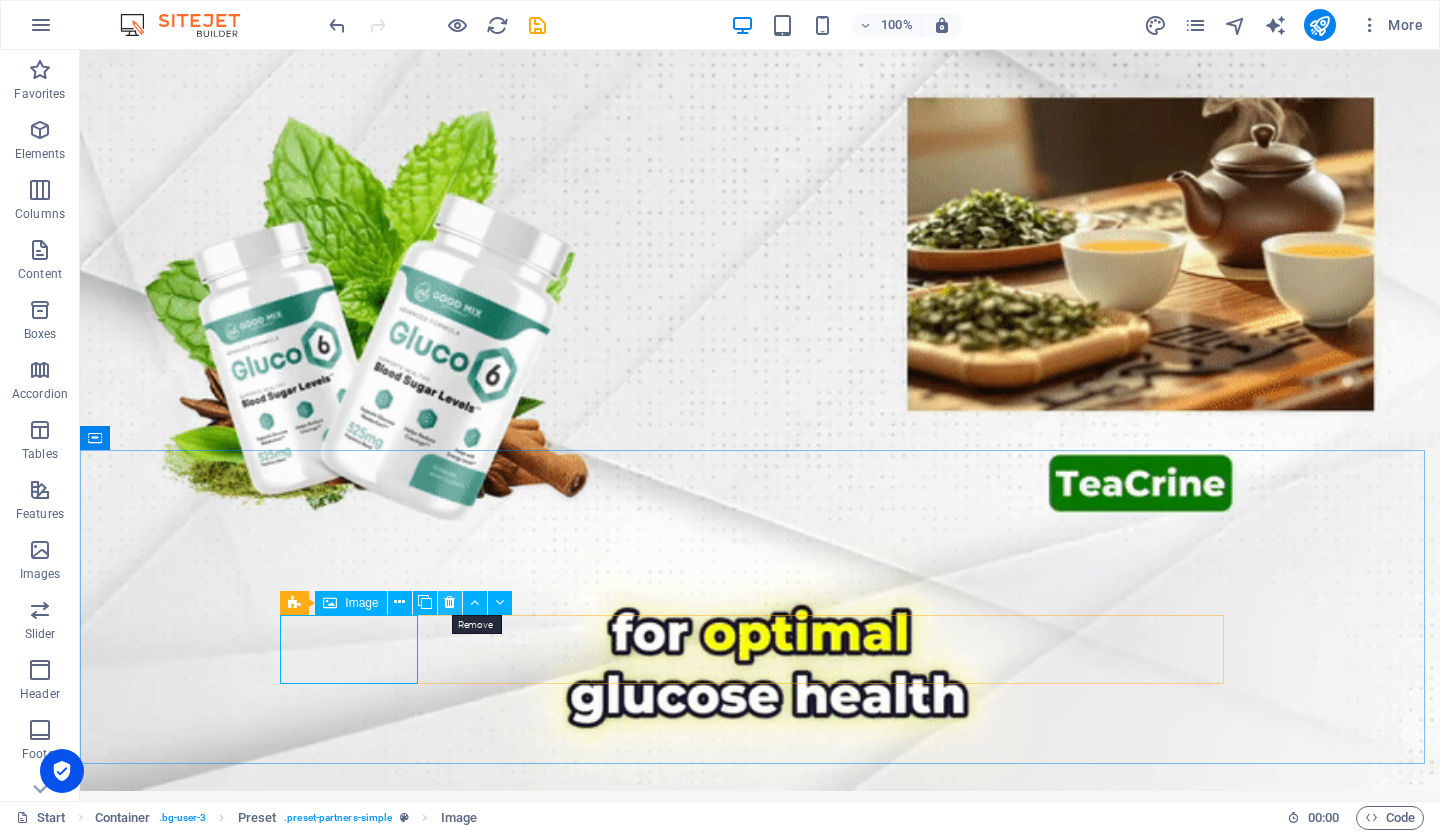 click at bounding box center [449, 602] 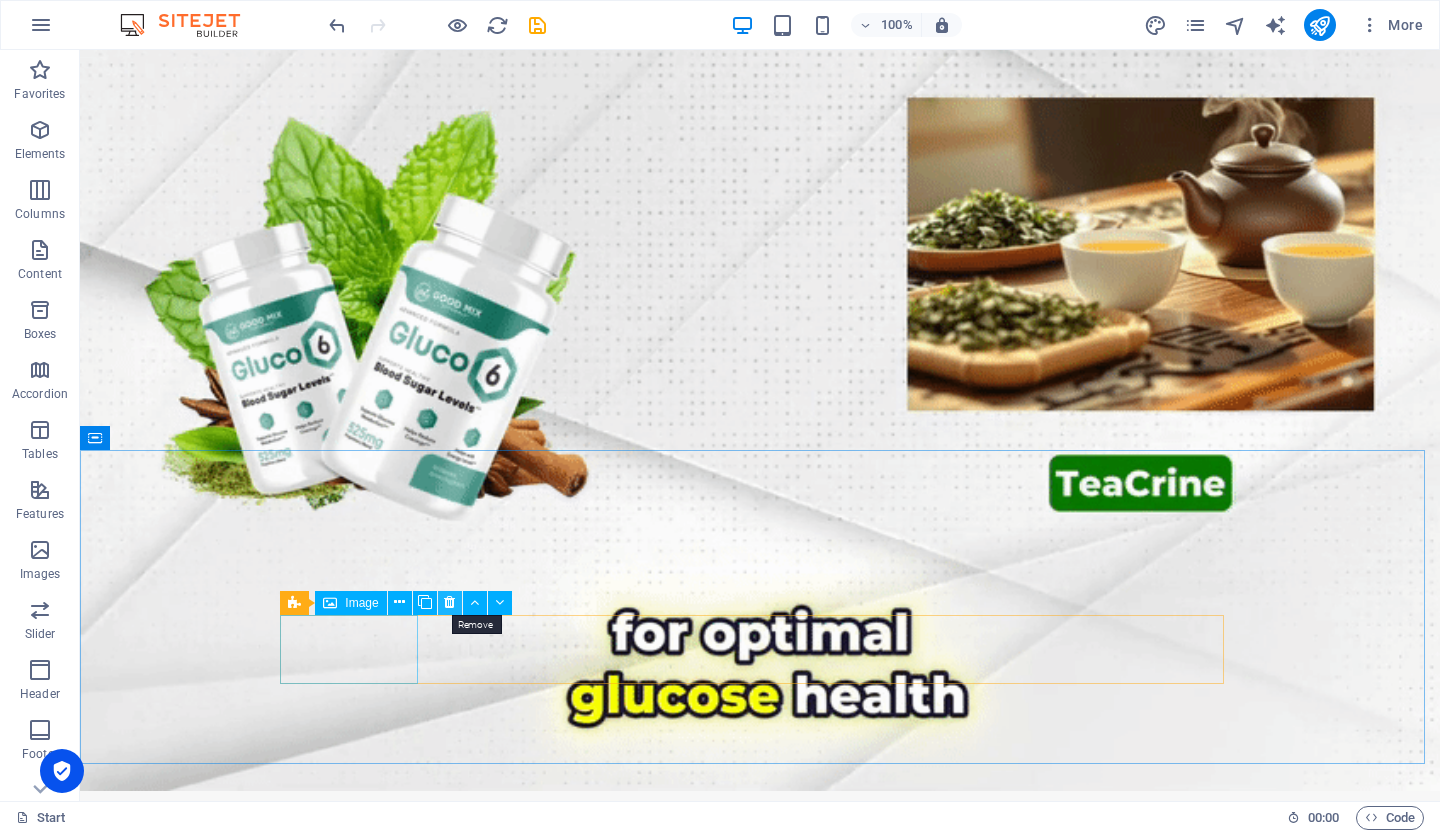 click at bounding box center [450, 603] 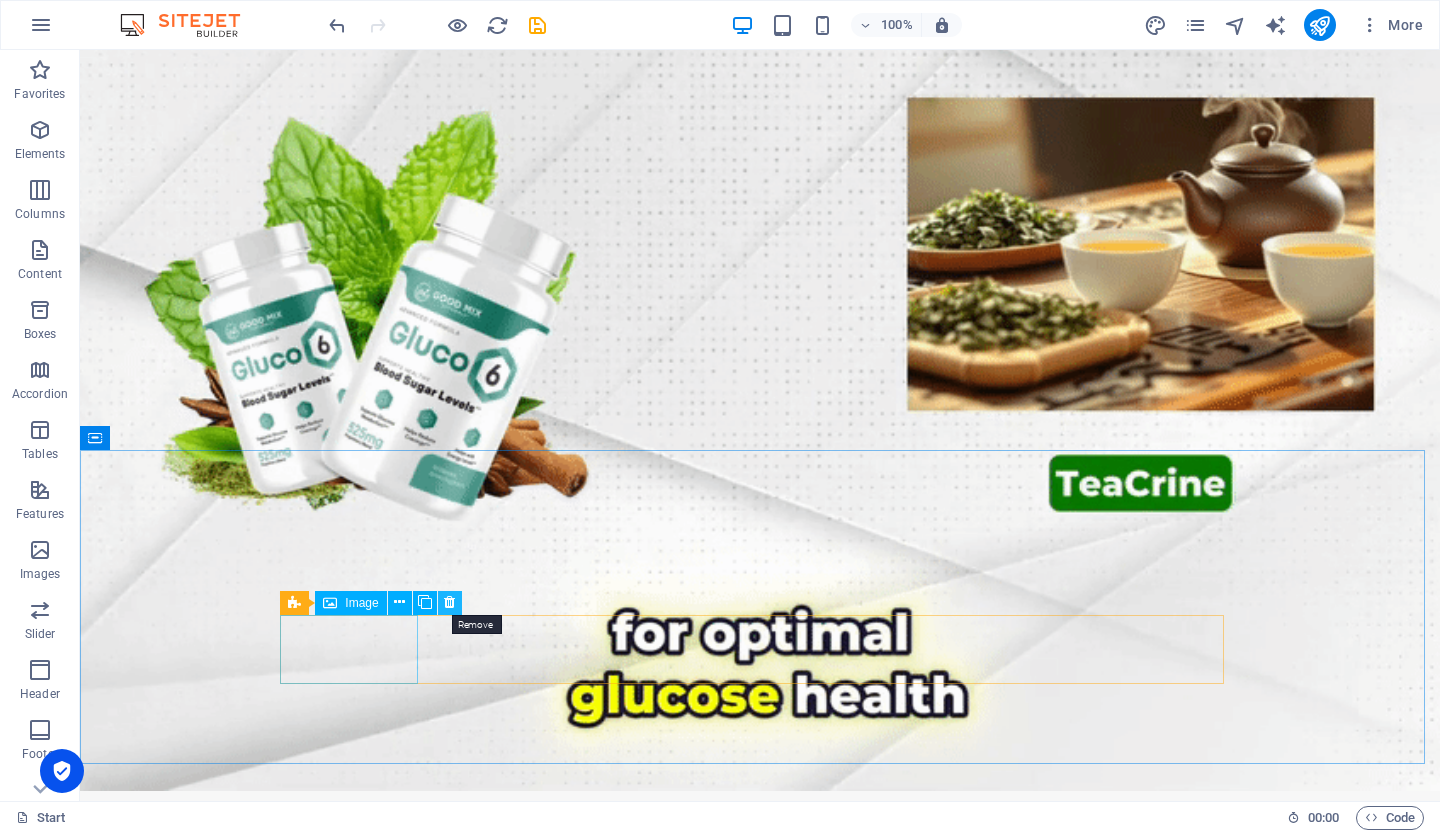 click at bounding box center [449, 602] 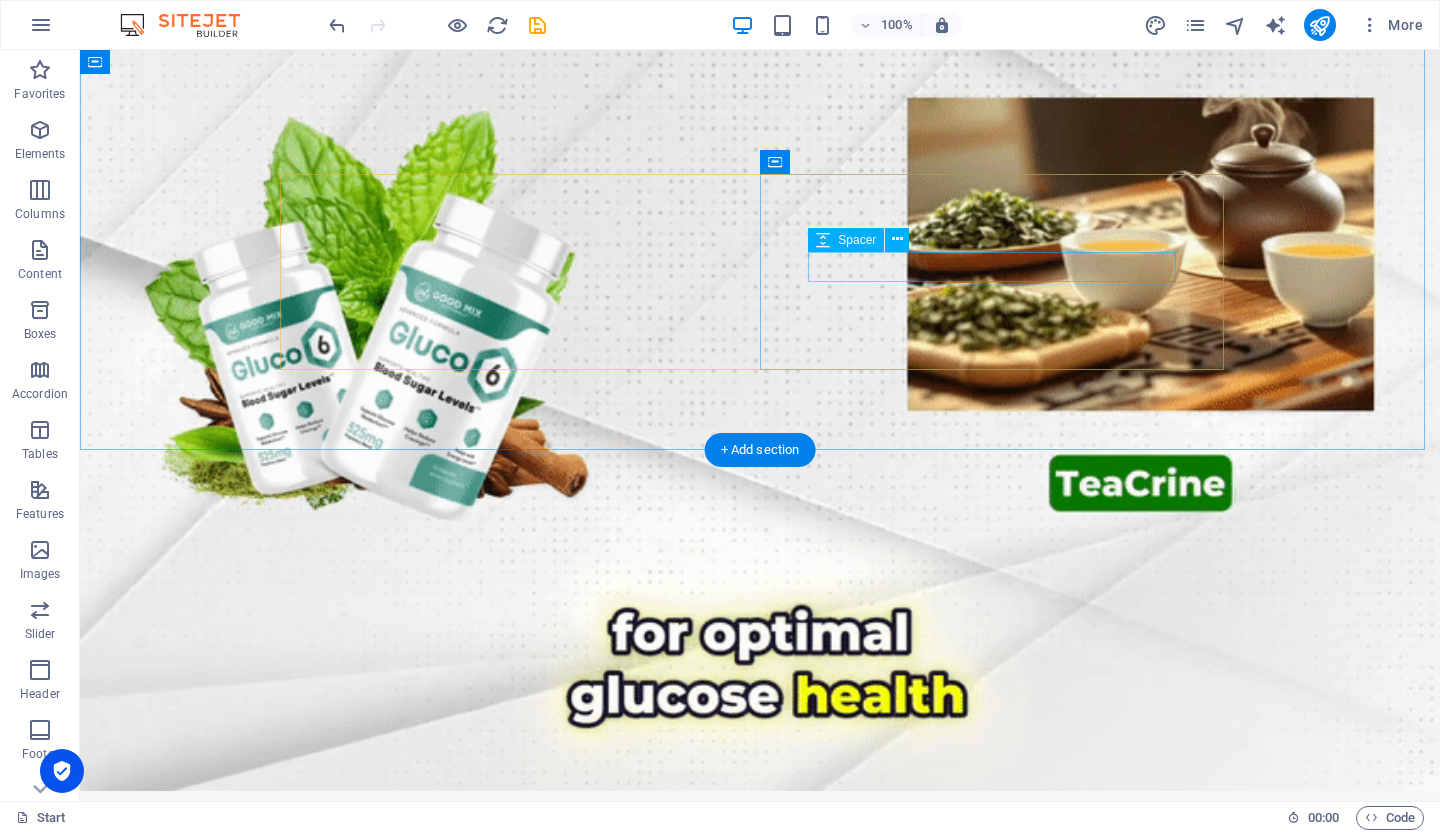 click at bounding box center (760, 1776) 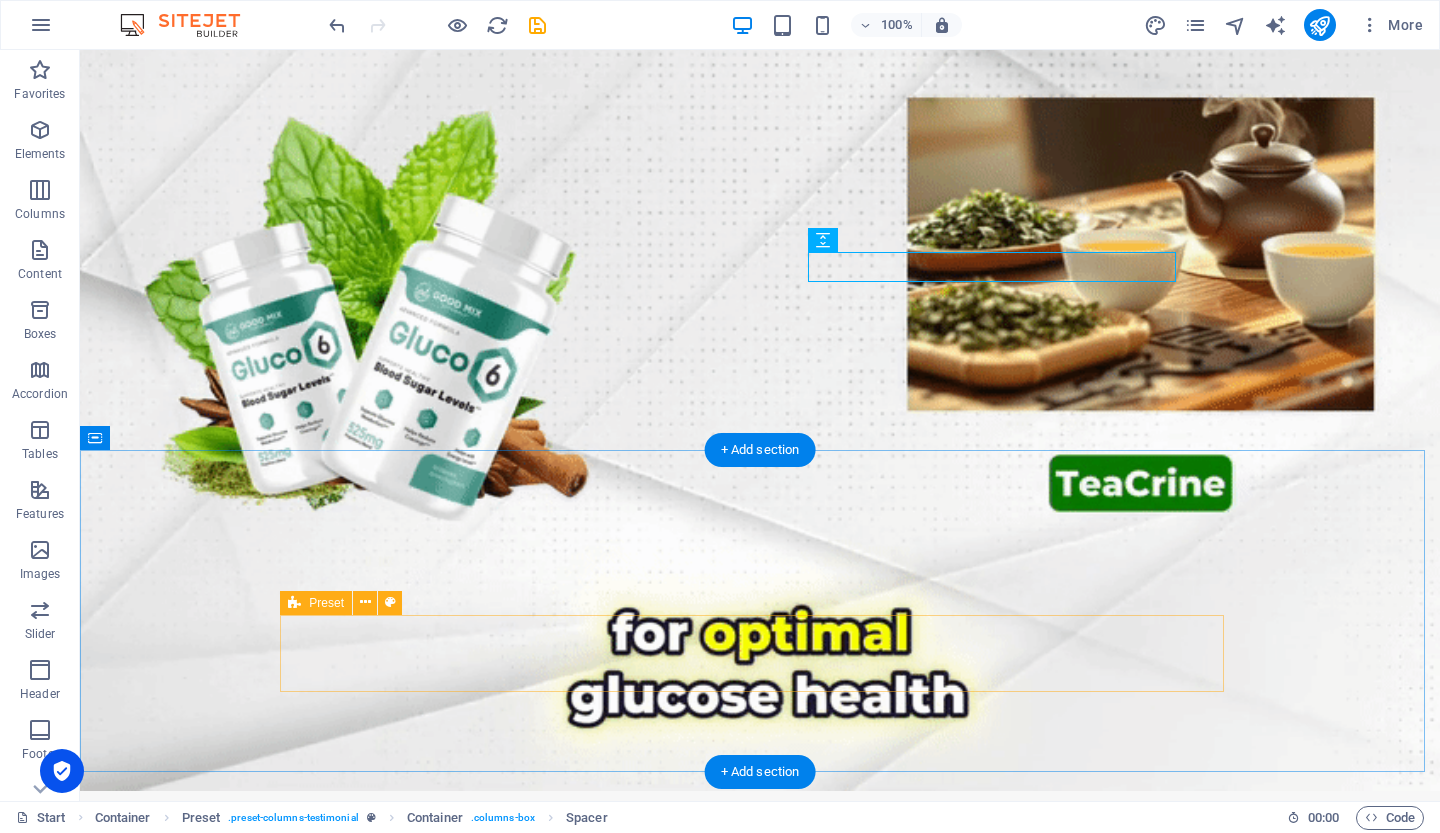 click on "Drop content here or  Add elements  Paste clipboard" at bounding box center (760, 2163) 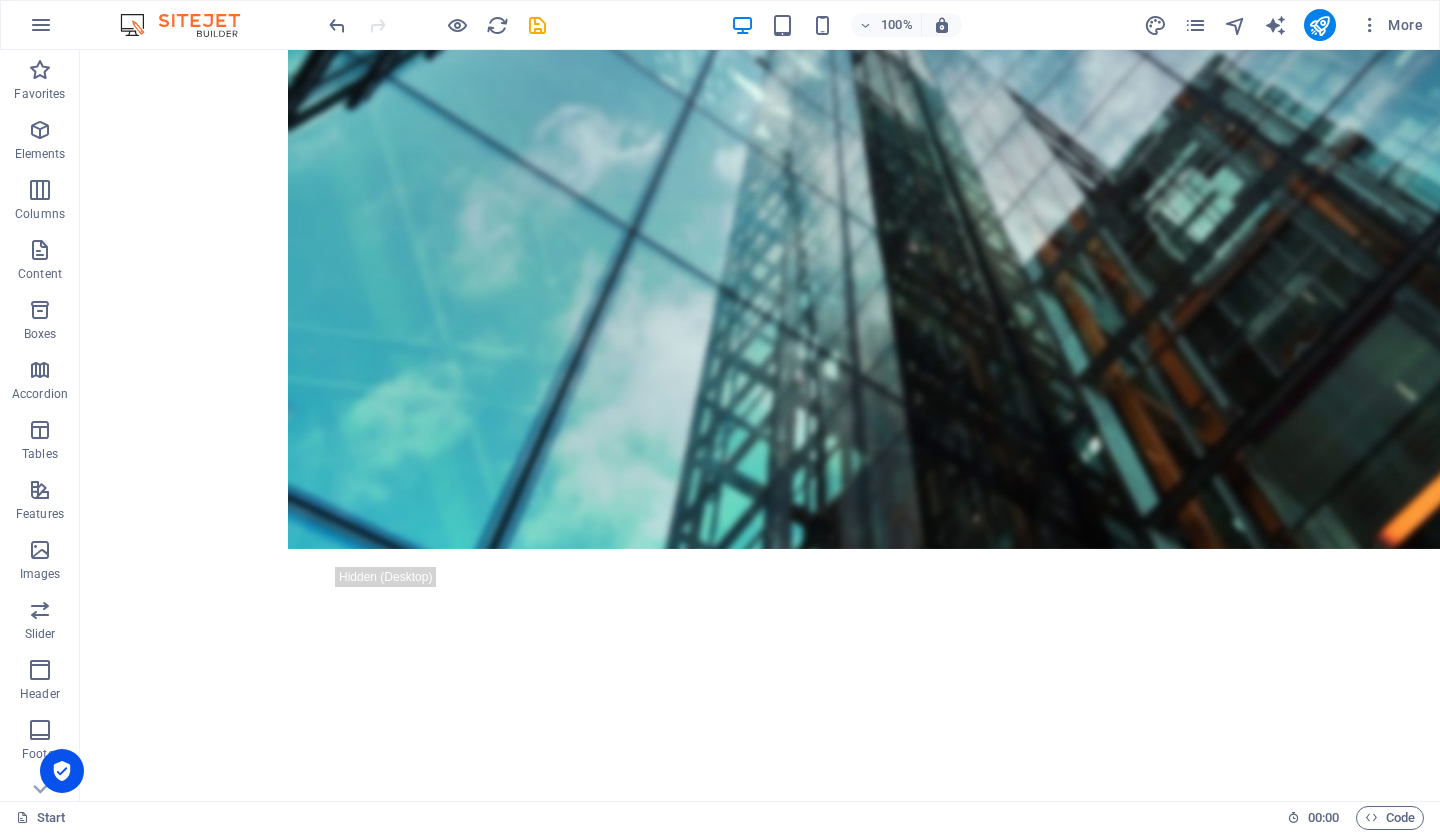 scroll, scrollTop: 294, scrollLeft: 0, axis: vertical 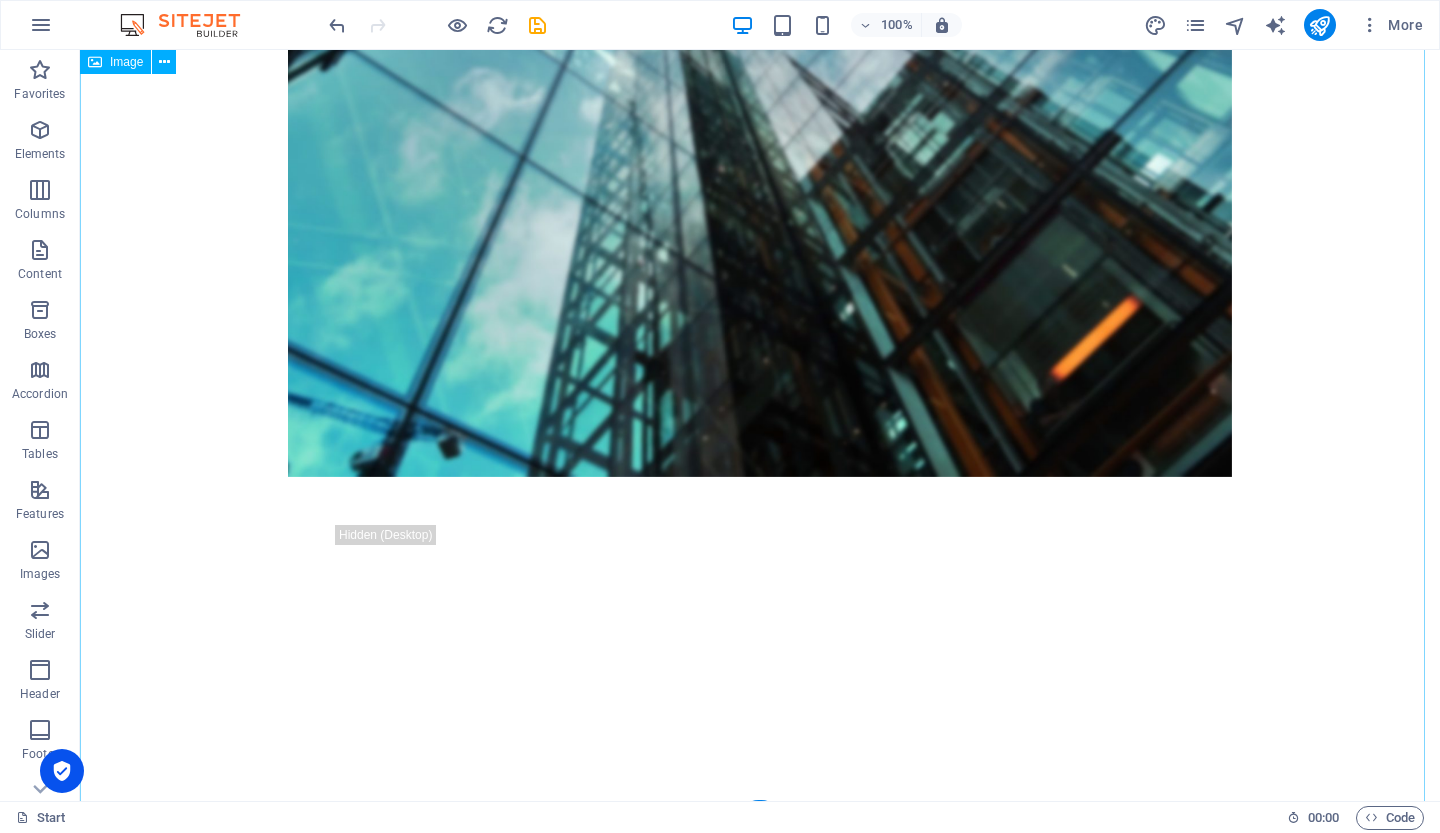 click at bounding box center [760, 1639] 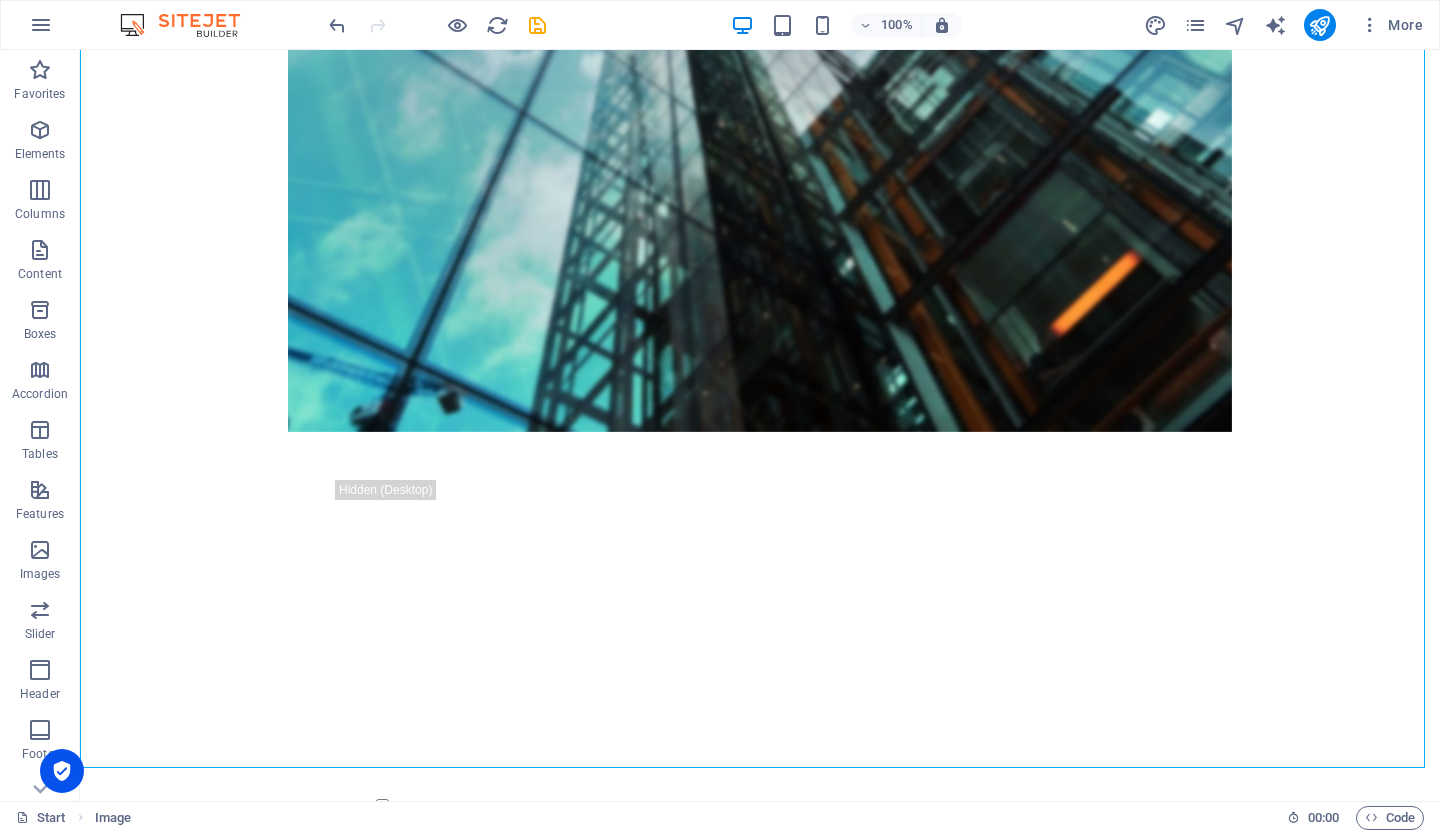 scroll, scrollTop: 1076, scrollLeft: 0, axis: vertical 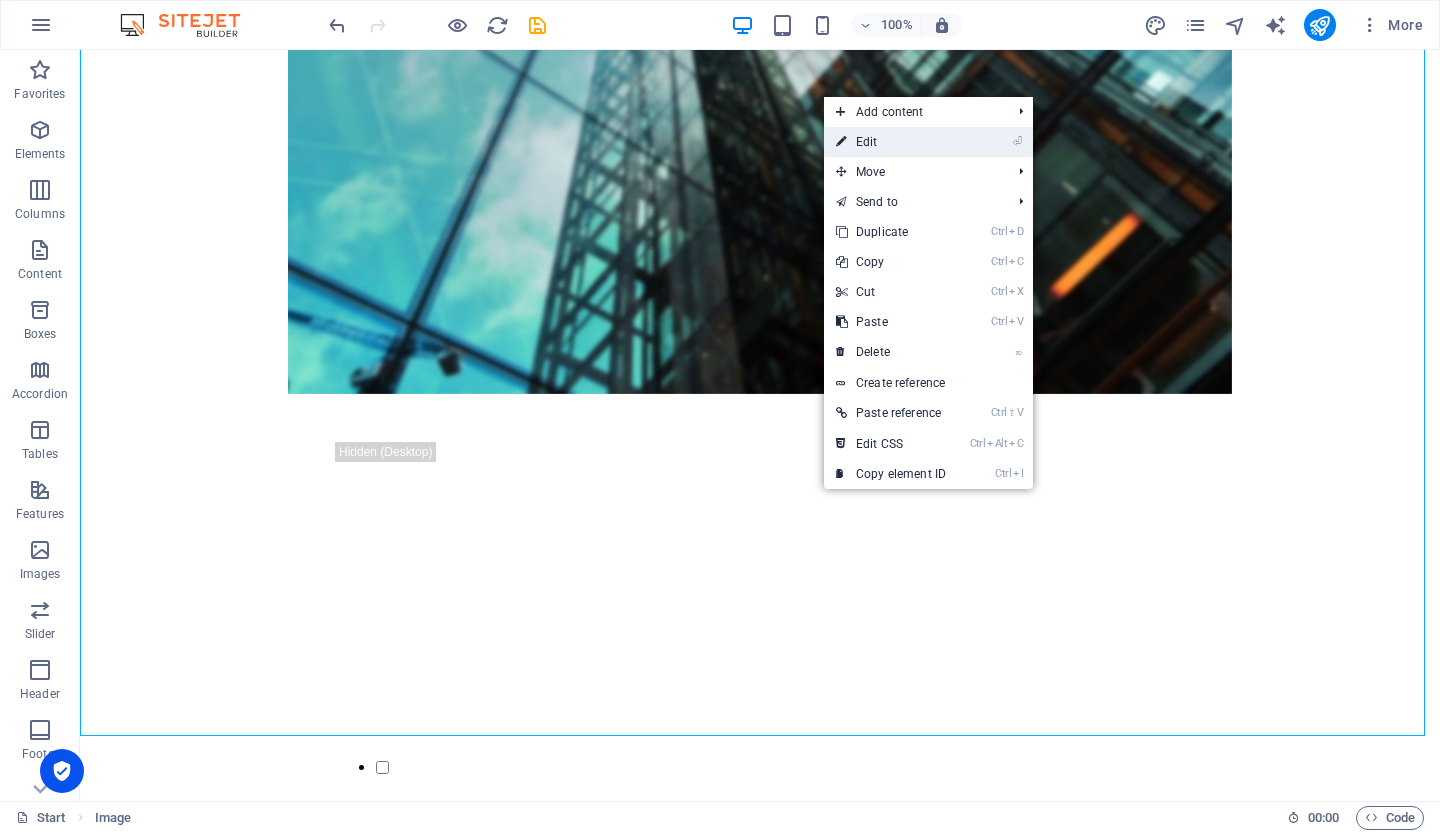 click on "⏎  Edit" at bounding box center [891, 142] 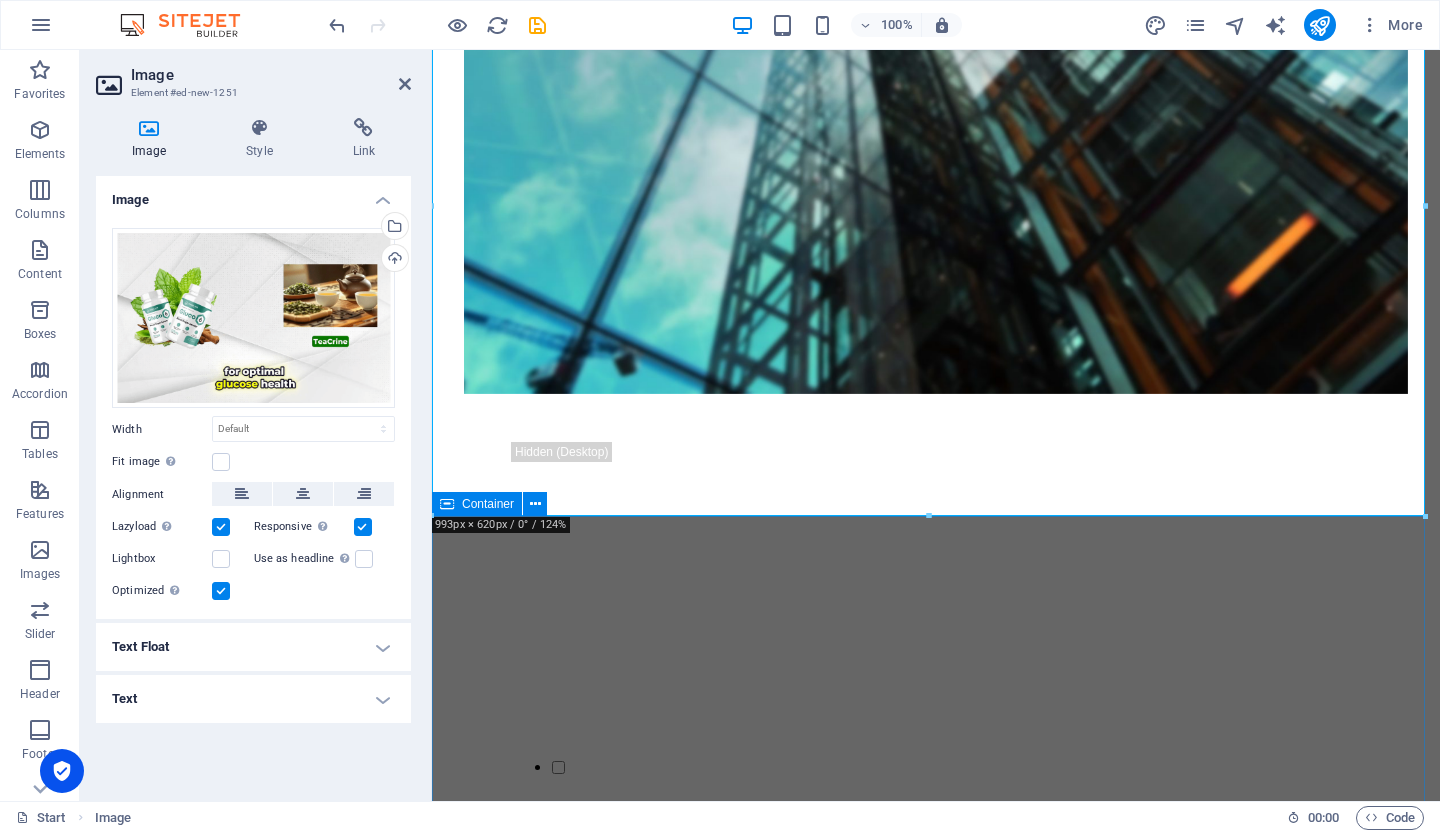 click on "Drop content here or  Add elements  Paste clipboard" at bounding box center (936, 2007) 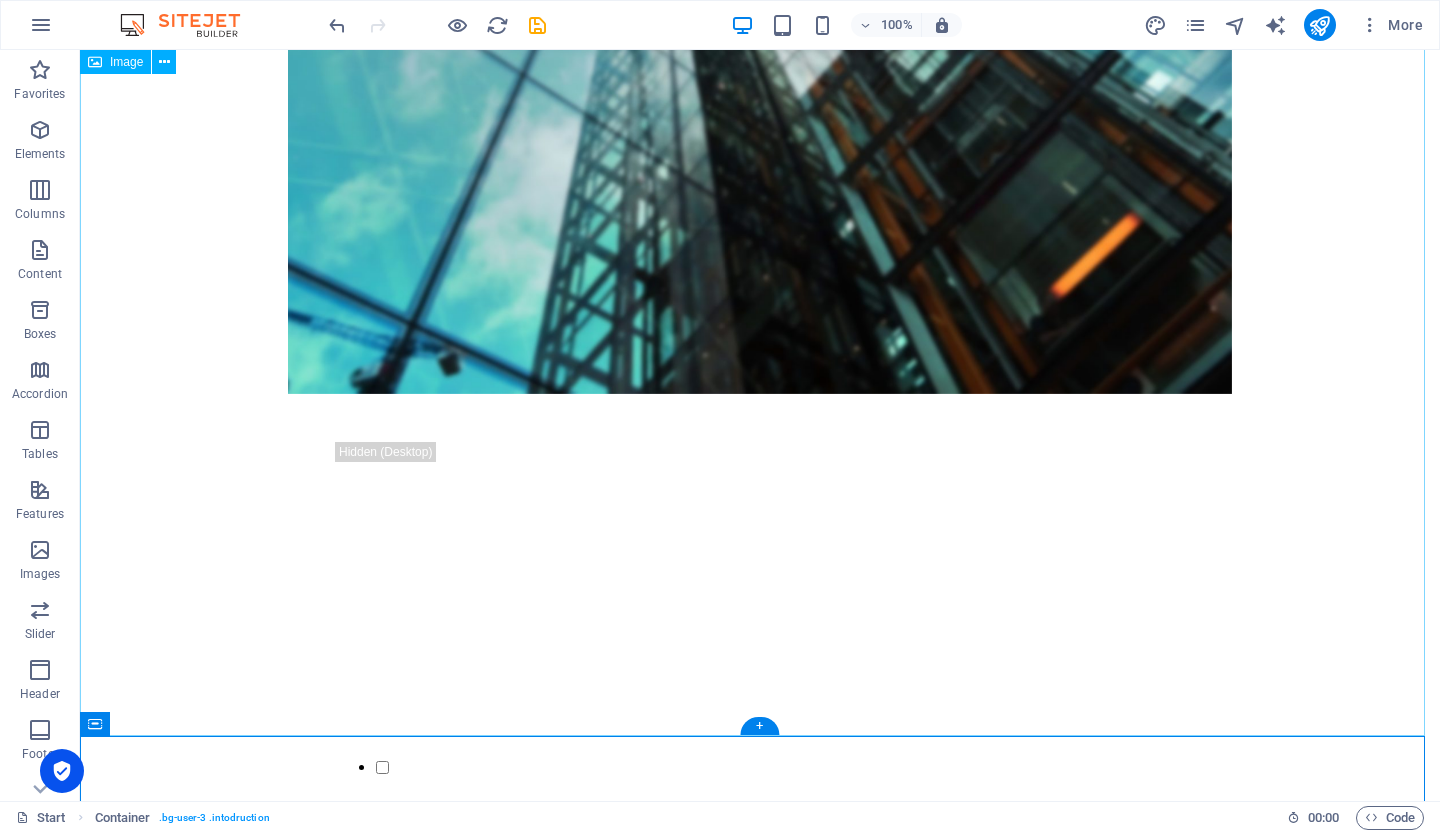 click at bounding box center (760, 1556) 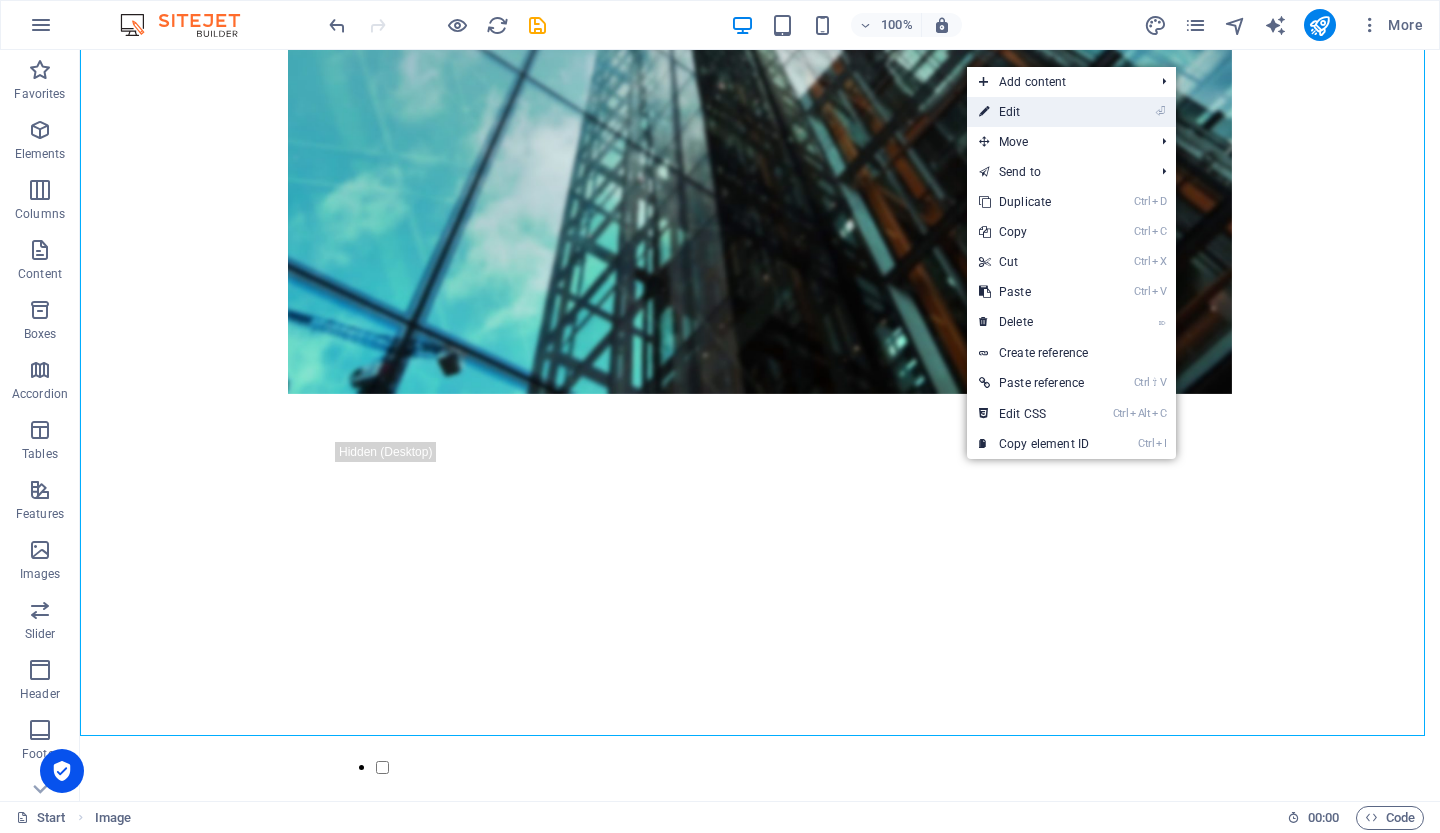 click on "⏎  Edit" at bounding box center [1071, 112] 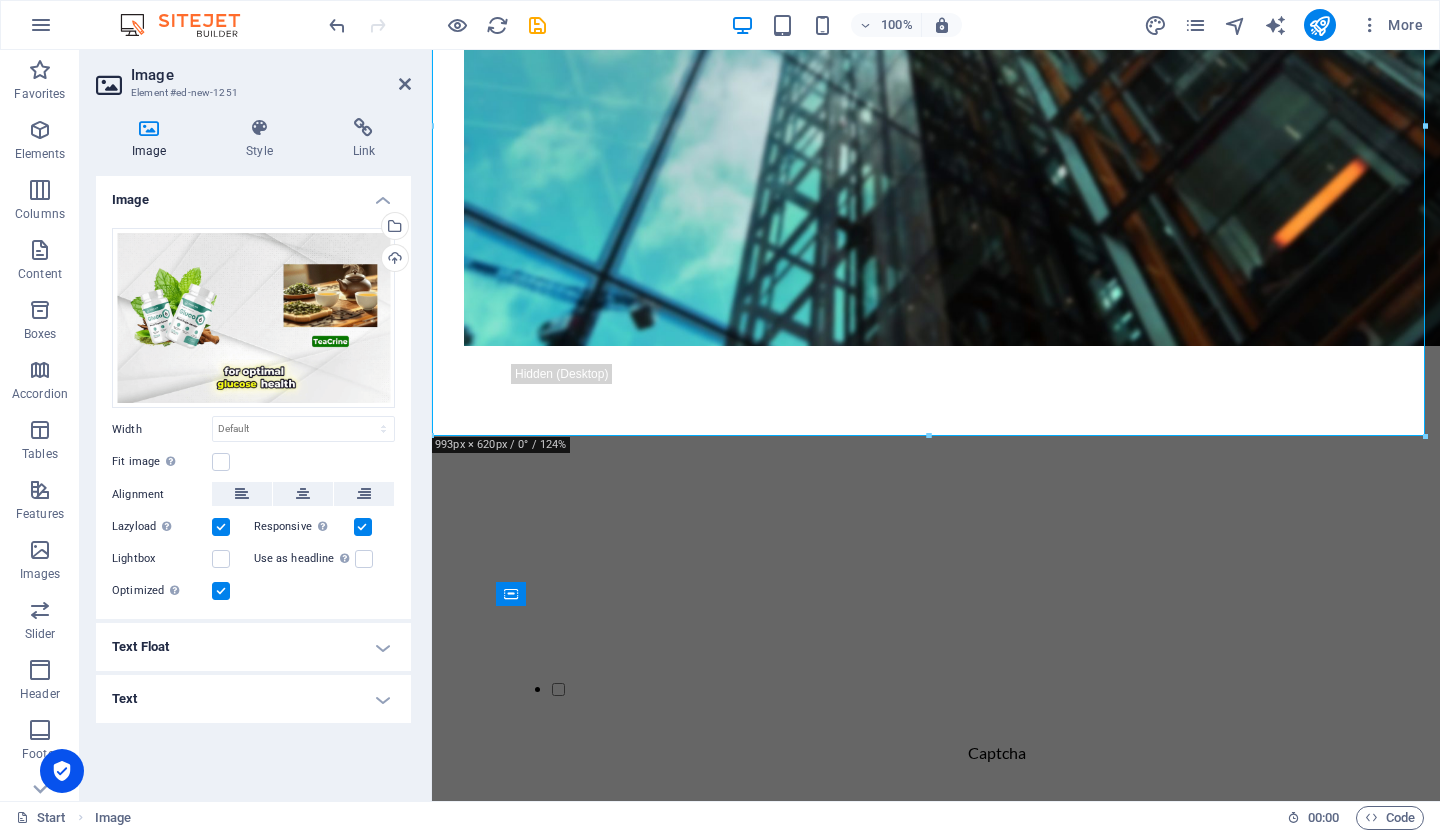 scroll, scrollTop: 1156, scrollLeft: 0, axis: vertical 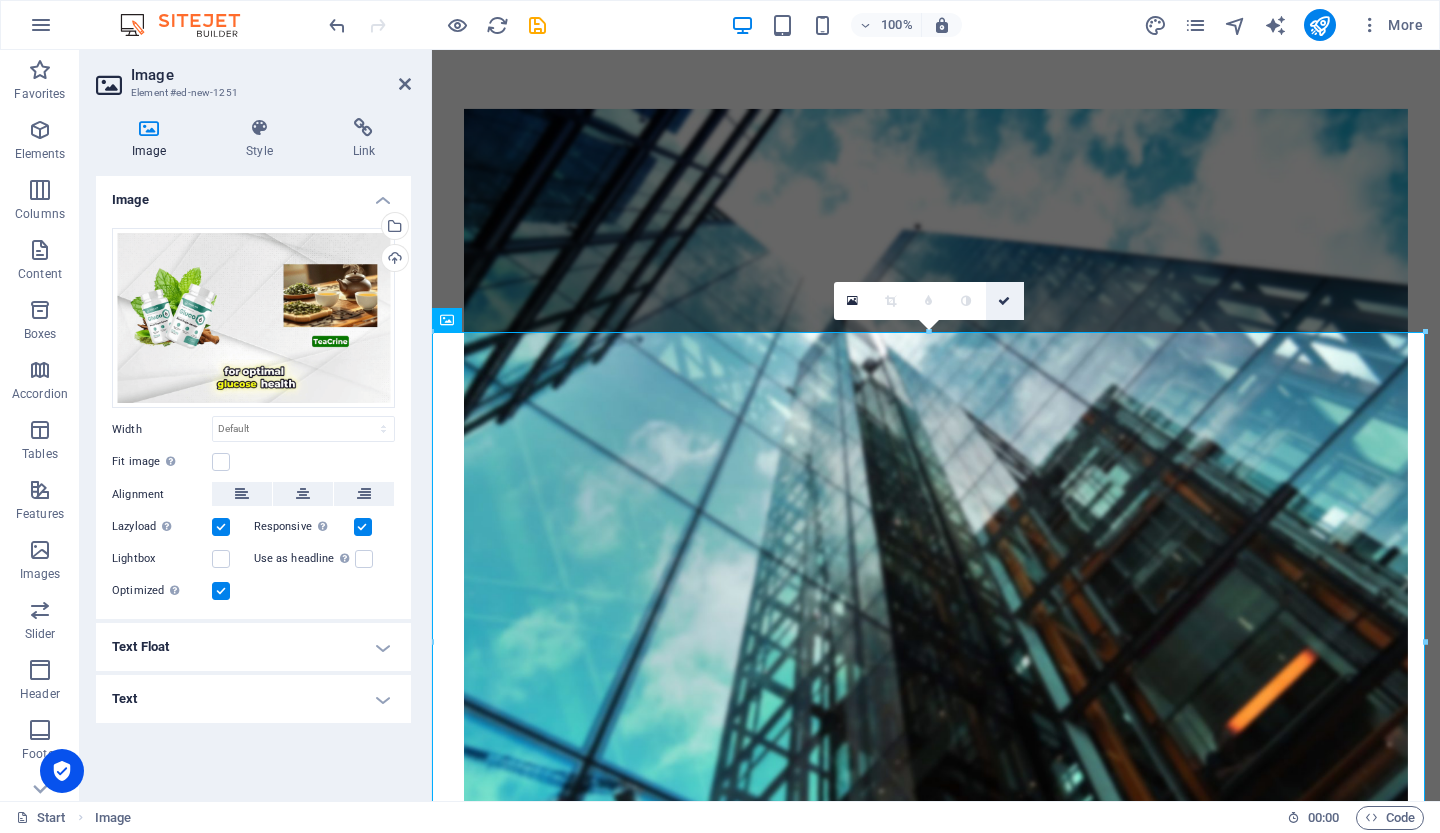 click at bounding box center (1005, 301) 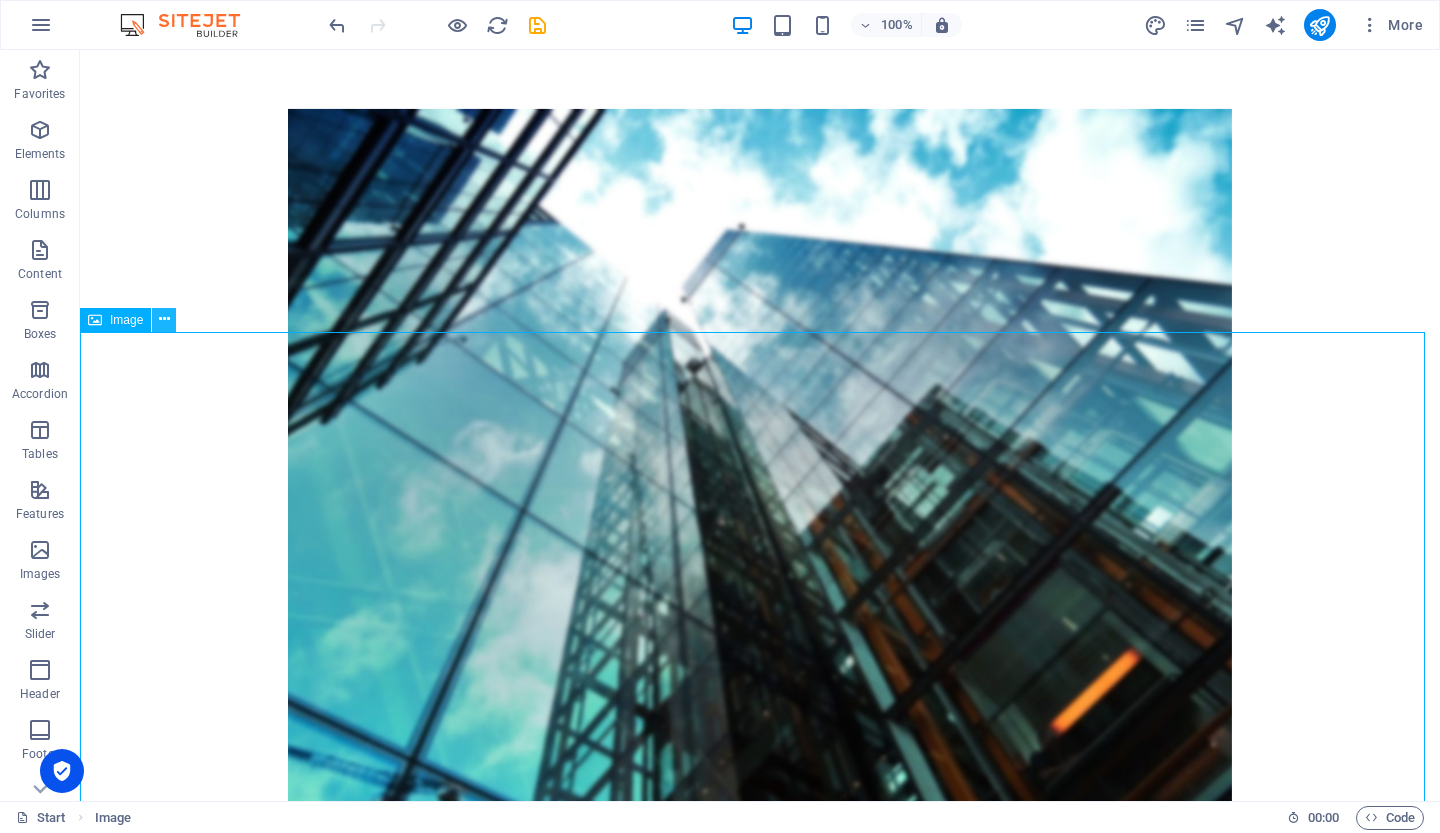 click at bounding box center [164, 319] 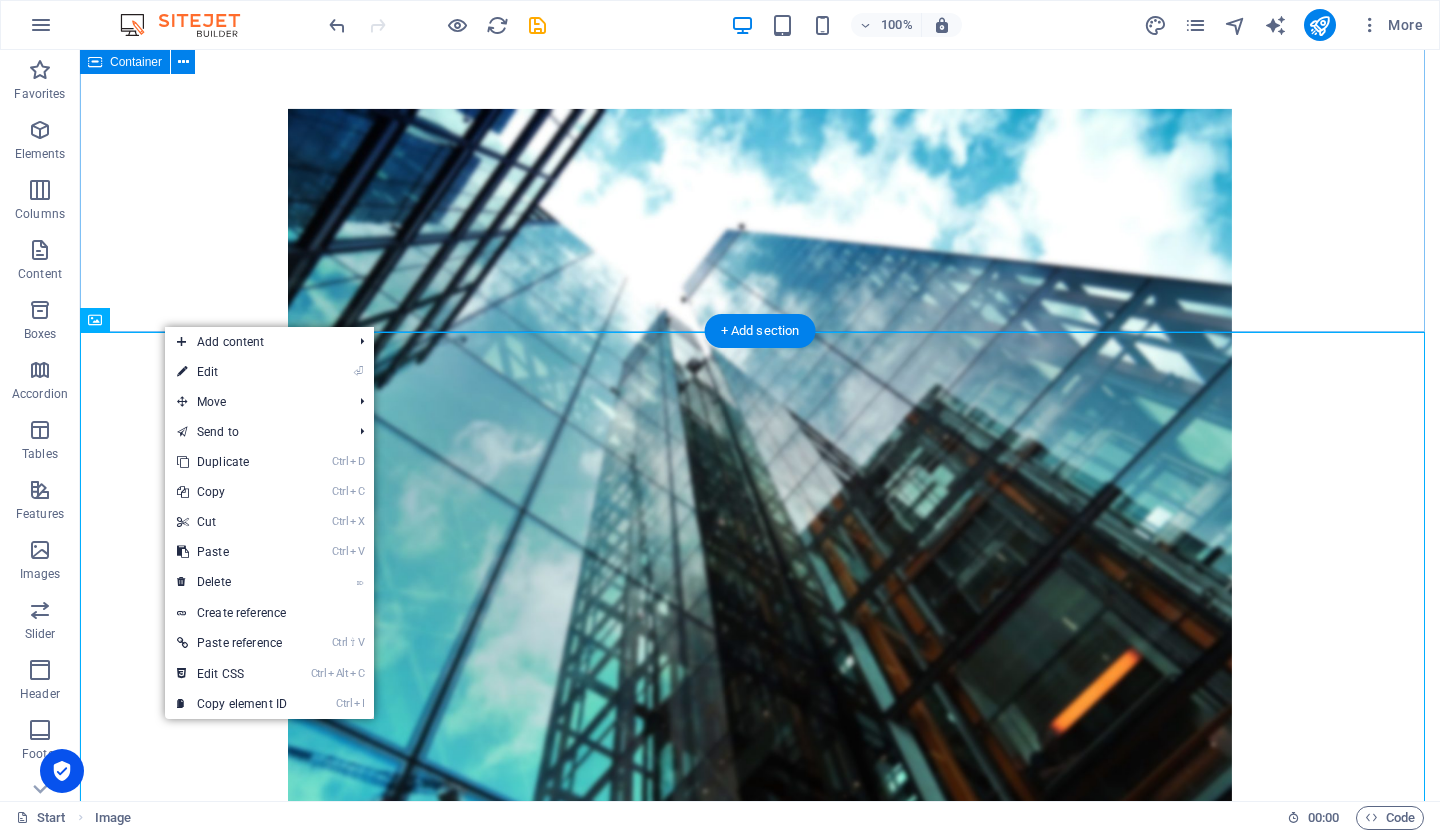 click on "The only Marketing Tool that you can control. Good Health For YouToday Thankyou for visiting [DOMAIN_NAME]  Multiple Users Free Upgrades Request a FREE Trial   Give it a try and sign up  for a FREE Trial! To get the free Trial, please fill in the Form. Full Name Your E-Mail   I have read and understand the privacy policy. Unreadable? Regenerate Sign up for free" at bounding box center [760, 488] 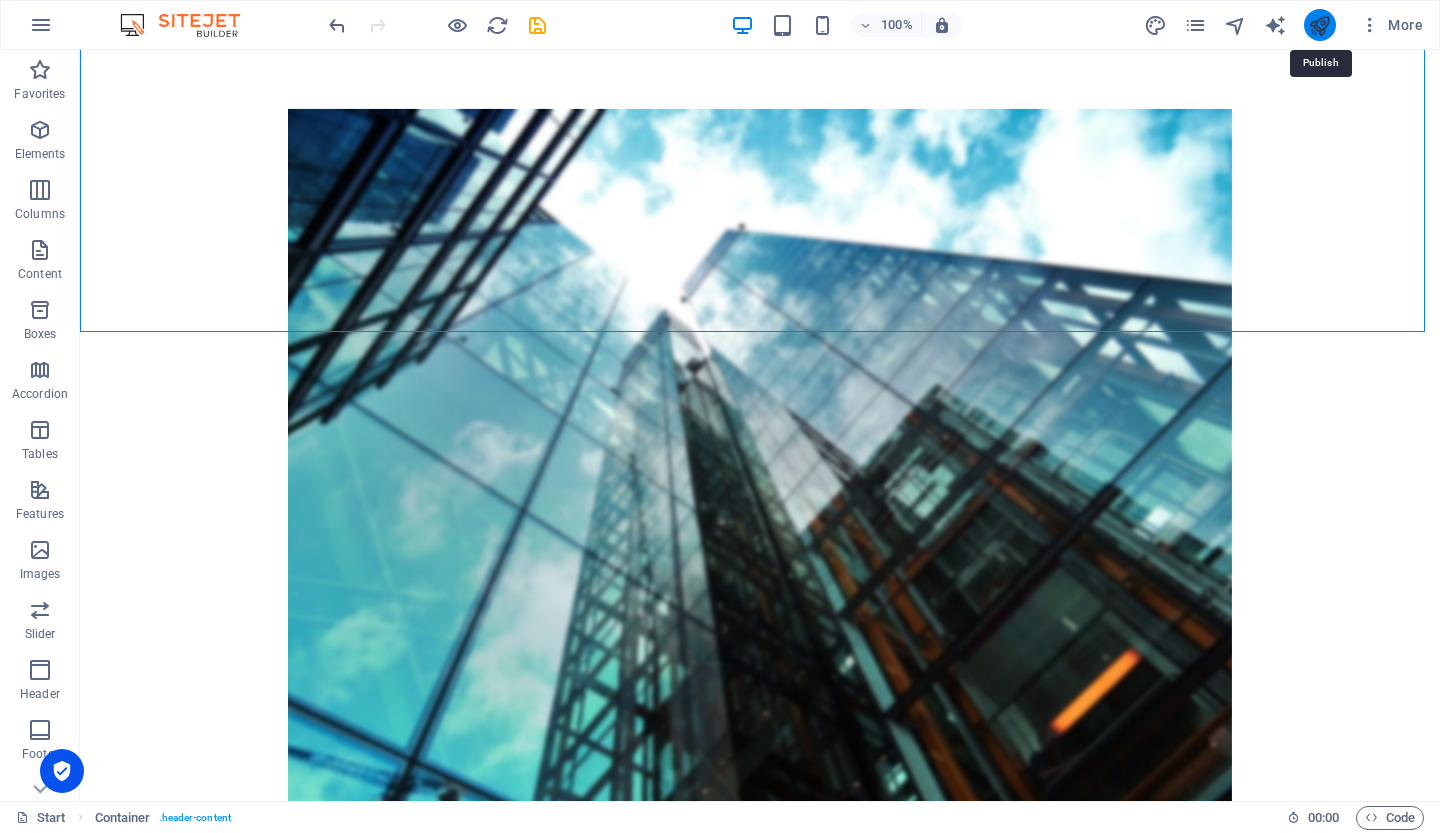 click at bounding box center (1319, 25) 